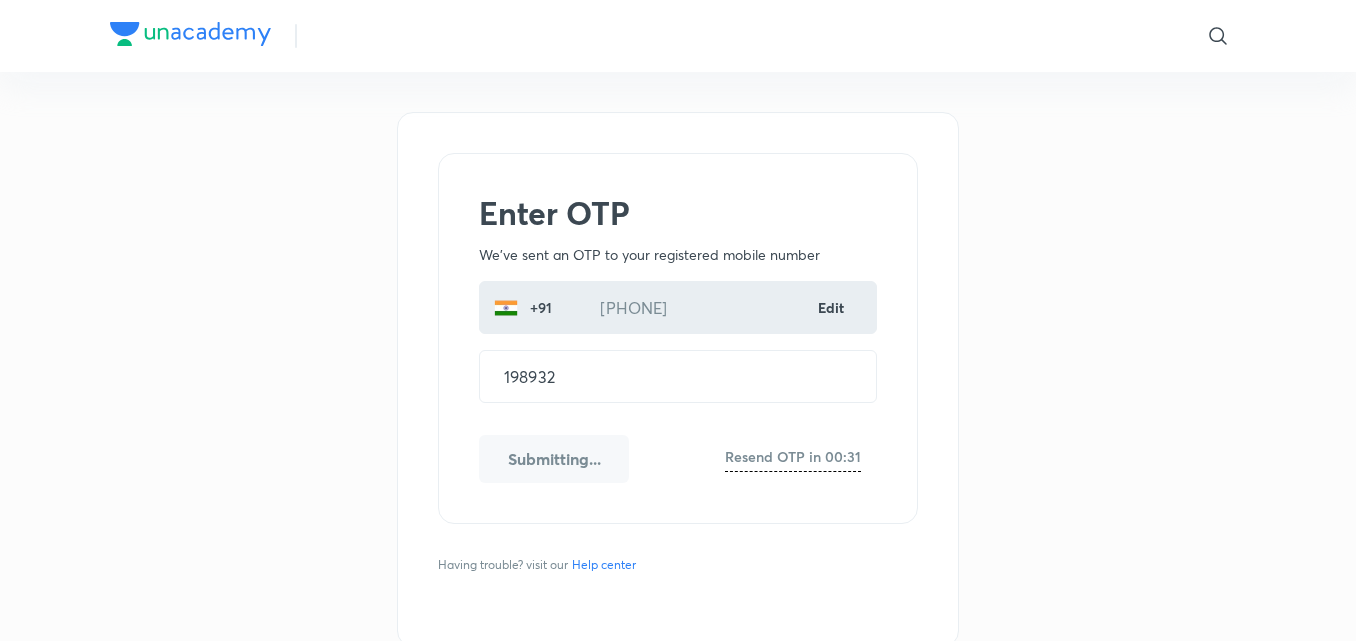 scroll, scrollTop: 0, scrollLeft: 0, axis: both 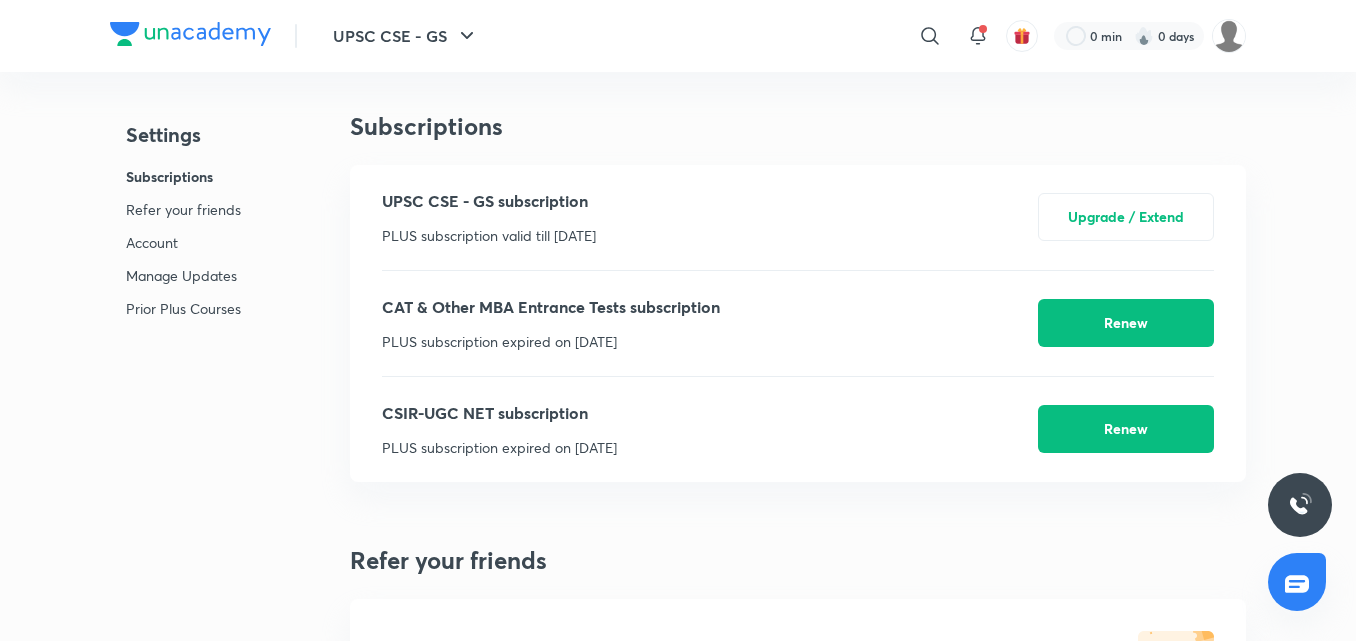 click on "UPSC CSE - GS subscription" at bounding box center [489, 201] 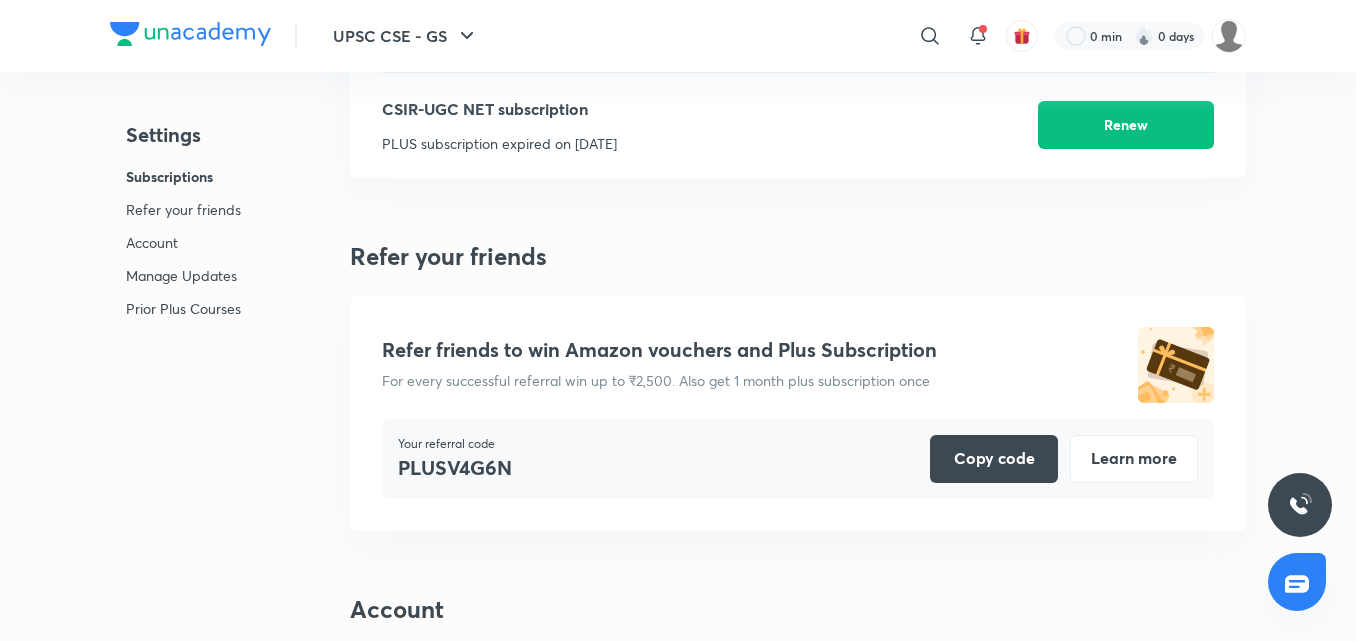scroll, scrollTop: 295, scrollLeft: 0, axis: vertical 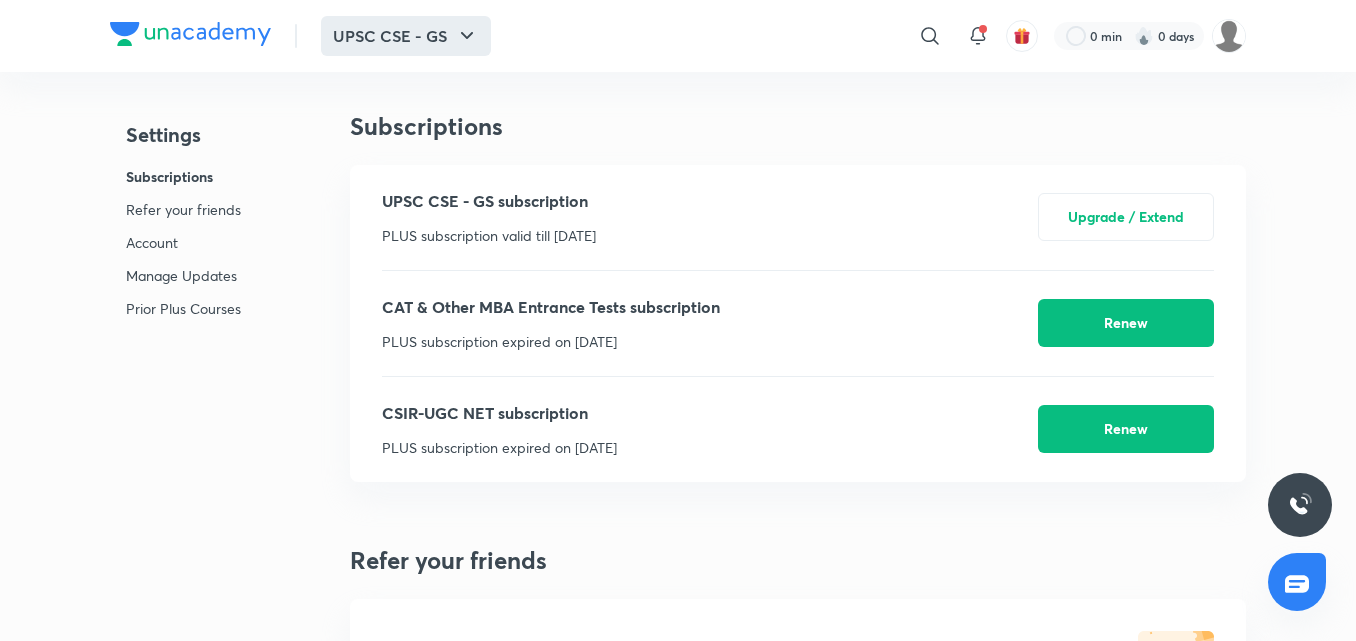 click on "UPSC CSE - GS" at bounding box center (406, 36) 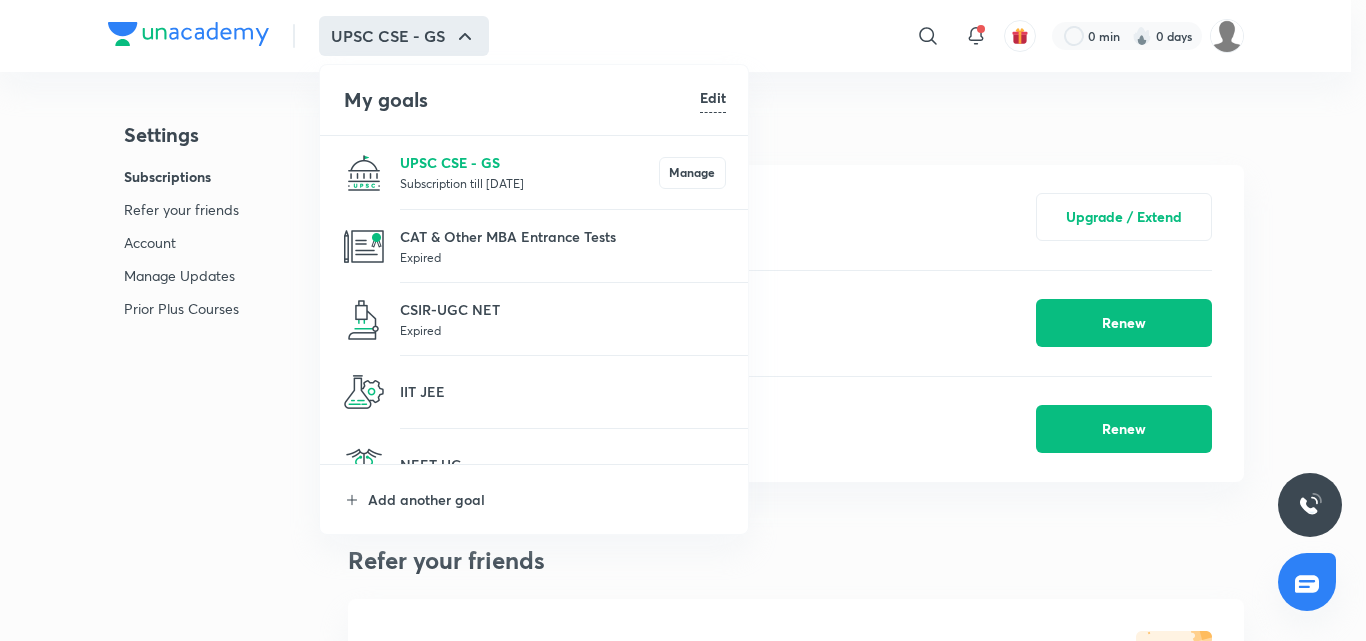 click on "UPSC CSE - GS" at bounding box center [529, 162] 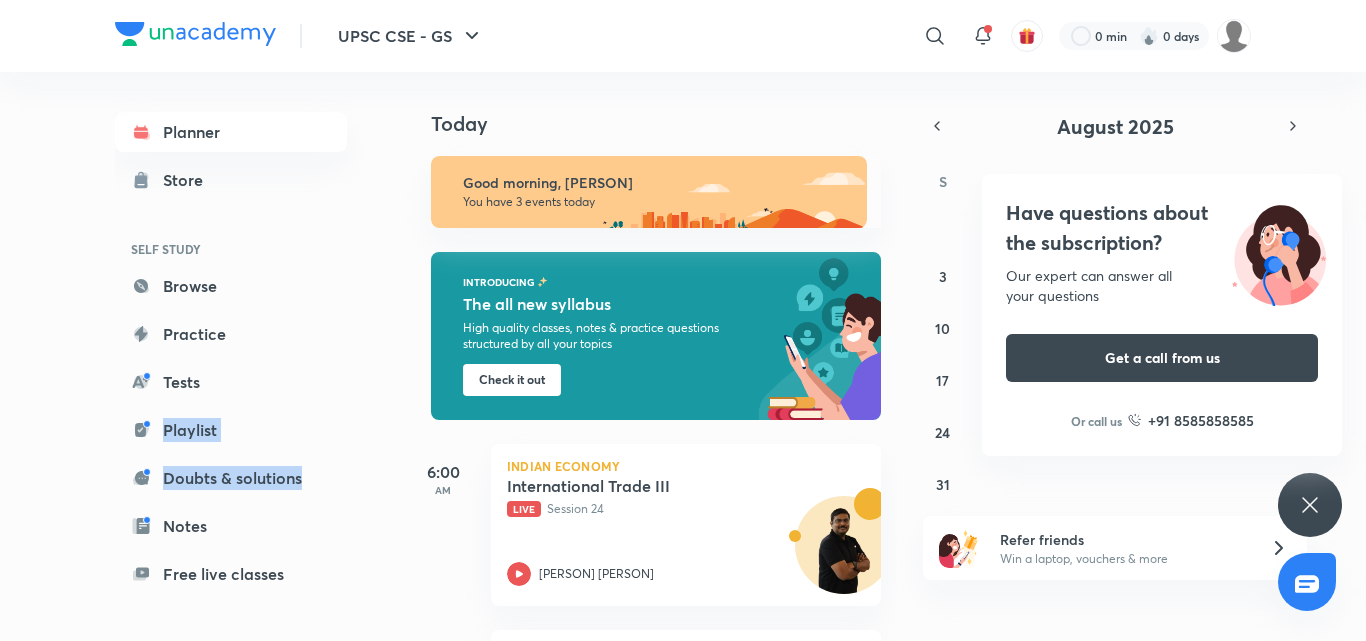 drag, startPoint x: 378, startPoint y: 386, endPoint x: 380, endPoint y: 459, distance: 73.02739 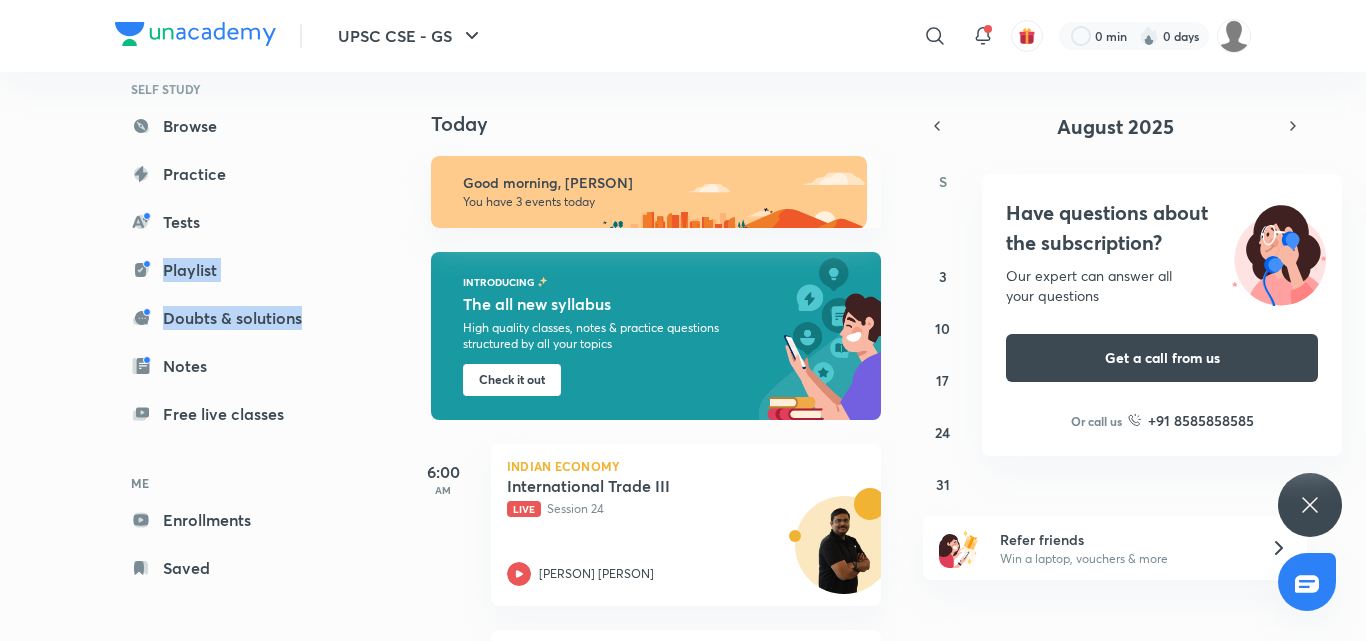 scroll, scrollTop: 0, scrollLeft: 0, axis: both 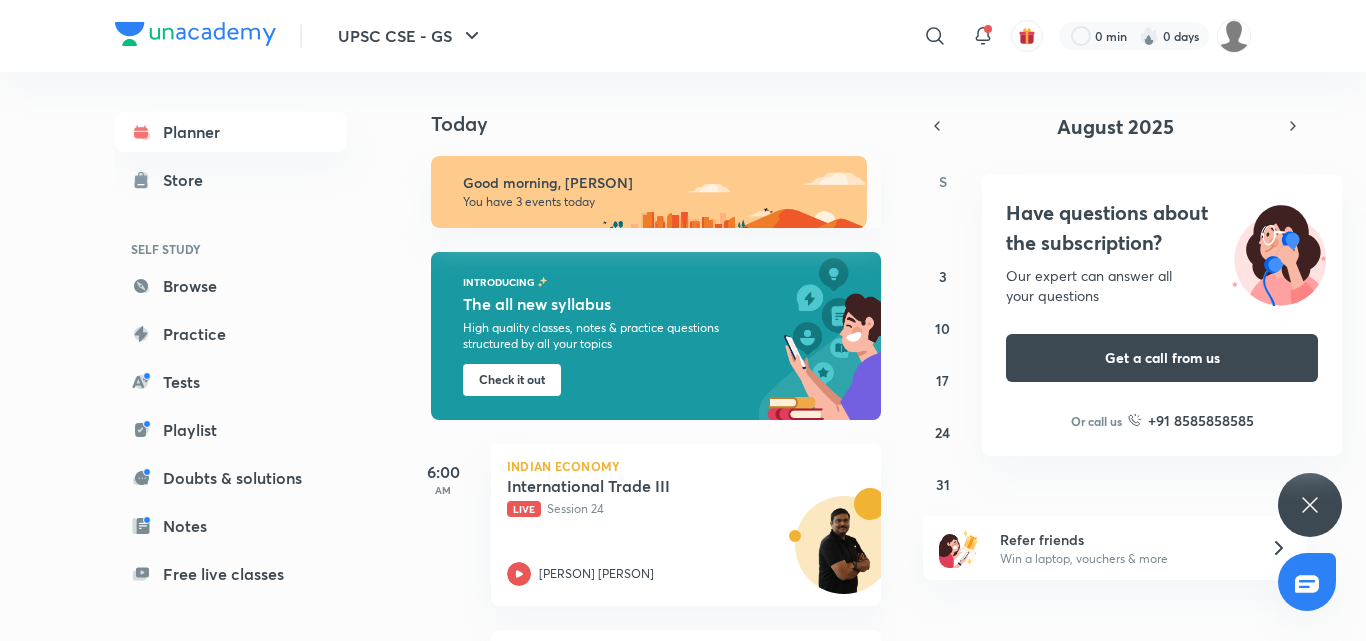 click on "UPSC CSE - GS ​ 0 min 0 days Planner Store SELF STUDY Browse Practice Tests Playlist Doubts & solutions Notes Free live classes ME Enrollments Saved Today Today Good morning, Subrat You have 3 events today INTRODUCING The all new syllabus High quality classes, notes & practice questions structured by all your topics Check it out 6:00 AM Indian Economy International Trade III Live Session 24 Shyam Shankar Kaggod 6:31 PM Geography Physiography of India: Western Coastal Plain, Western Ghat, and Doubt Clearing Session 11 Sumit Konde 9:00 PM Quiz Mrunal's Weekly MockTest Pillar1B1_Classification_Bank_NBFC 50 min • 45 questions August 2025 S M T W T F S 27 28 29 30 31 1 2 3 4 5 6 7 8 9 10 11 12 13 14 15 16 17 18 19 20 21 22 23 24 25 26 27 28 29 30 31 1 2 3 4 5 6 Refer friends Win a laptop, vouchers & more Have questions about the subscription? Our expert can answer all your questions Get a call from us Or call us +91 8585858585" at bounding box center (683, 320) 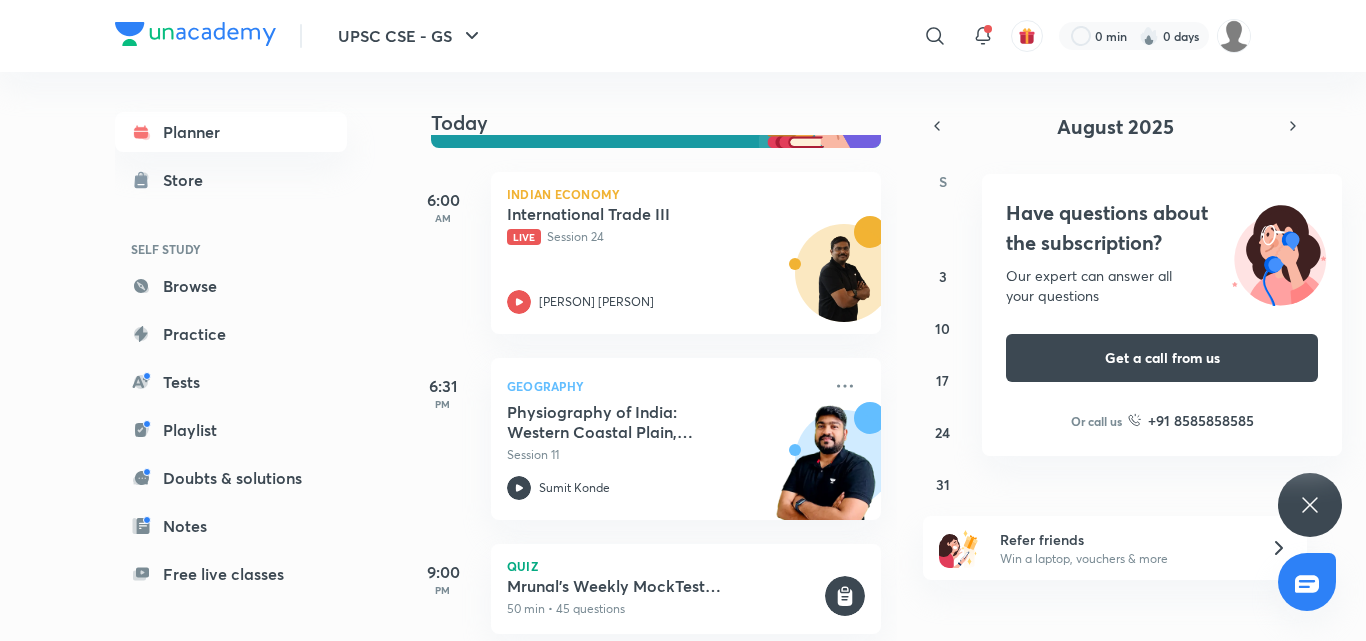 scroll, scrollTop: 289, scrollLeft: 0, axis: vertical 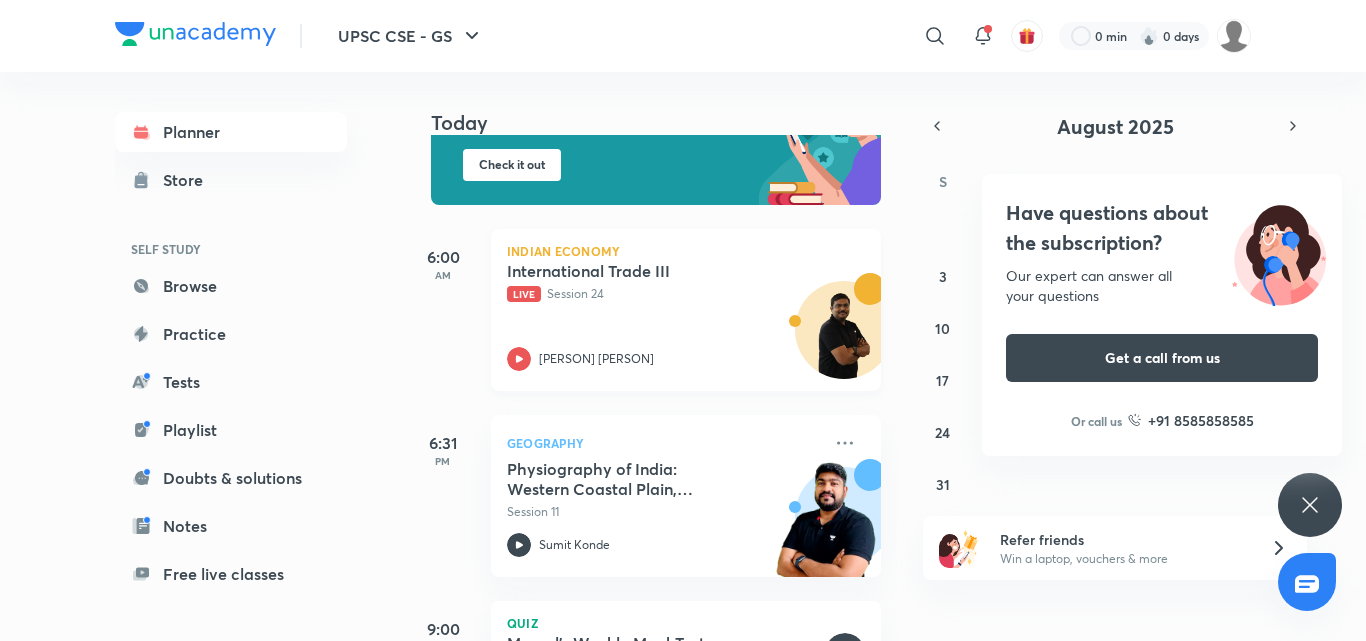 click on "International Trade III Live Session 24 Shyam Shankar Kaggod" at bounding box center (664, 316) 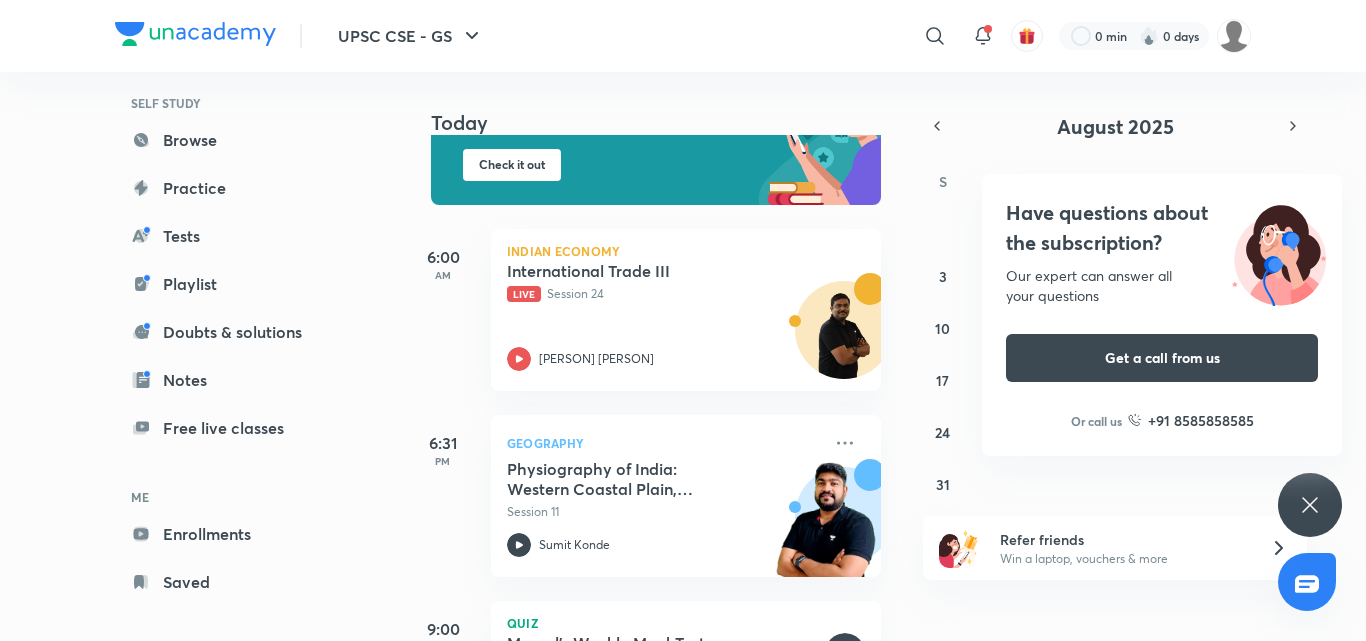 scroll, scrollTop: 0, scrollLeft: 0, axis: both 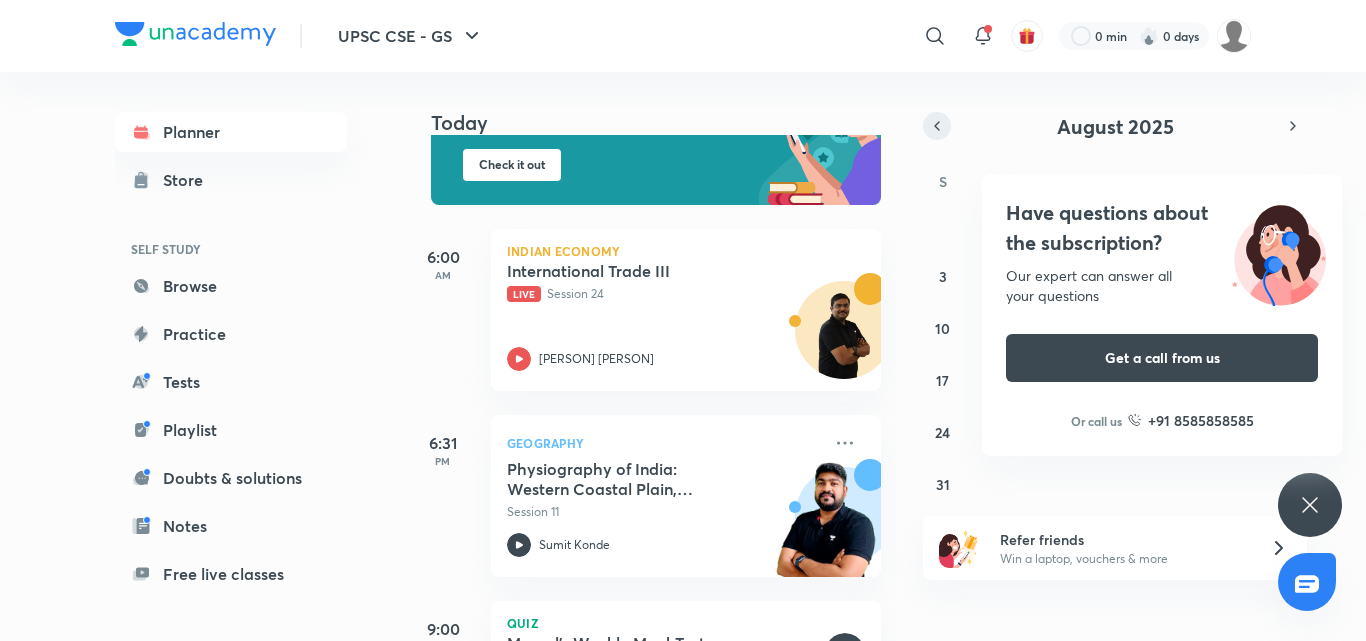 click 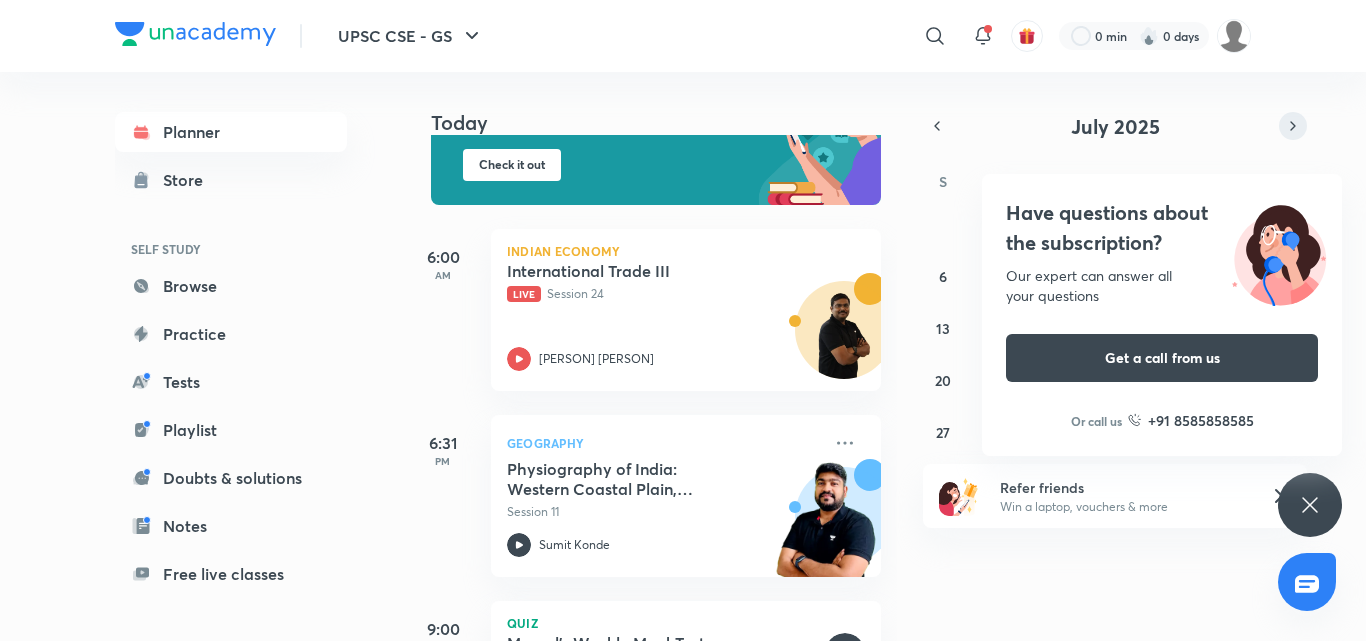 click at bounding box center (1293, 126) 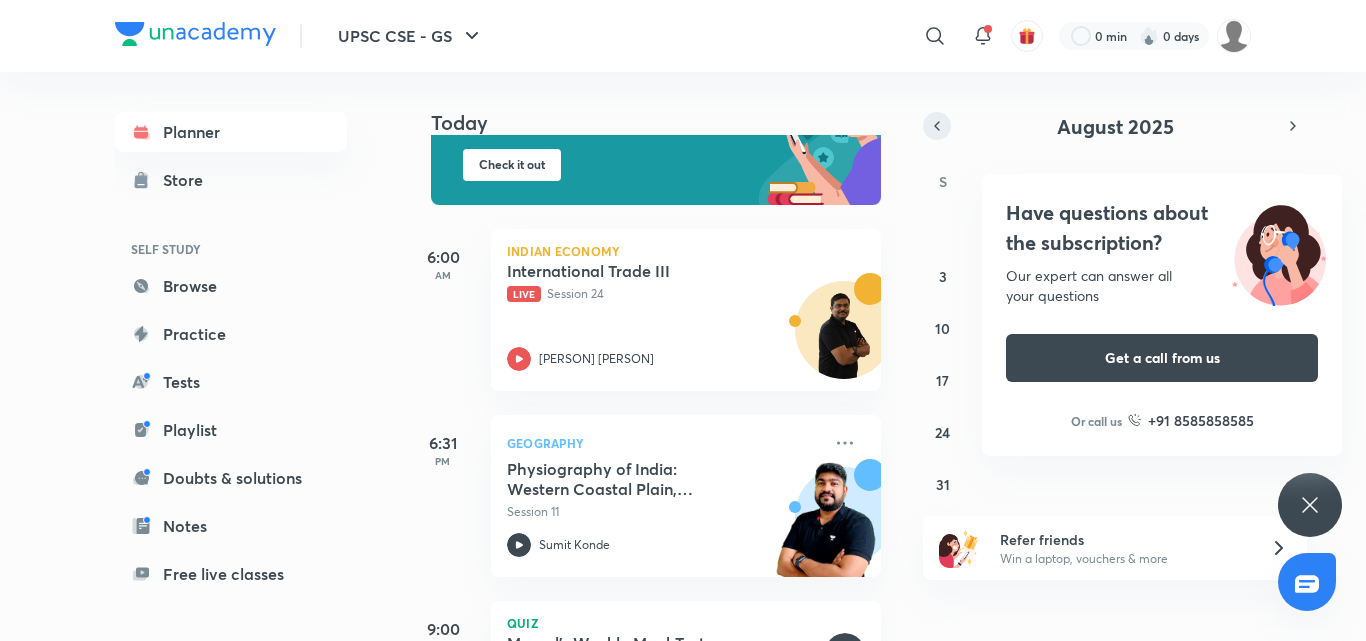 click 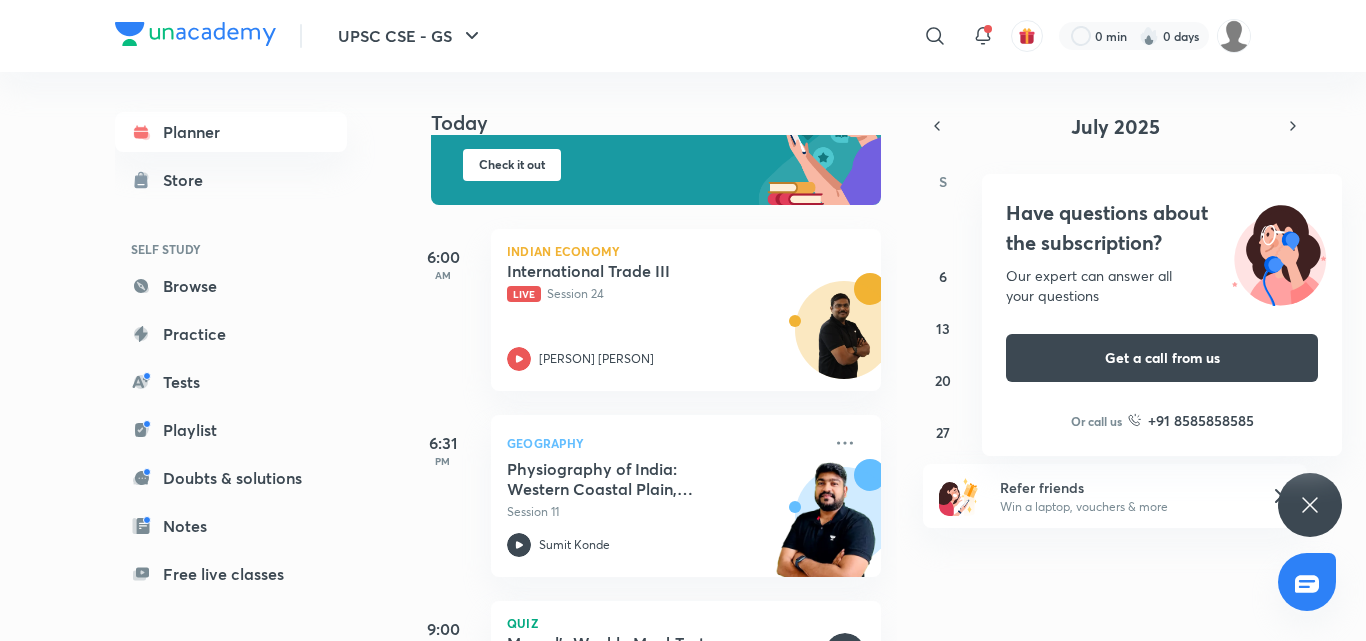 click 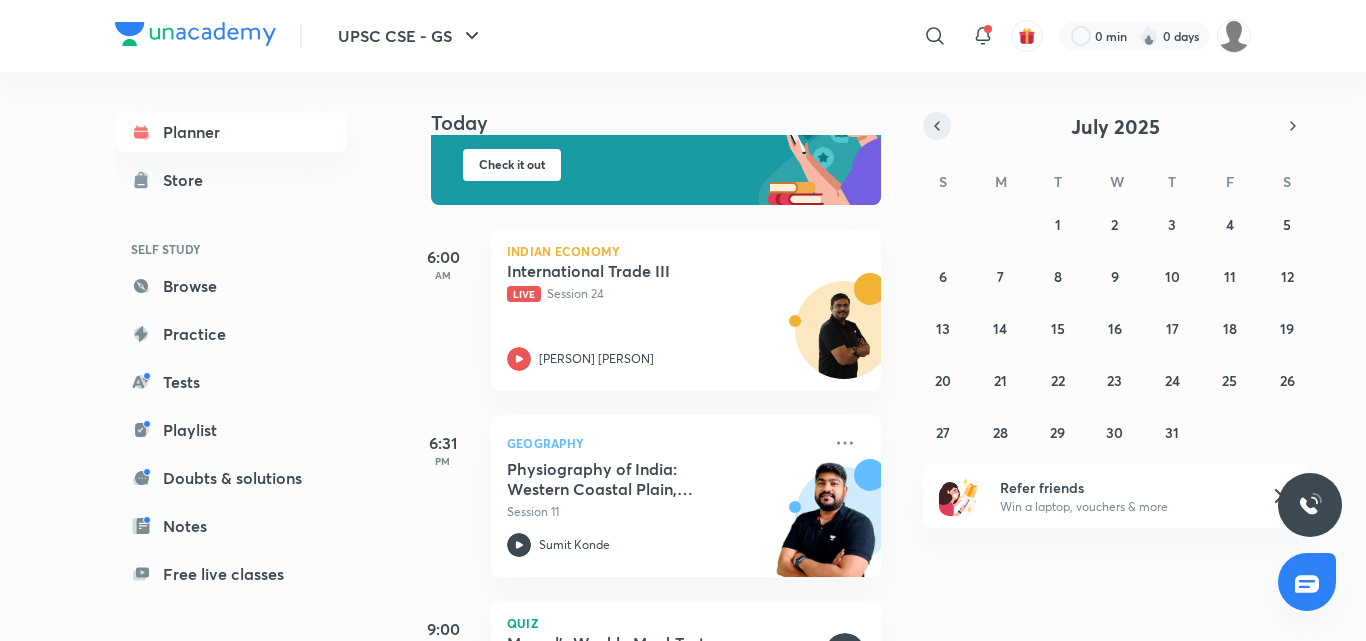 click 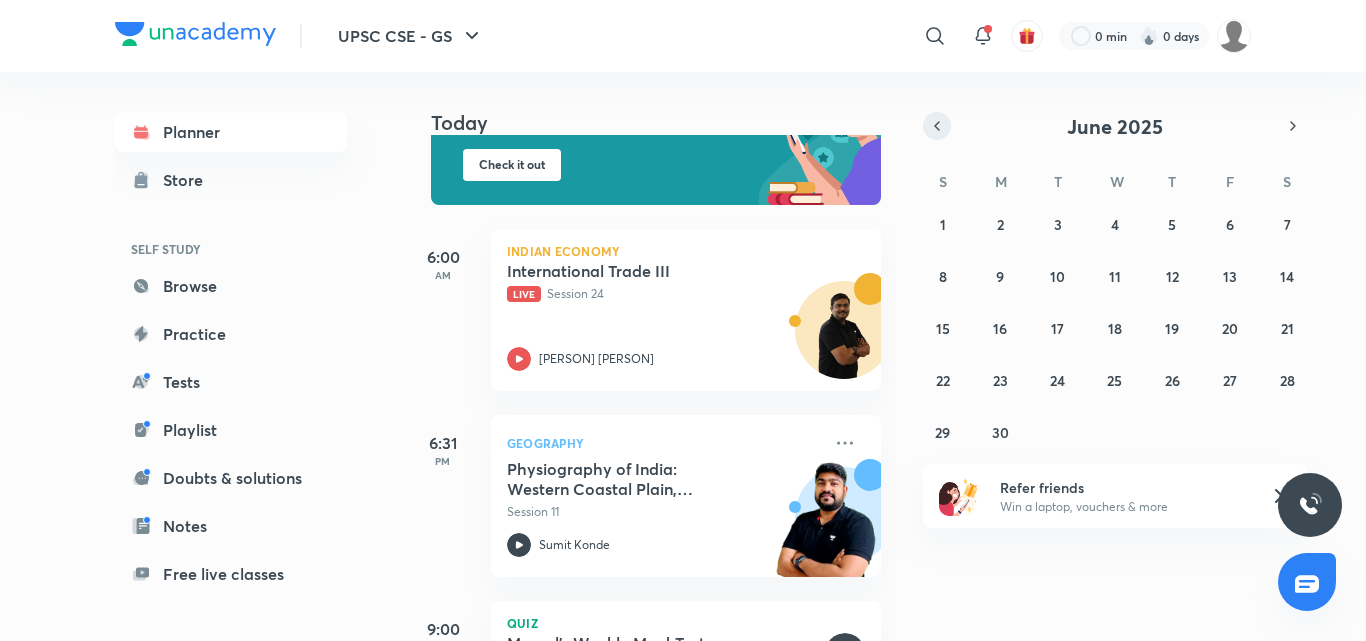 click 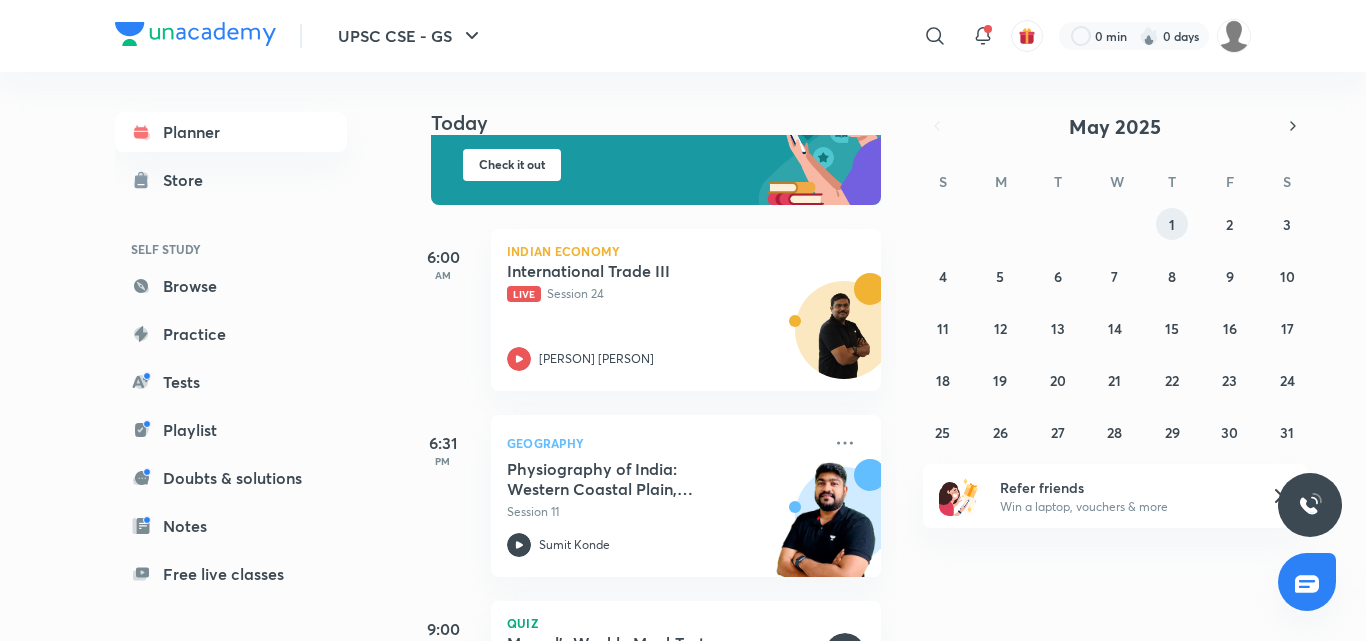click on "1" at bounding box center (1172, 224) 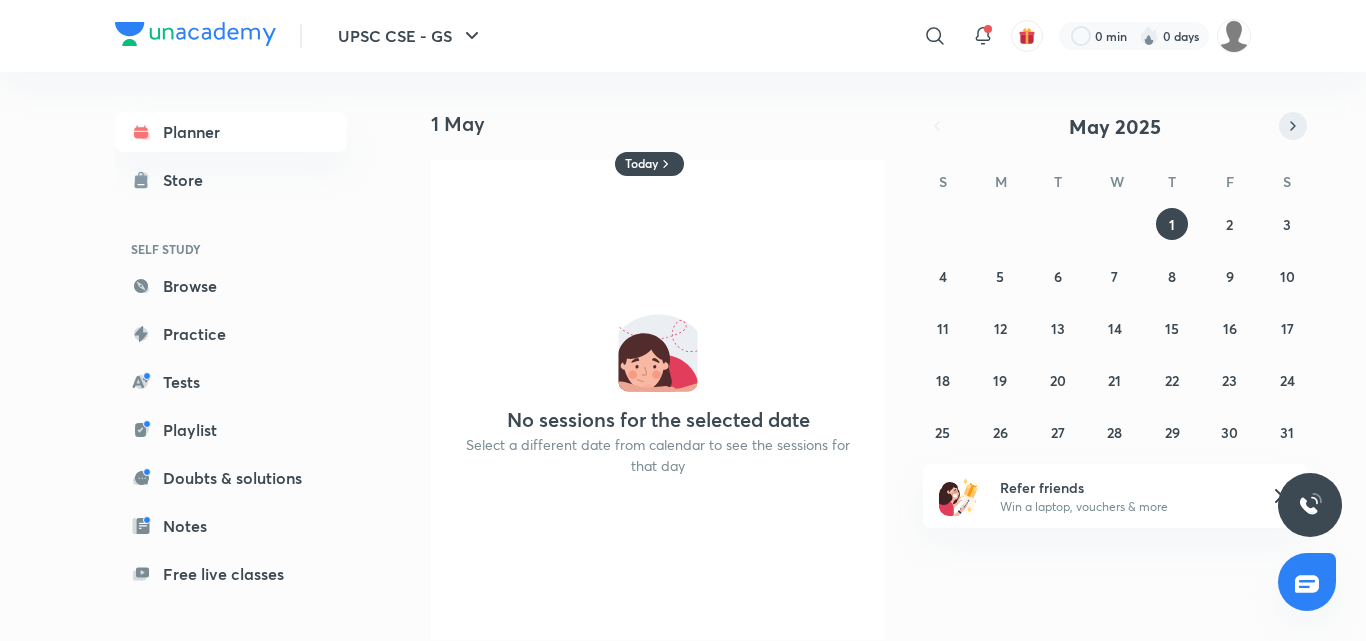click 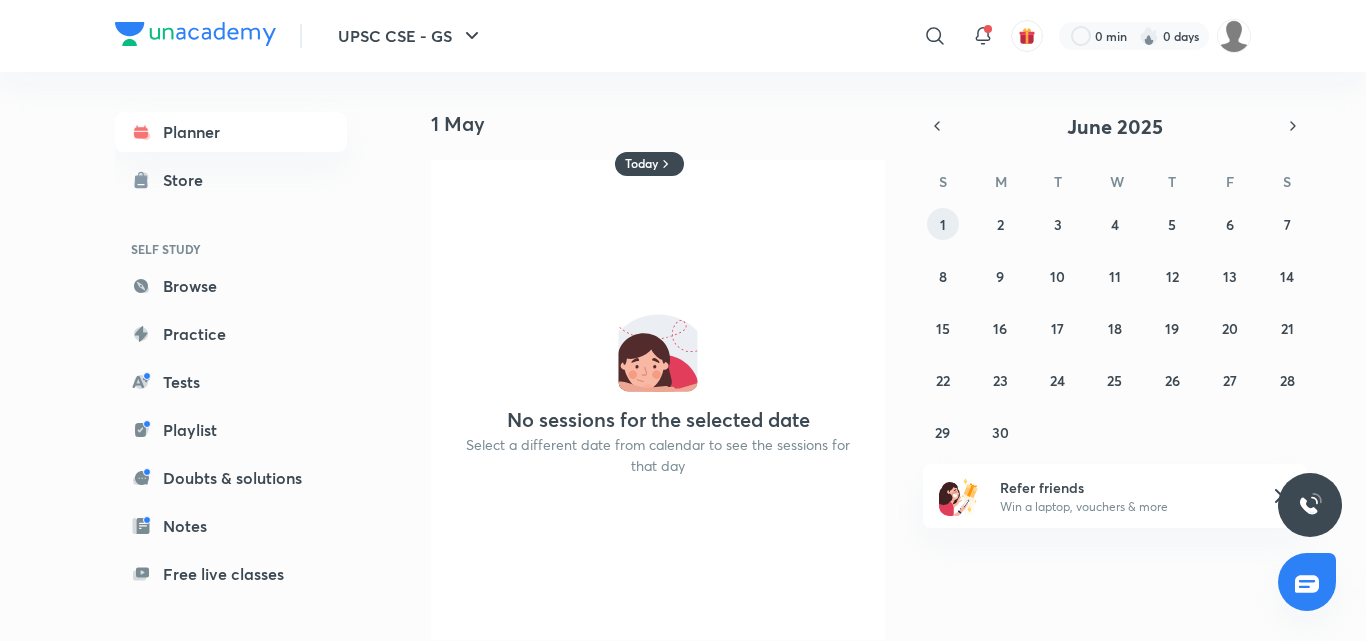 click on "1" at bounding box center (943, 224) 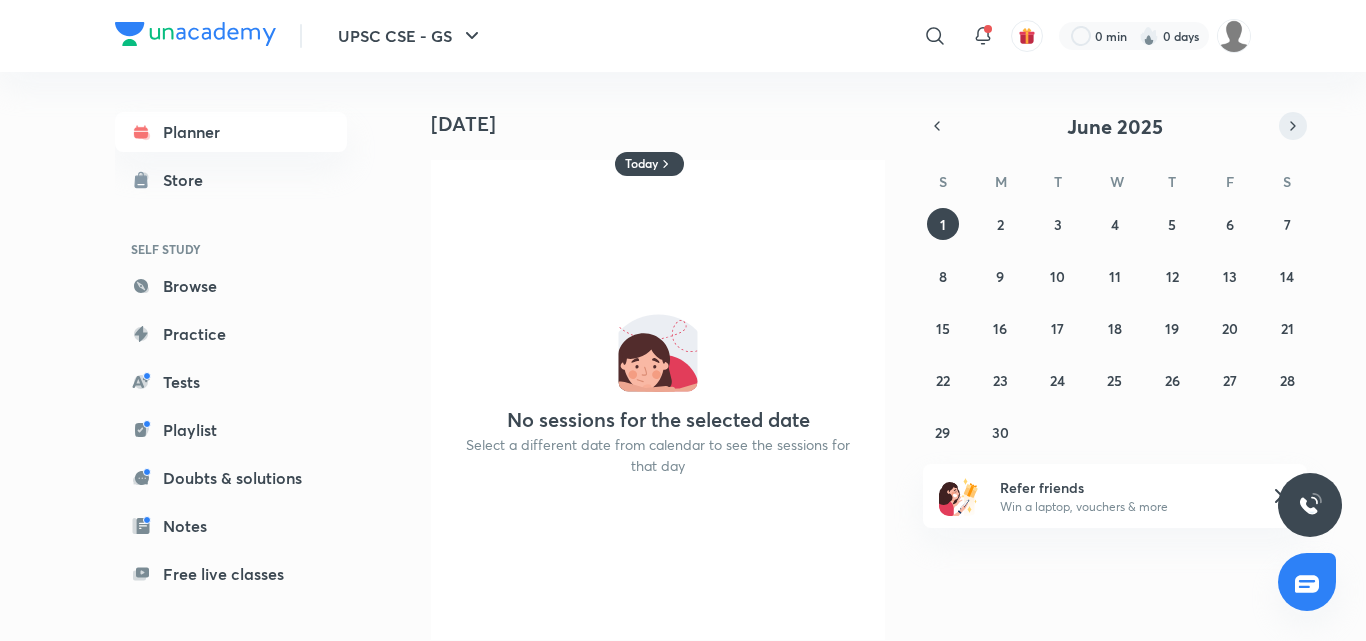click 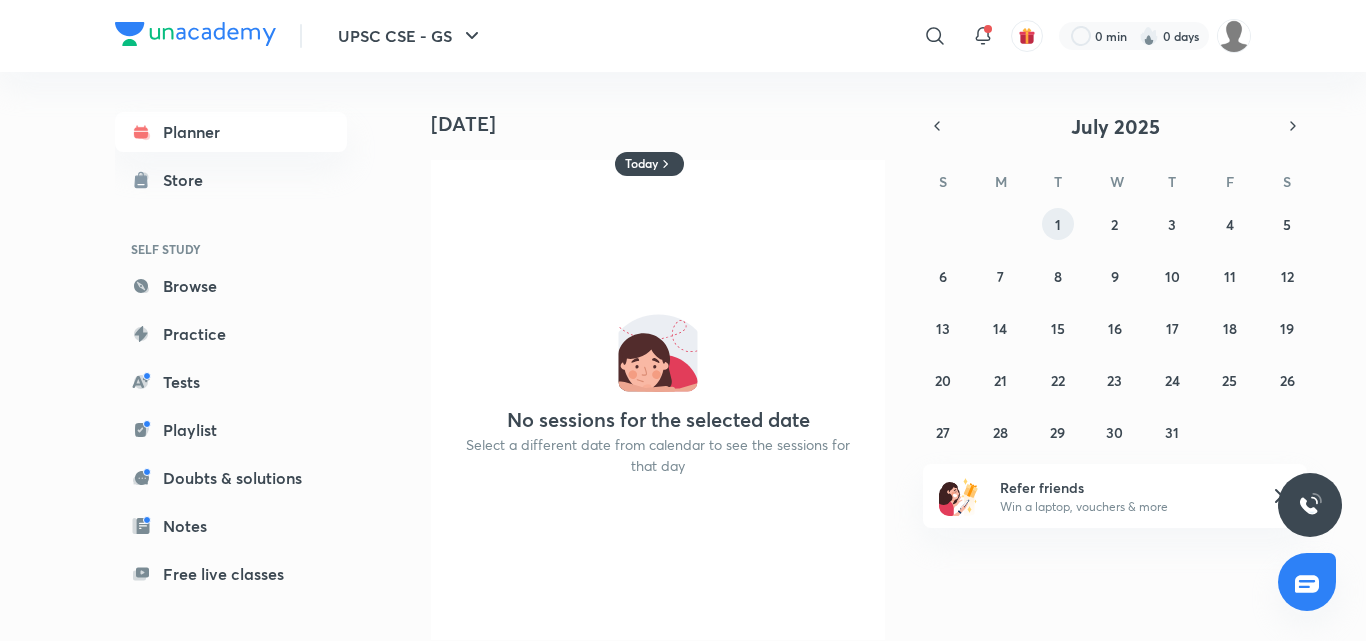 click on "1" at bounding box center (1058, 224) 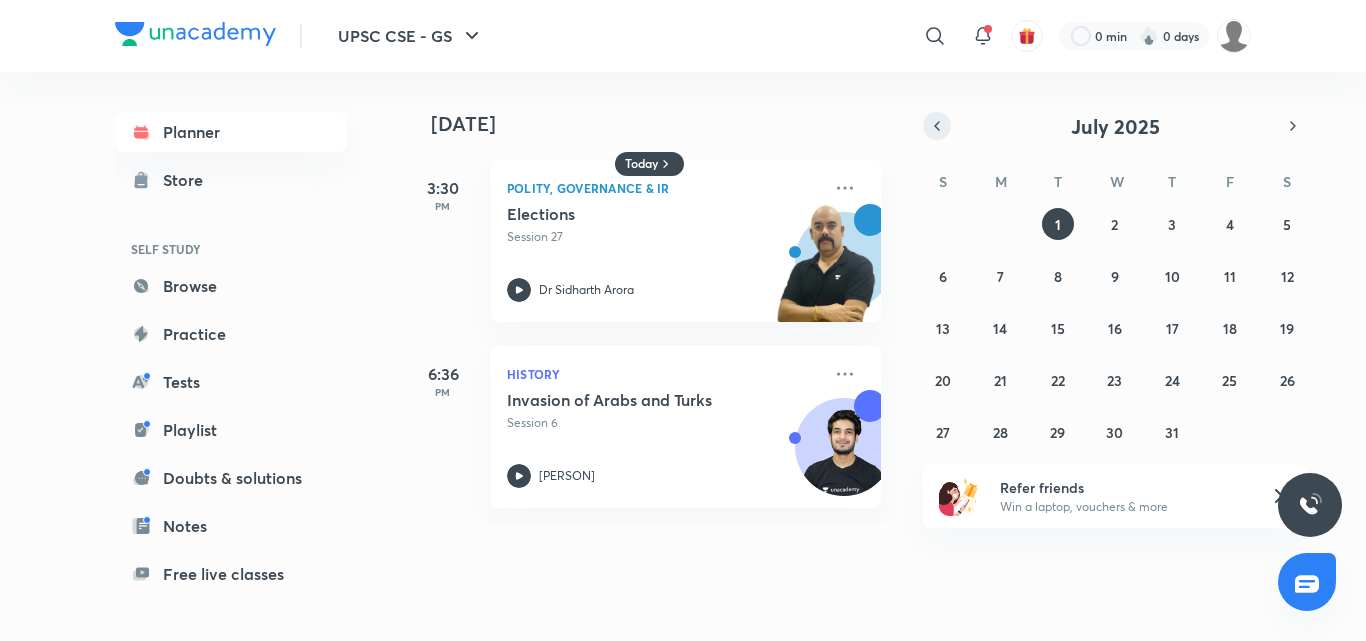 click 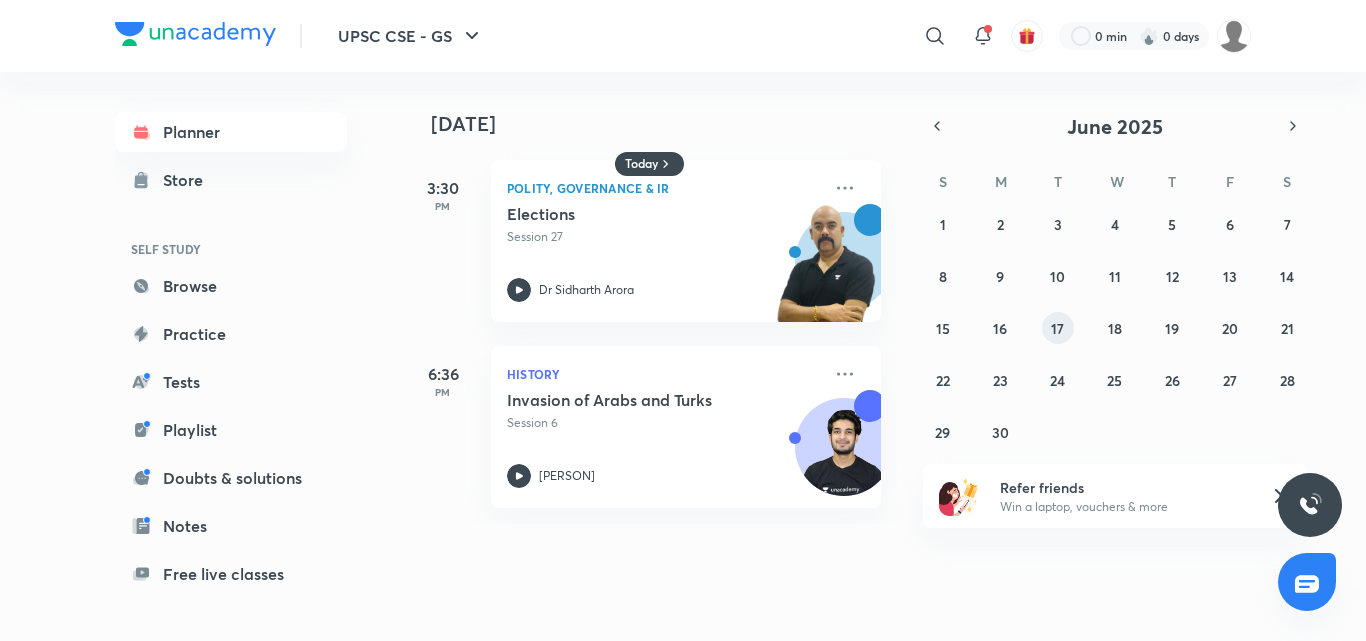 click on "17" at bounding box center [1057, 328] 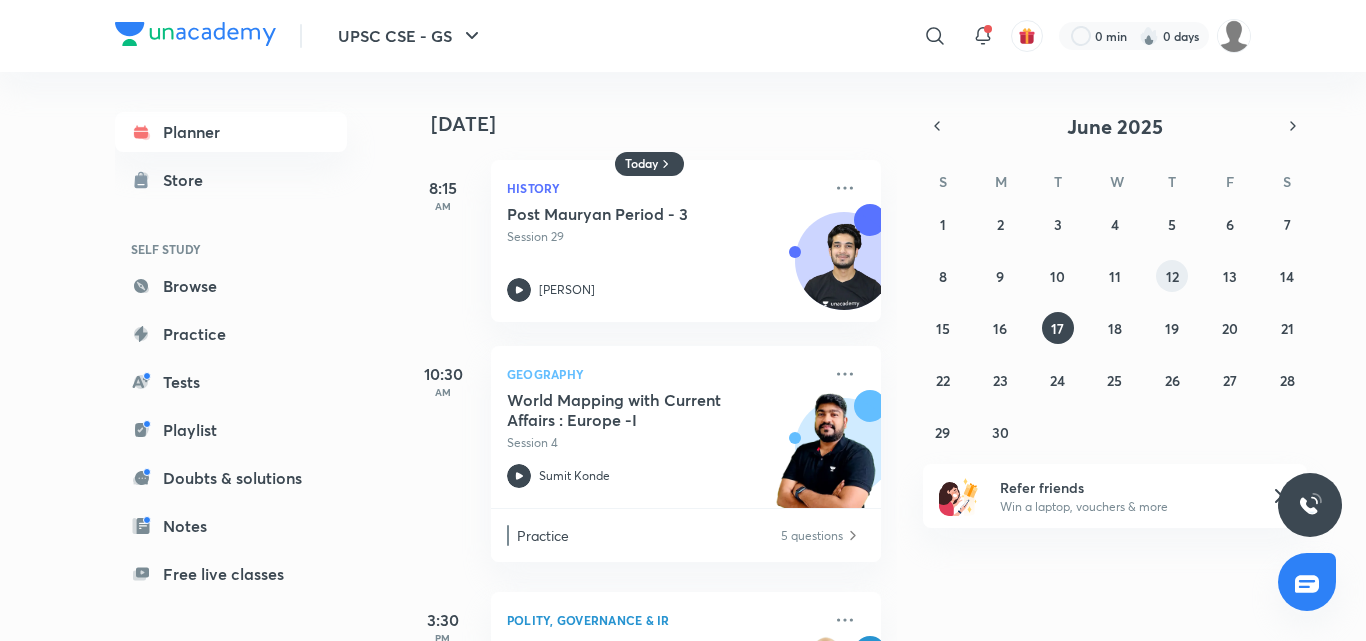 click on "12" at bounding box center [1172, 276] 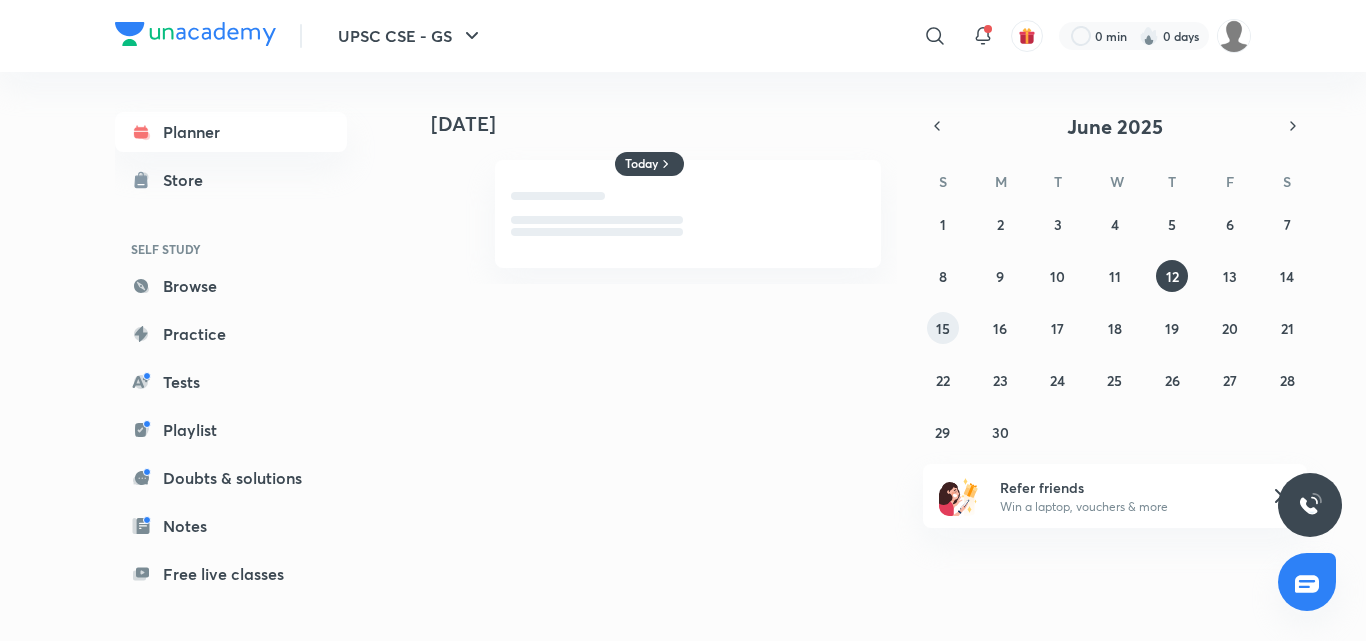 click on "15" at bounding box center (943, 328) 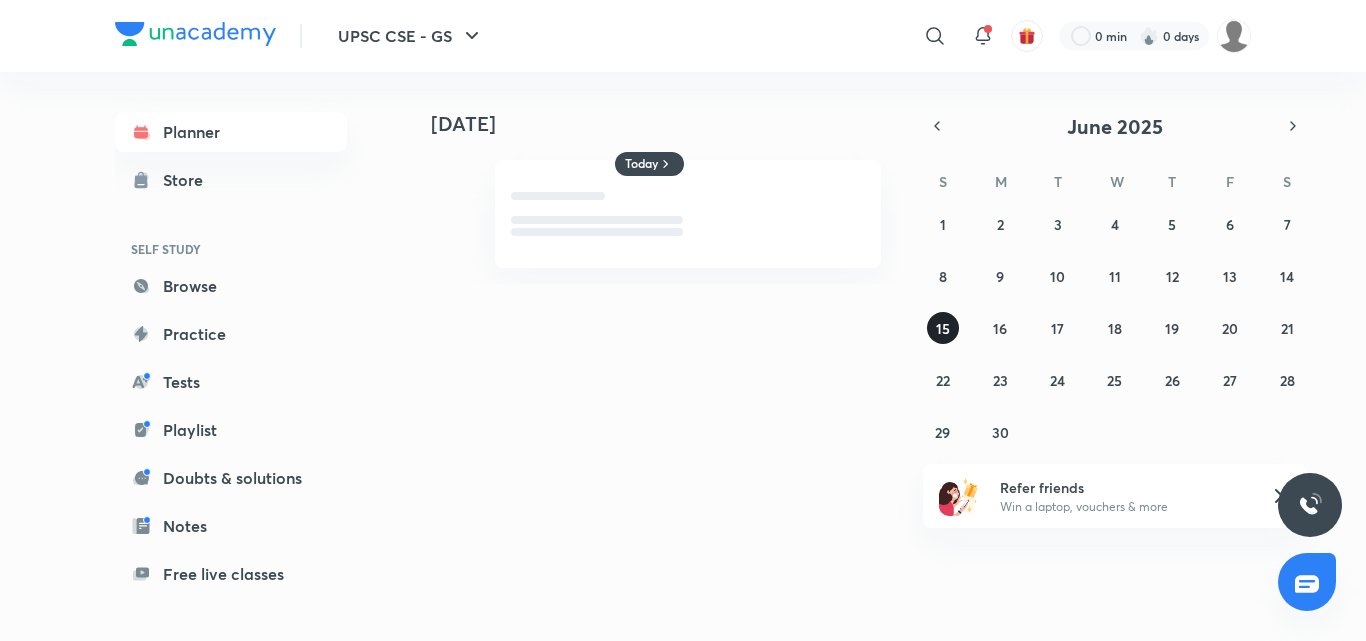 click on "15" at bounding box center (943, 328) 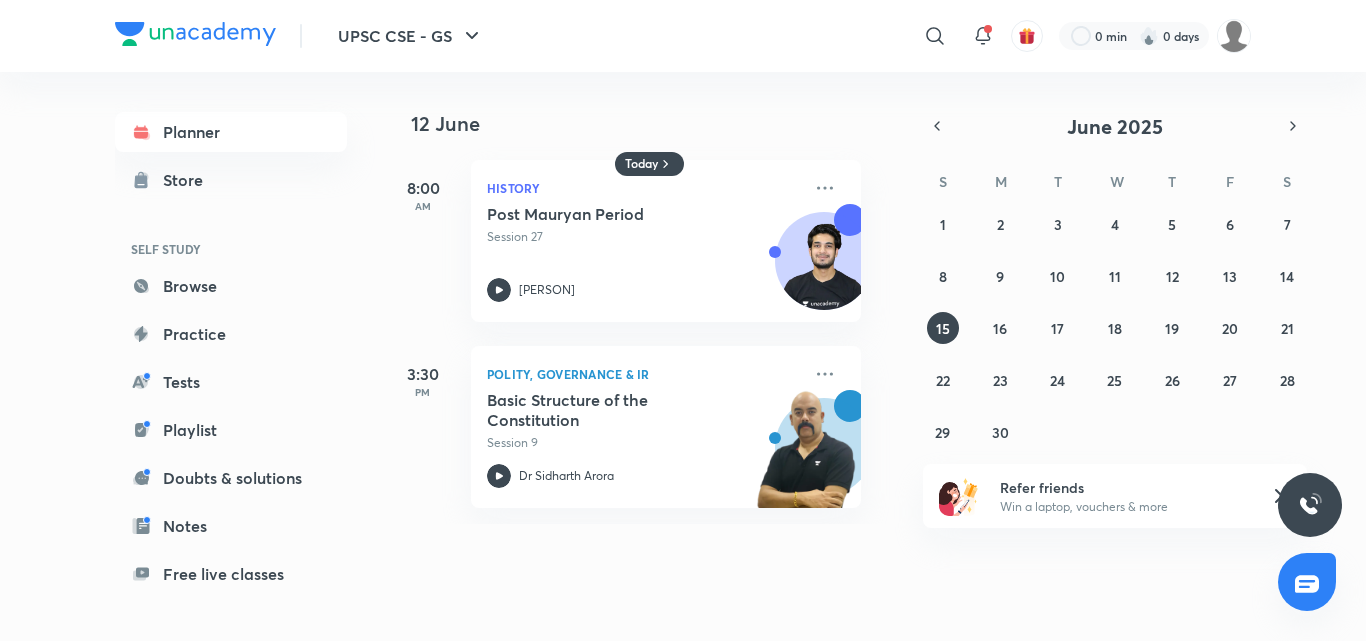 scroll, scrollTop: 0, scrollLeft: 0, axis: both 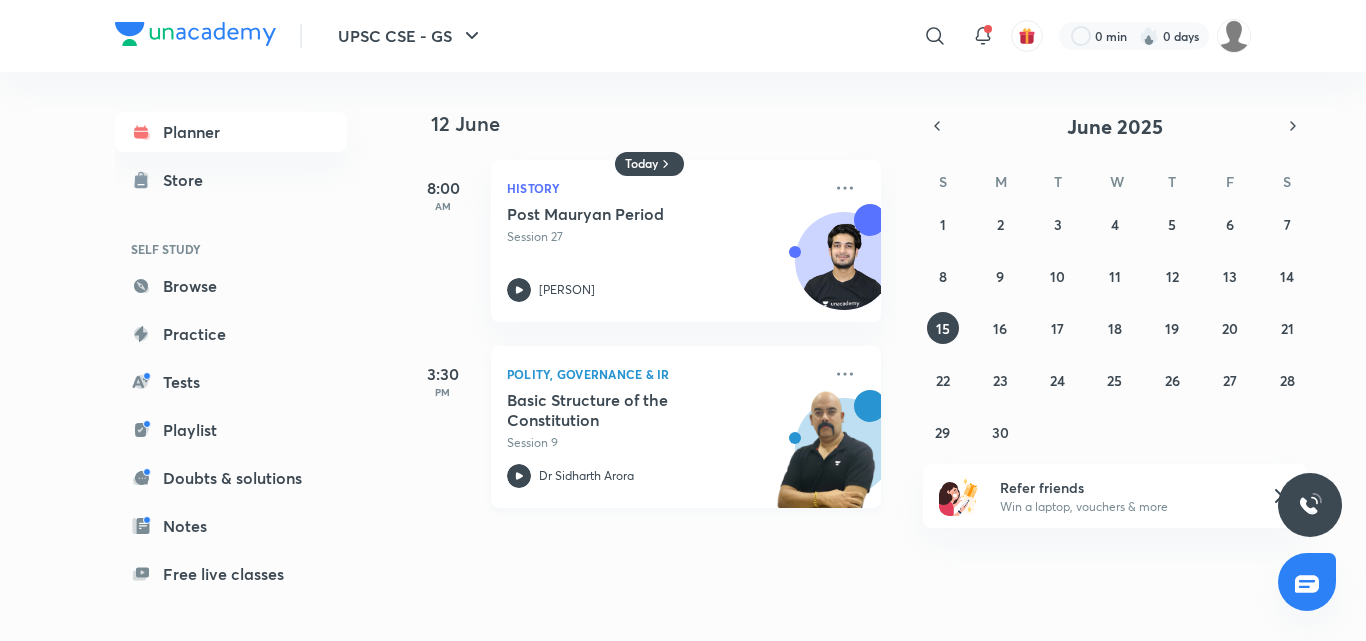 click on "Basic Structure of the Constitution" at bounding box center [631, 410] 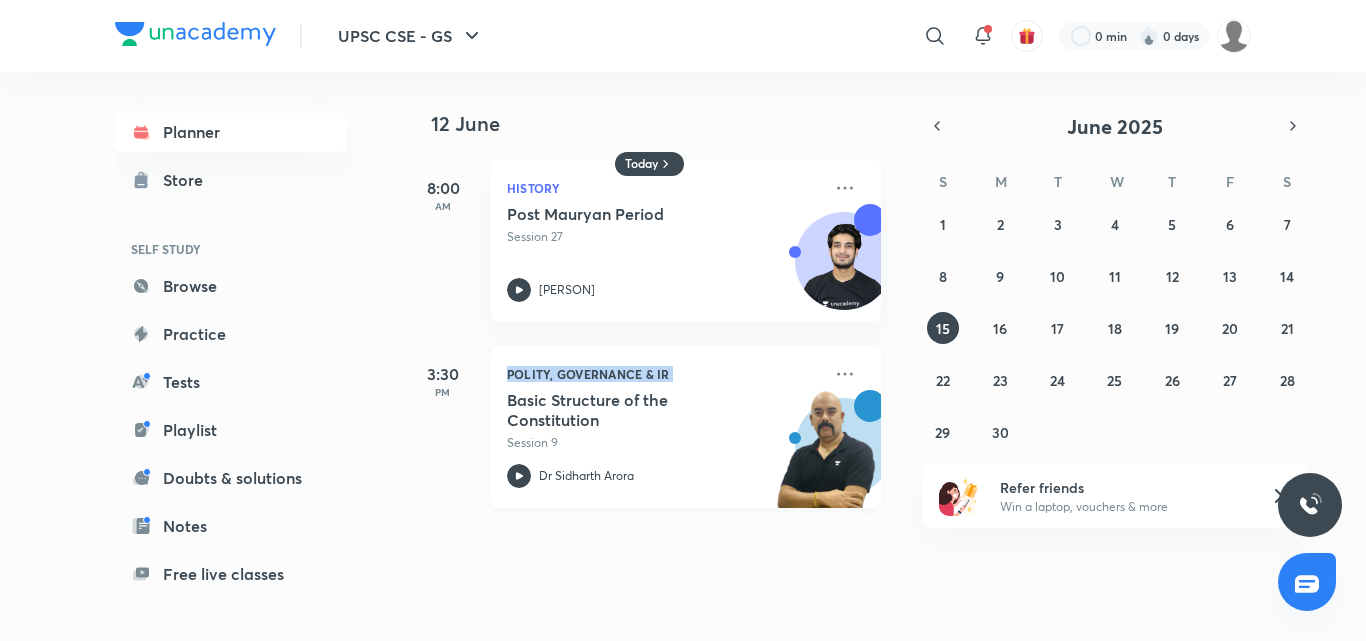 click on "Polity, Governance & IR" at bounding box center [664, 374] 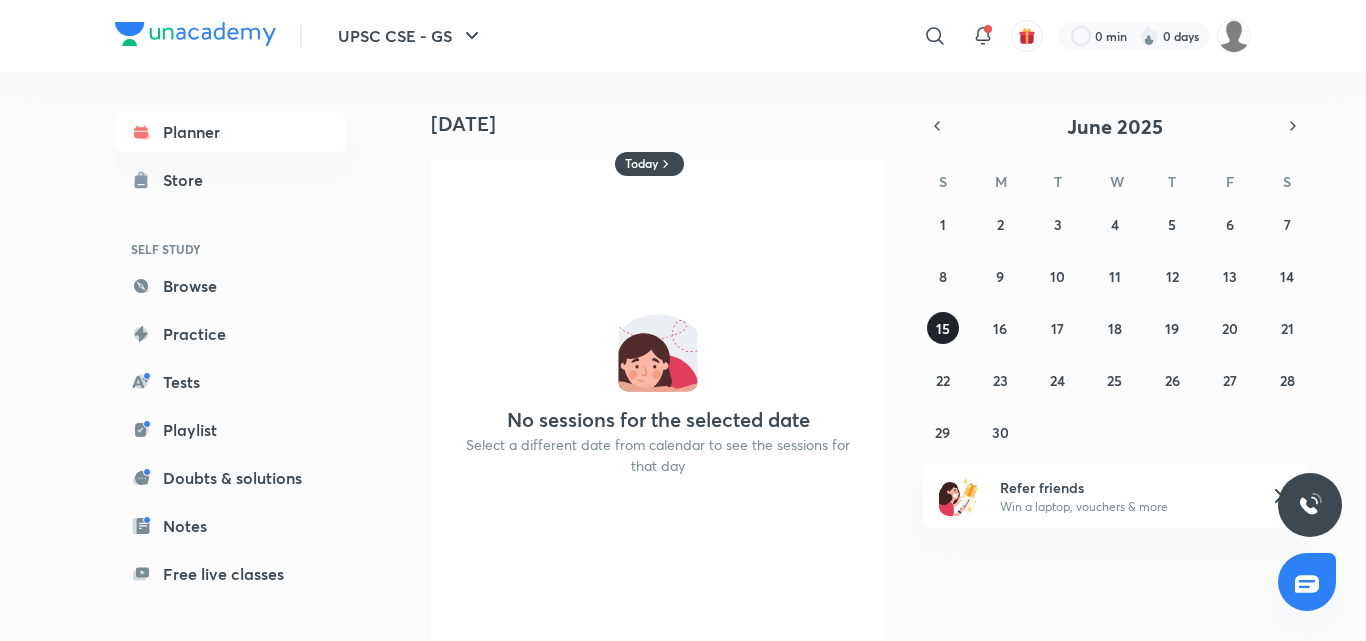 click on "15" at bounding box center [943, 328] 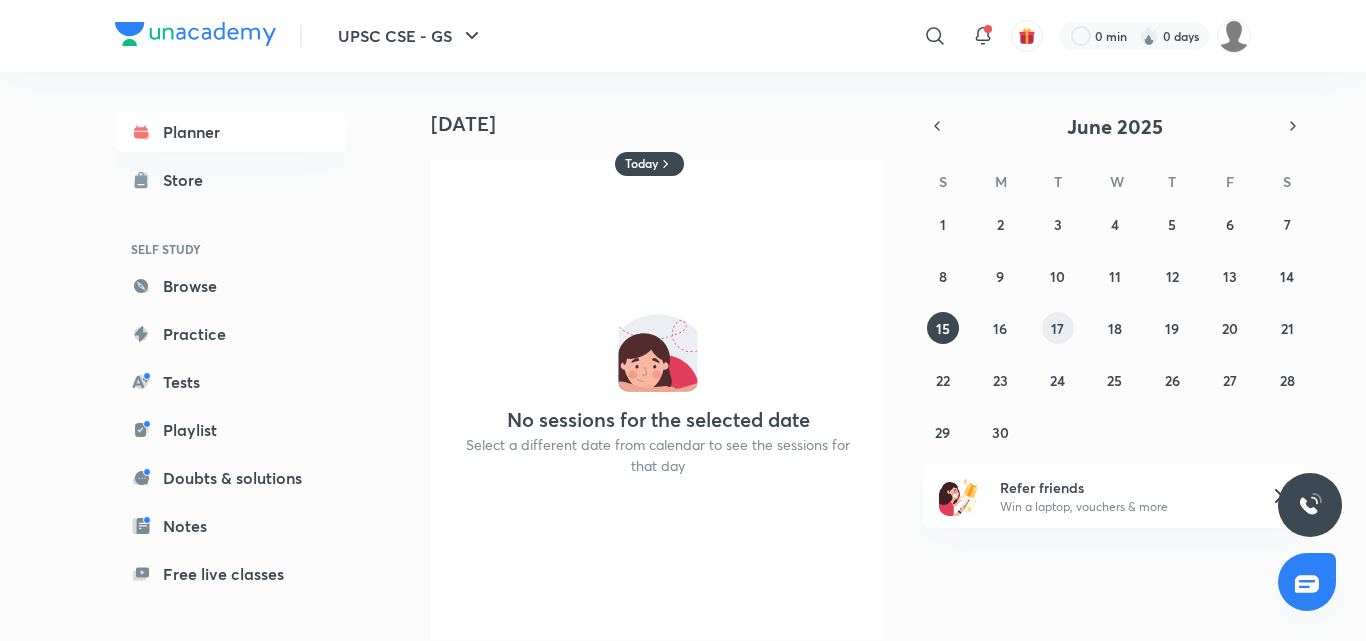 click on "17" at bounding box center (1057, 328) 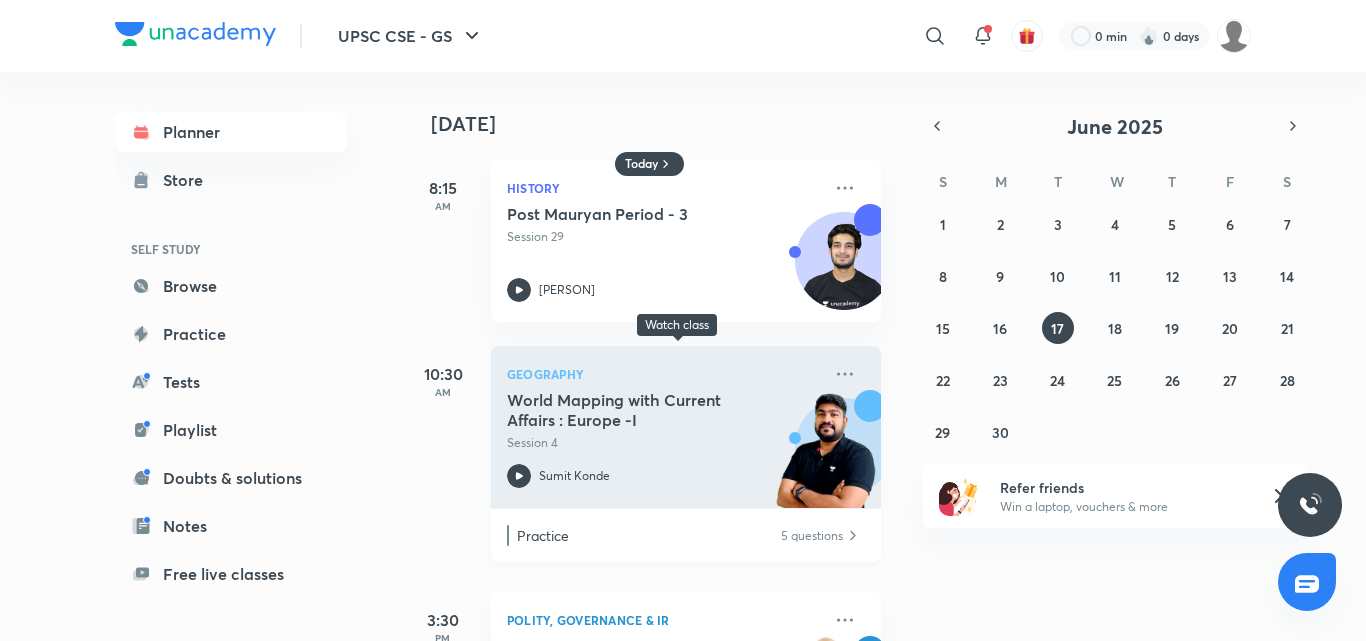 click on "Session 4" at bounding box center (664, 443) 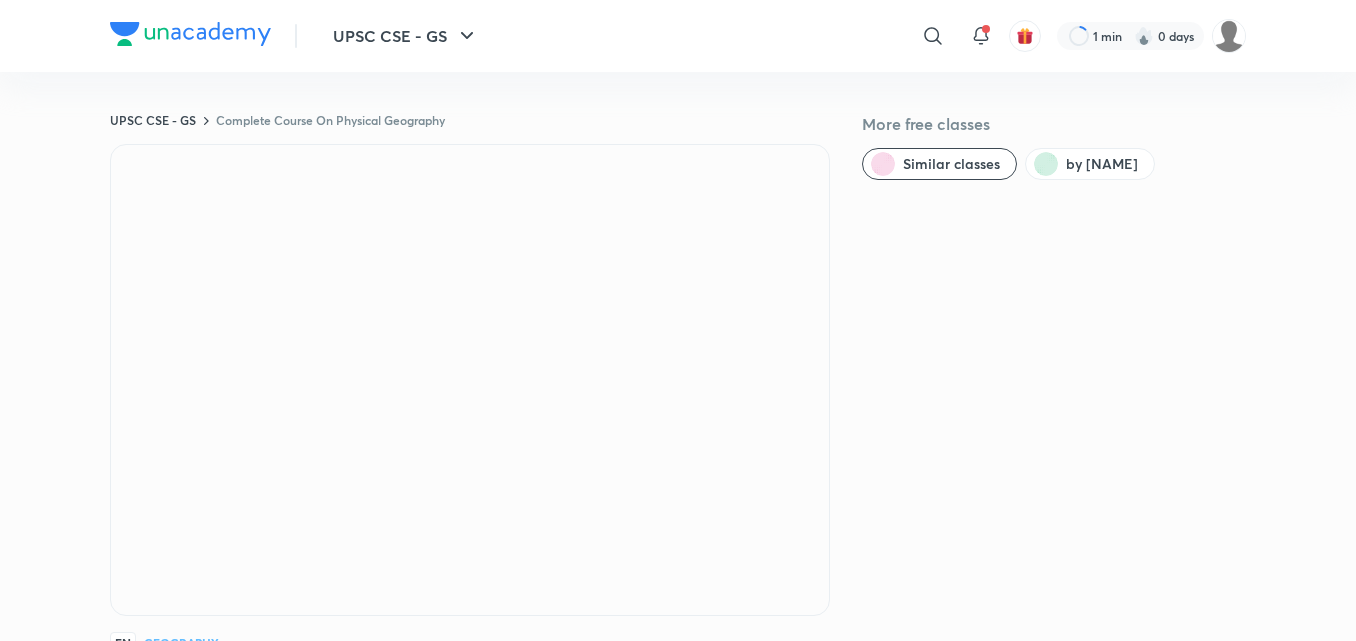 scroll, scrollTop: 0, scrollLeft: 0, axis: both 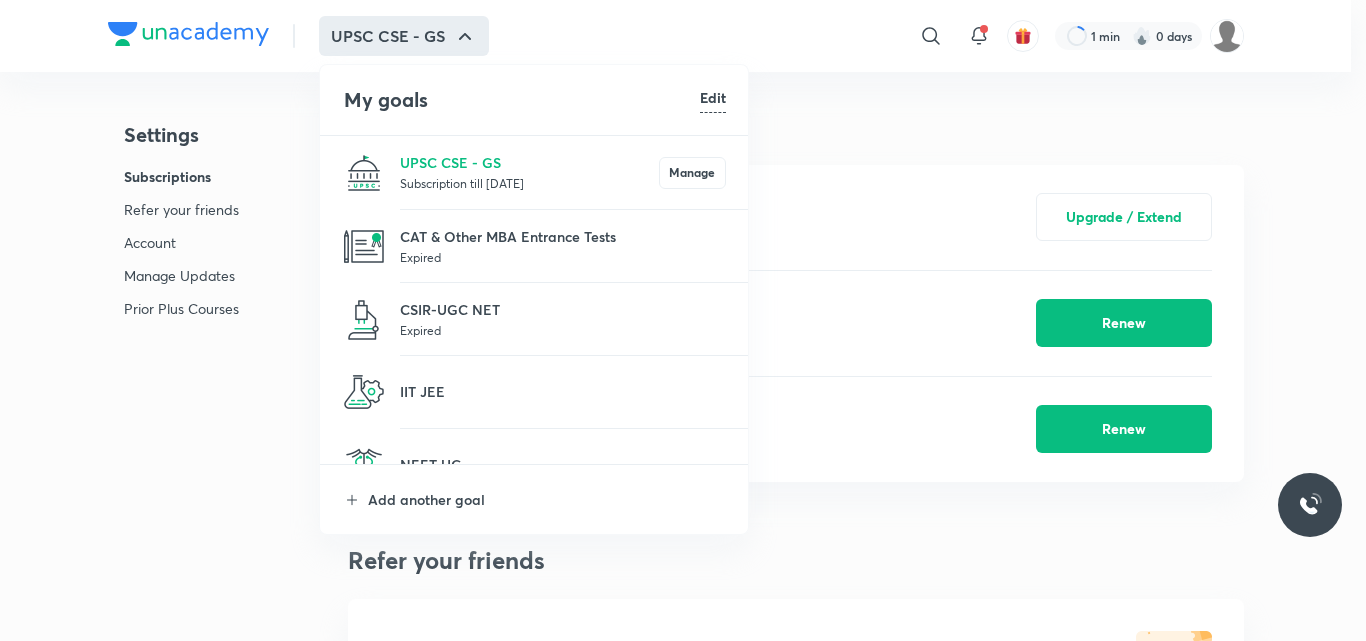 click at bounding box center (683, 320) 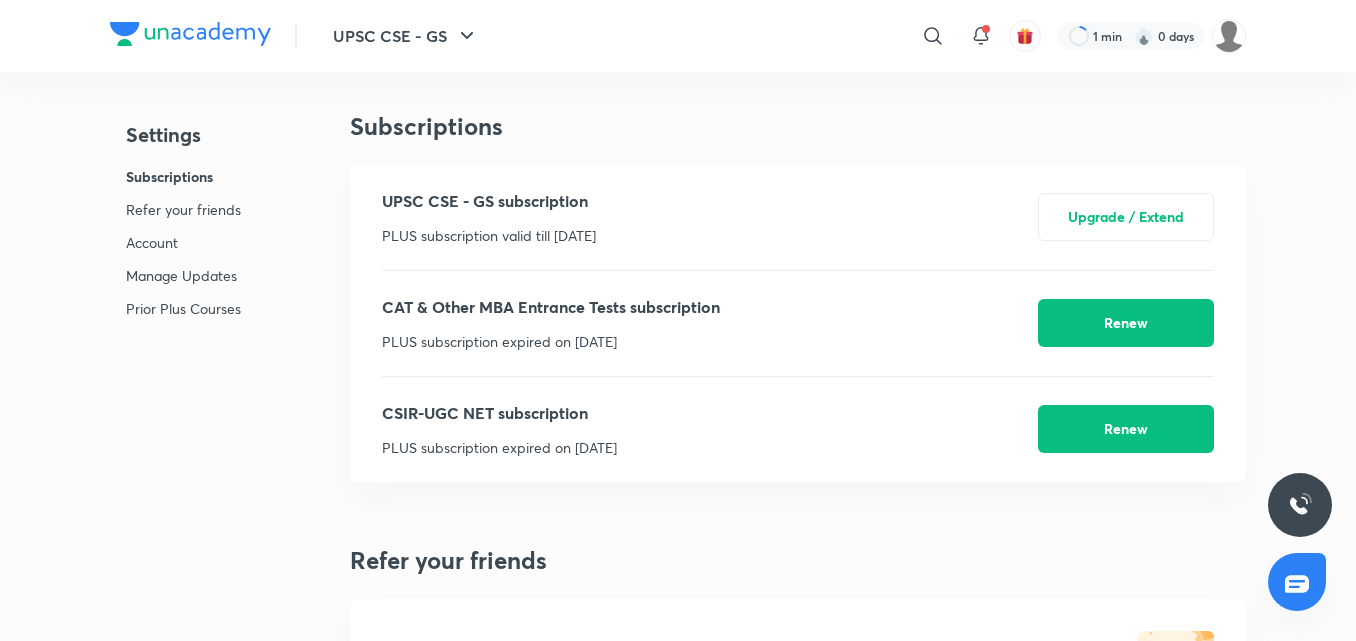 click on "UPSC CSE - GS" at bounding box center (406, 36) 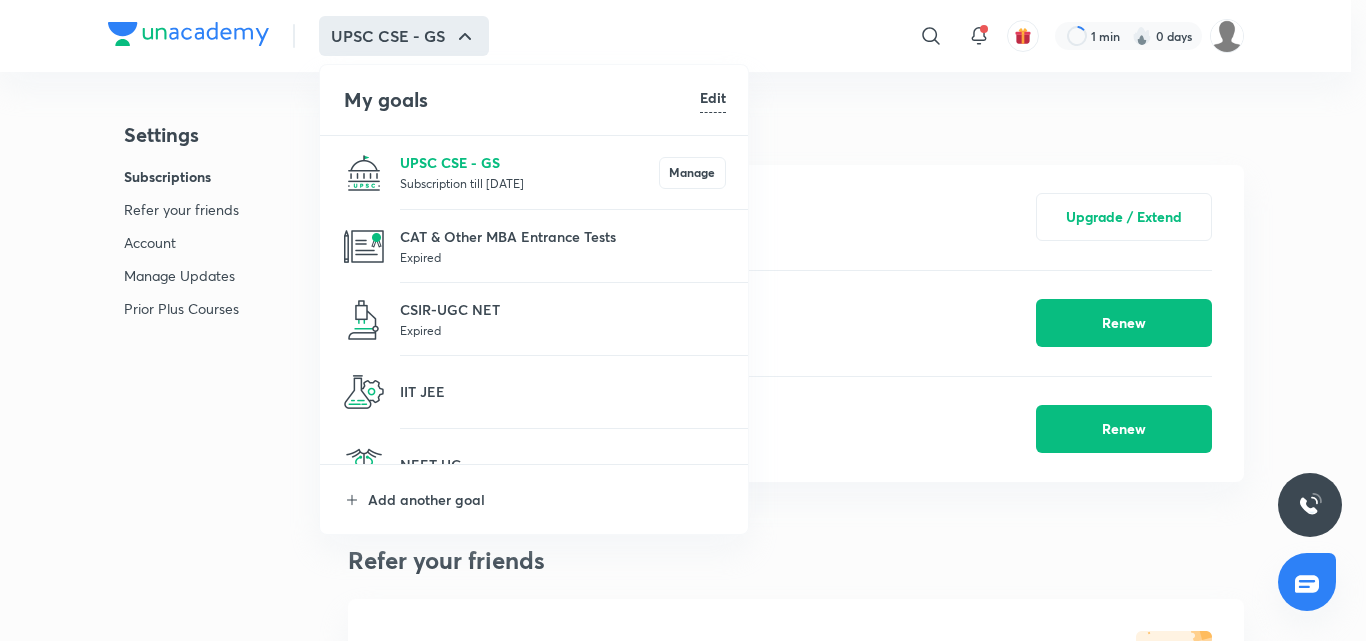 click on "UPSC CSE - GS" at bounding box center (529, 162) 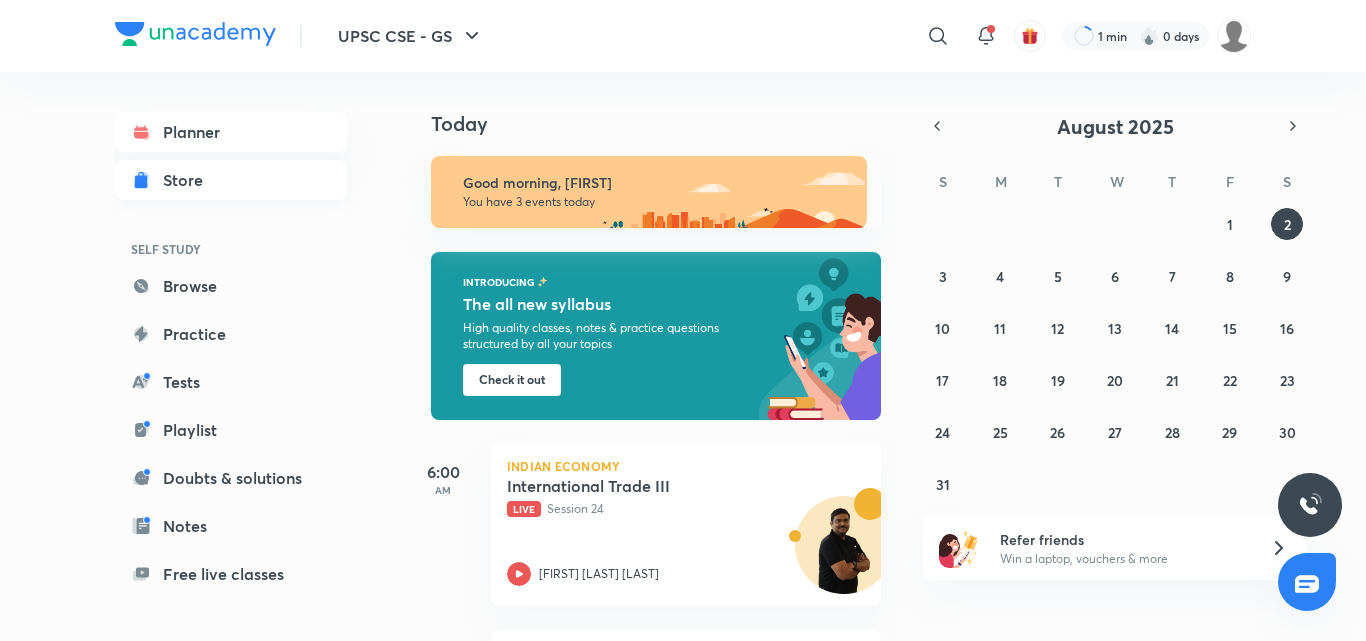 click on "Store" at bounding box center (231, 180) 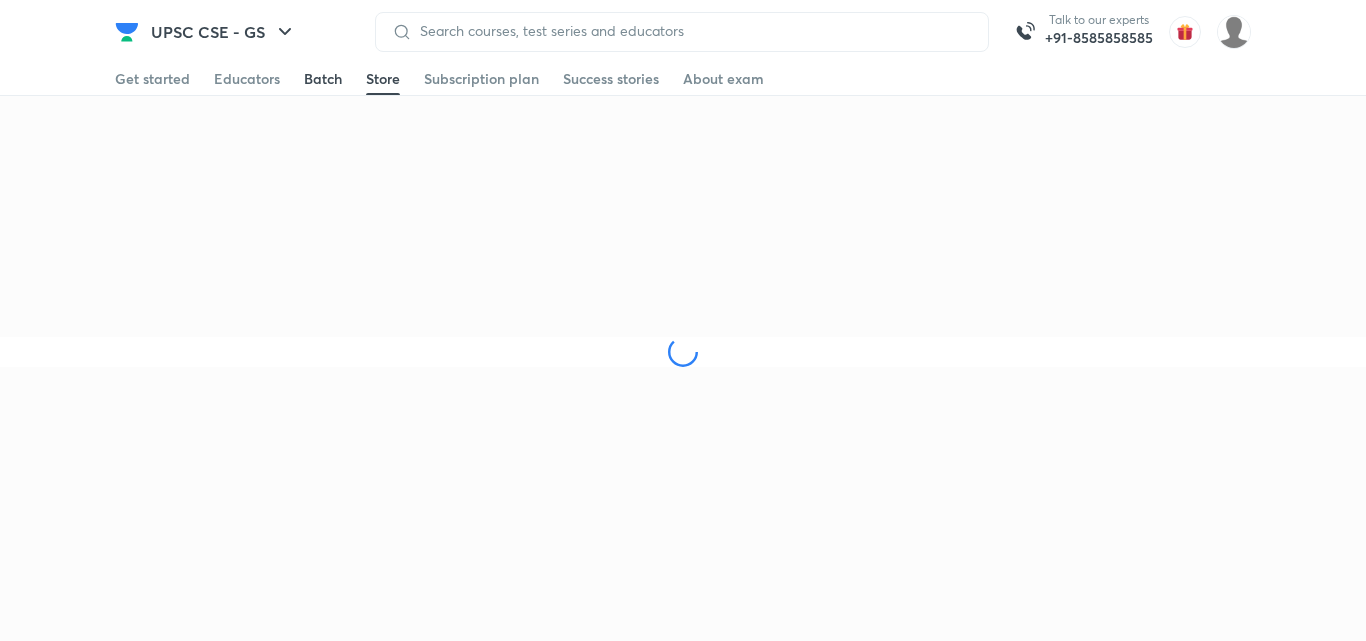 click on "Batch" at bounding box center (323, 79) 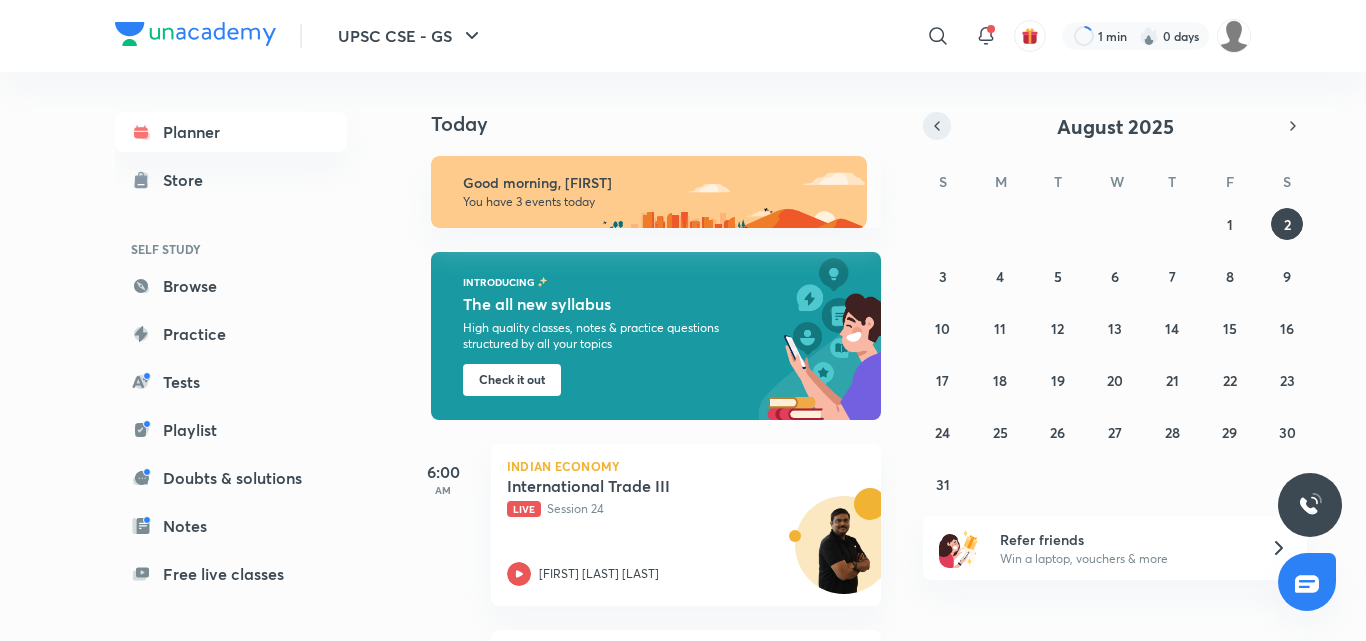 click 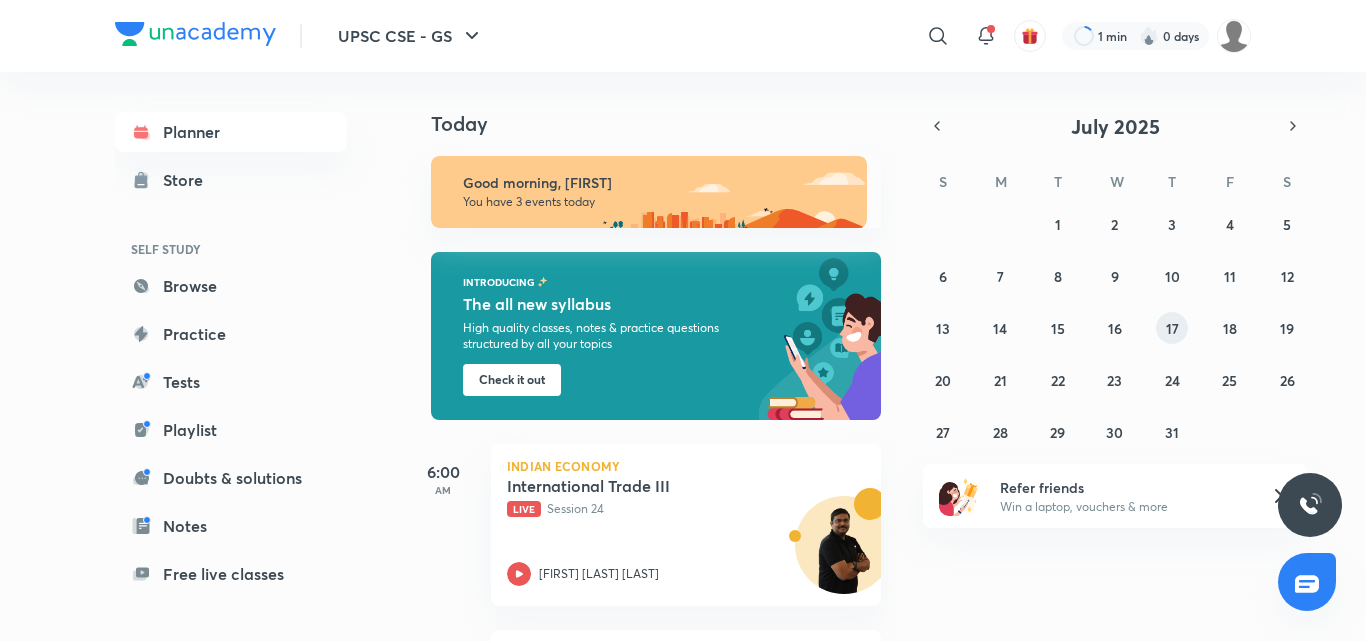 click on "17" at bounding box center [1172, 328] 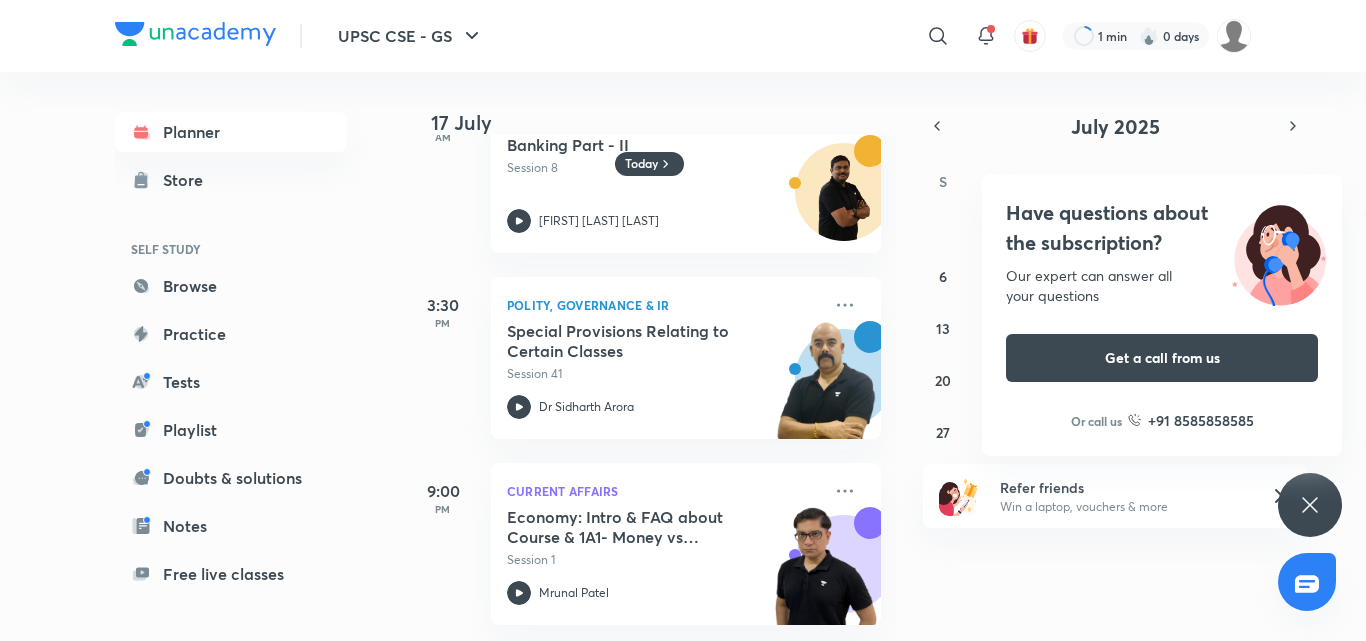 scroll, scrollTop: 0, scrollLeft: 0, axis: both 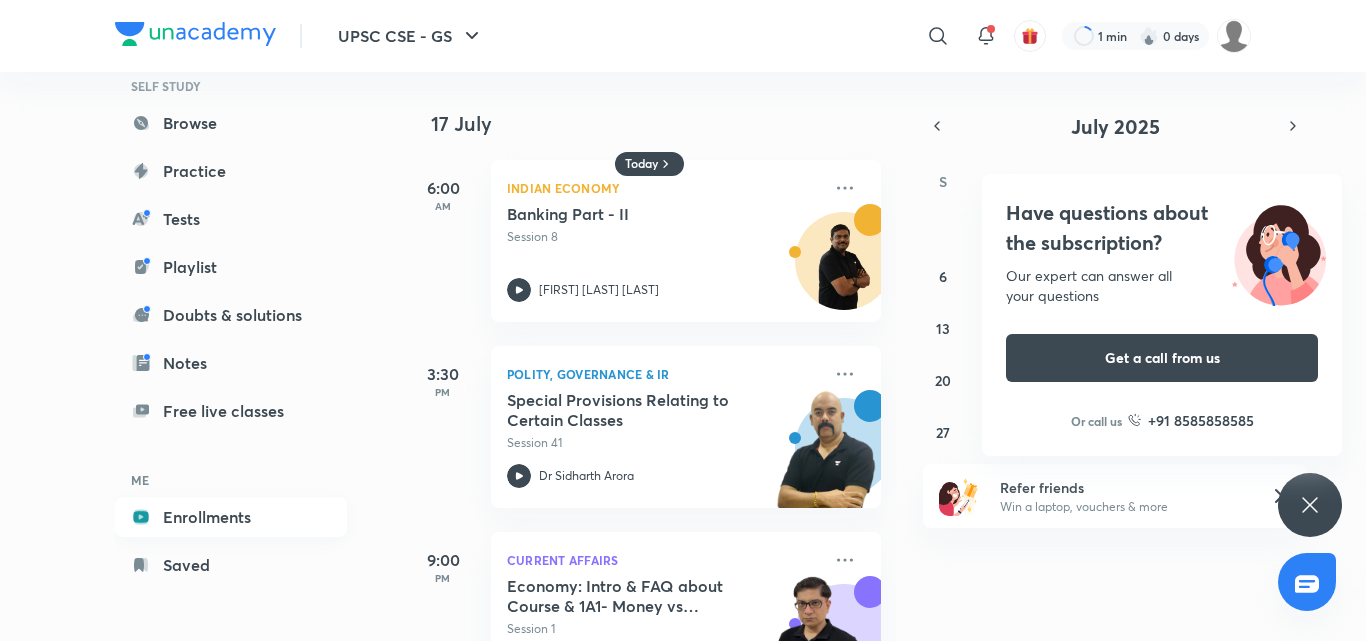 click on "Enrollments" at bounding box center [231, 517] 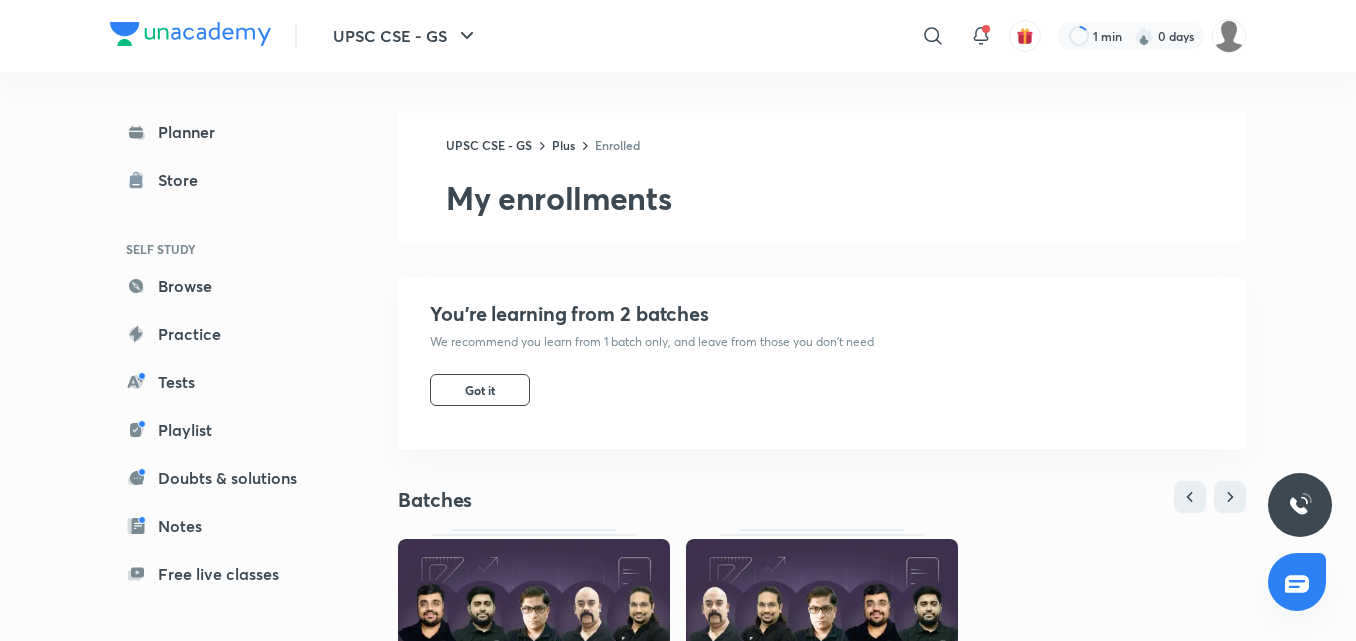 scroll, scrollTop: 163, scrollLeft: 0, axis: vertical 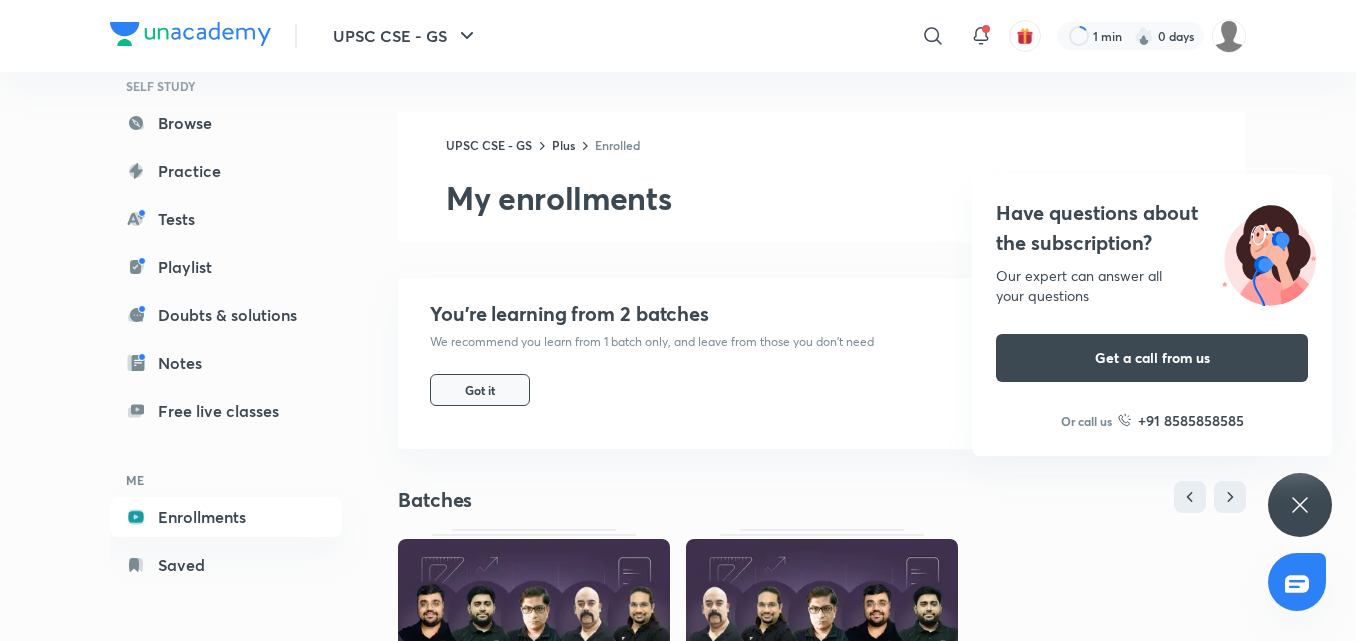 click on "Got it" at bounding box center [480, 390] 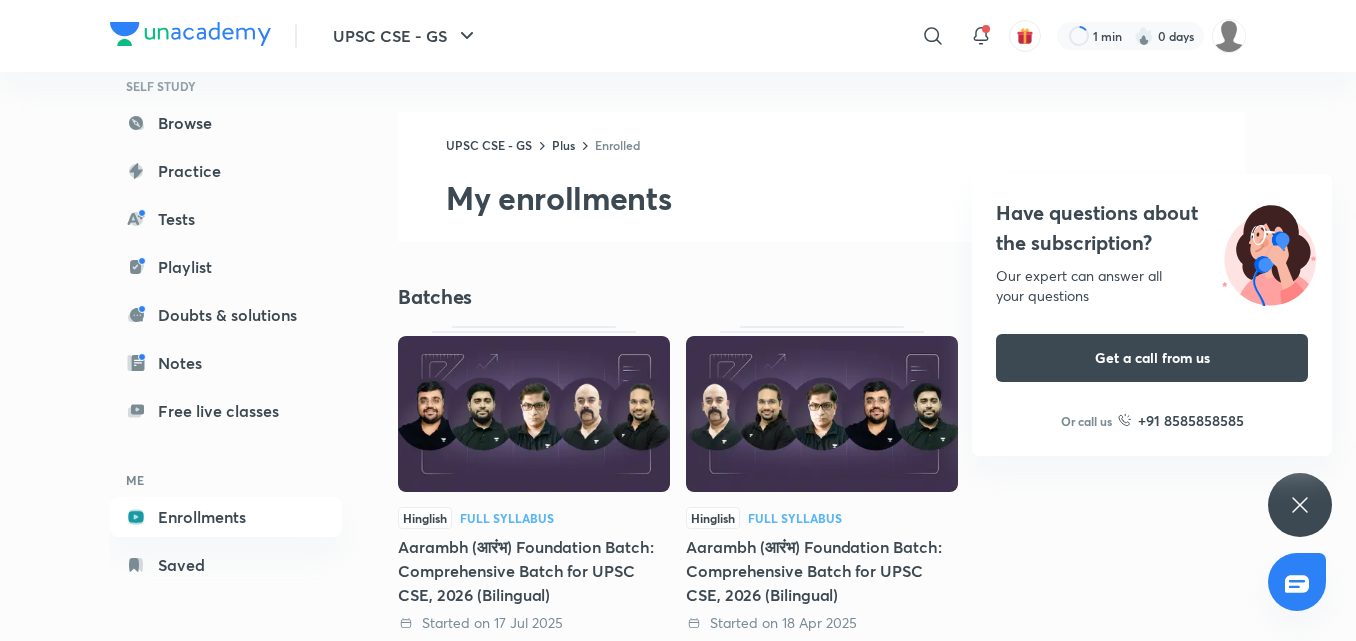 scroll, scrollTop: 132, scrollLeft: 0, axis: vertical 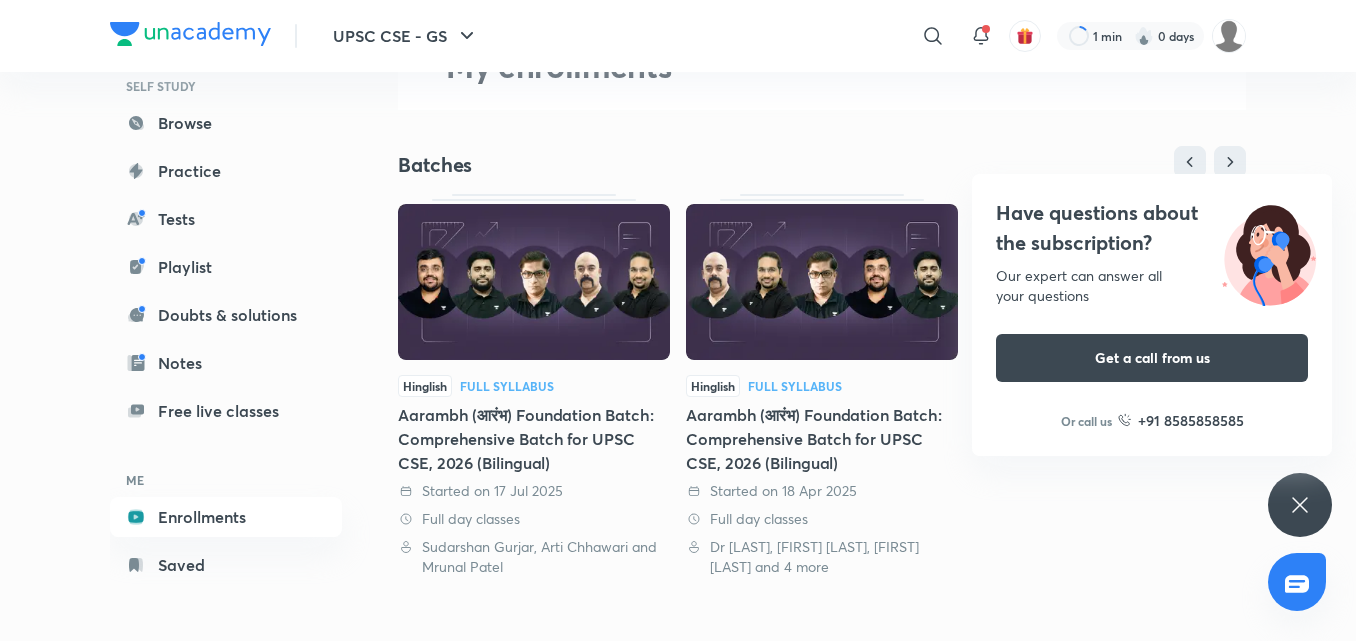 click on "Aarambh (आरंभ) Foundation Batch: Comprehensive Batch for UPSC CSE, 2026 (Bilingual)" at bounding box center [822, 439] 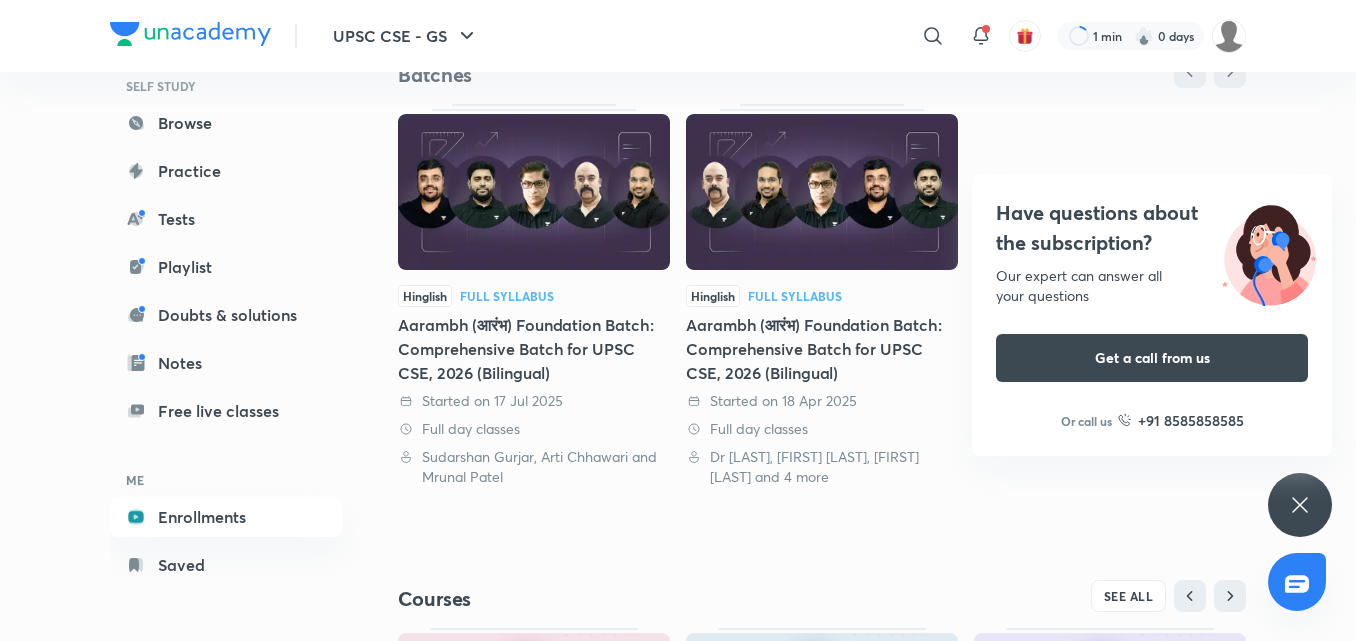 scroll, scrollTop: 280, scrollLeft: 0, axis: vertical 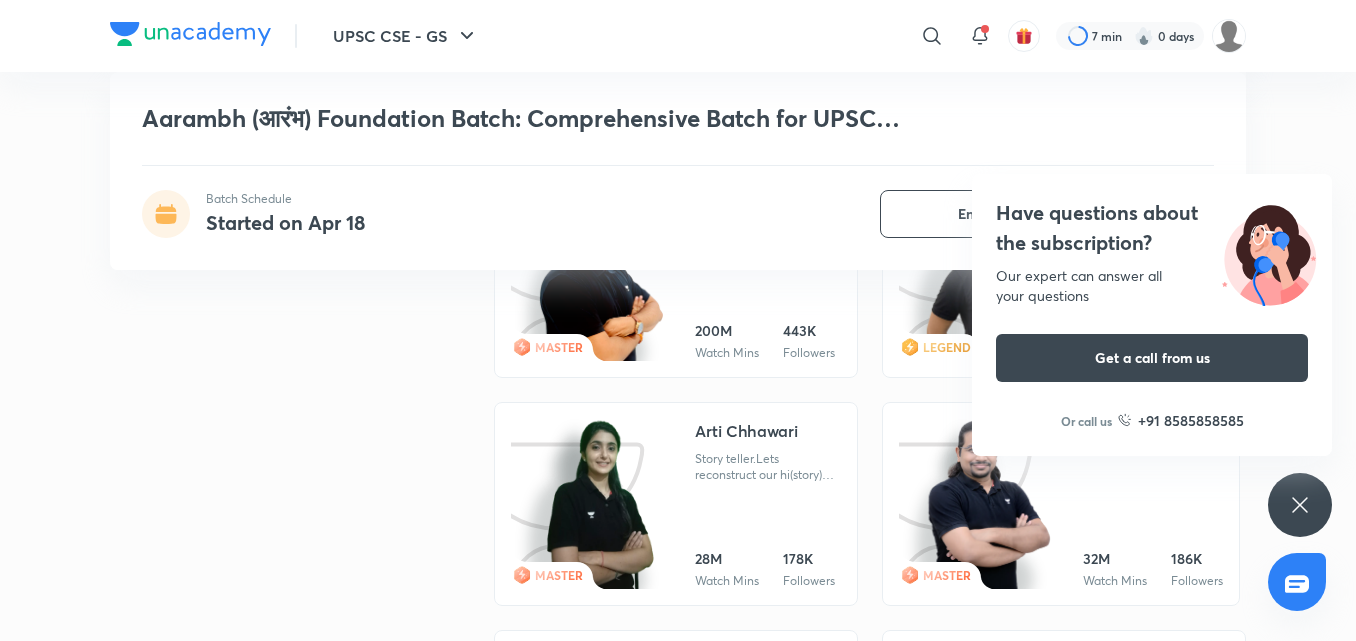 click 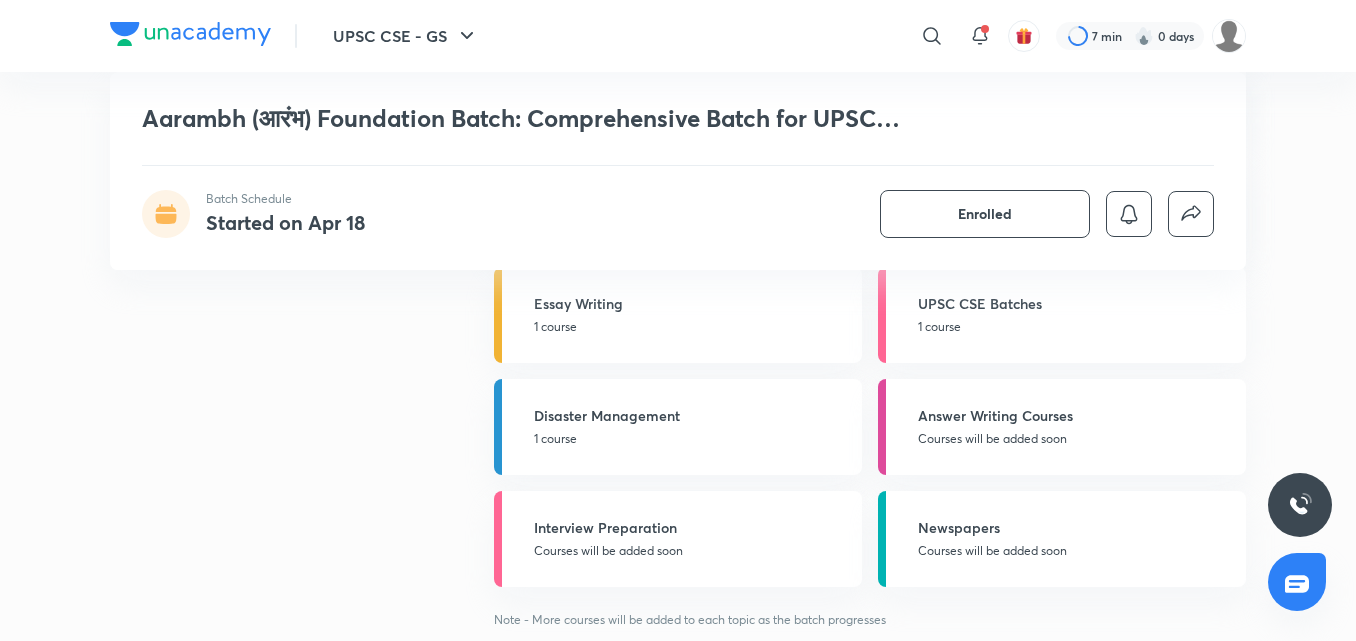 scroll, scrollTop: 3084, scrollLeft: 0, axis: vertical 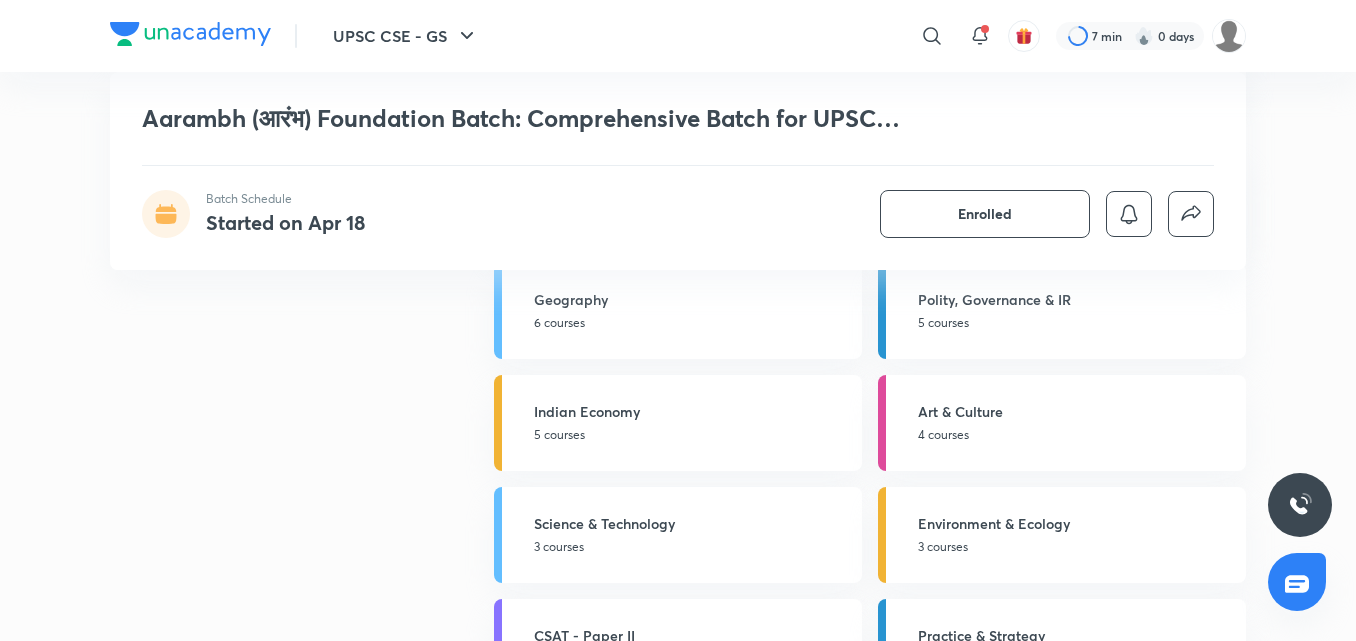 drag, startPoint x: 1352, startPoint y: 254, endPoint x: 1362, endPoint y: 257, distance: 10.440307 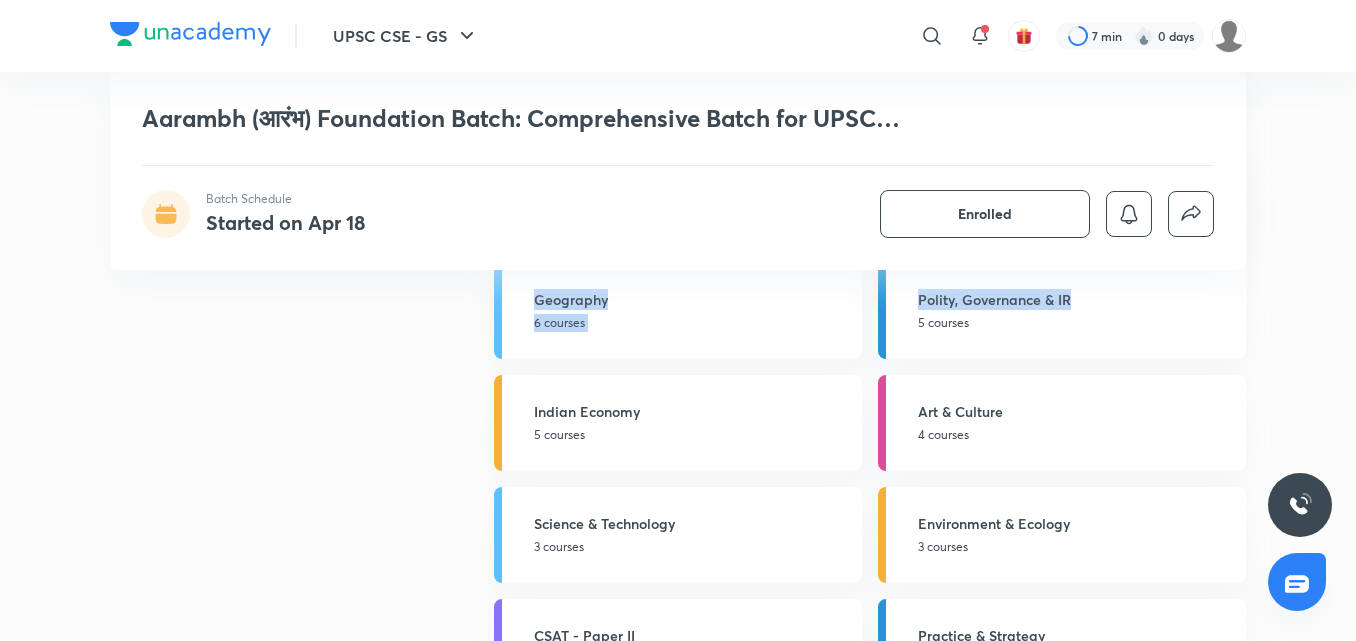 click on "UPSC CSE - GS ​ 7 min 0 days Aarambh (आरंभ) Foundation Batch: Comprehensive Batch for UPSC CSE, 2026 (Bilingual) Batch Schedule Started on Apr 18 Enrolled UPSC CSE - GS Plus Batches हिN Full Syllabus Batch Aarambh (आरंभ) Foundation Batch: Comprehensive Batch for UPSC CSE, 2026 (Bilingual)  Sudarshan Gurjar, Mrunal Patel and 7 more In this Foundation batch, the top Educators will cover important concepts for Prelims and Mains. This batch is very beneficial for aspirants preparing for UPSC CSE 2026. Learners at any stage of their preparation will also be benefited from the batch. The batch will be for 12 months and 20+ courses will be added to the batch. The lessons will be delivered in Hindi and English and the notes for the same will be provided in English. This batch w...  Read more Batch Schedule Started on Apr 18 Enrolled Demo classes   Watch free classes by the educators of this batch   541 Hinglish Optional Courses How to Choose Optional : Why to Choose Geography as Optional   962" at bounding box center (678, 951) 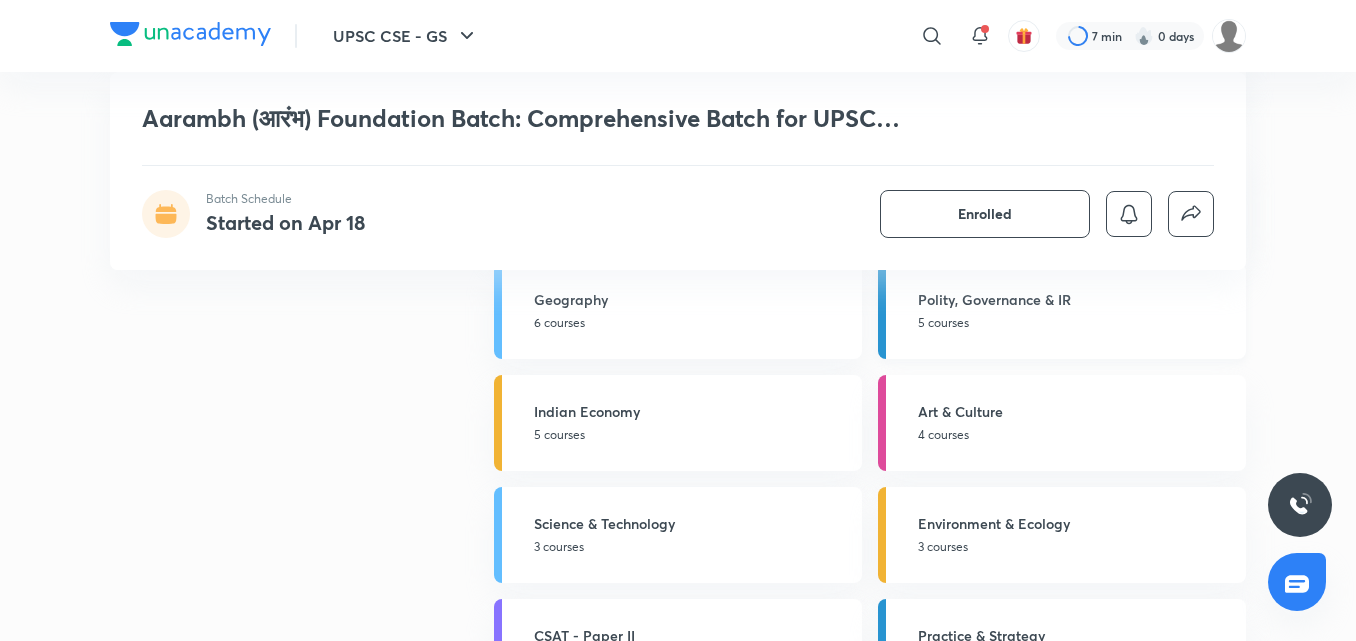 click on "Polity, Governance & IR" at bounding box center [1076, 299] 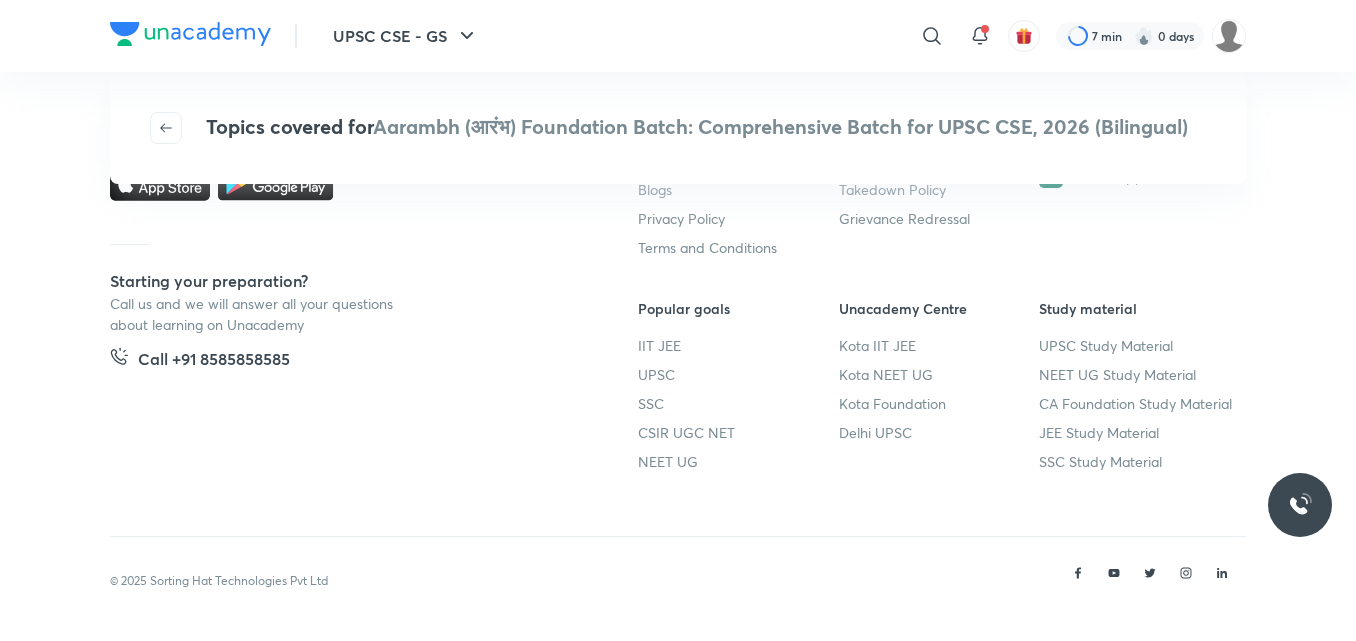 scroll, scrollTop: 0, scrollLeft: 0, axis: both 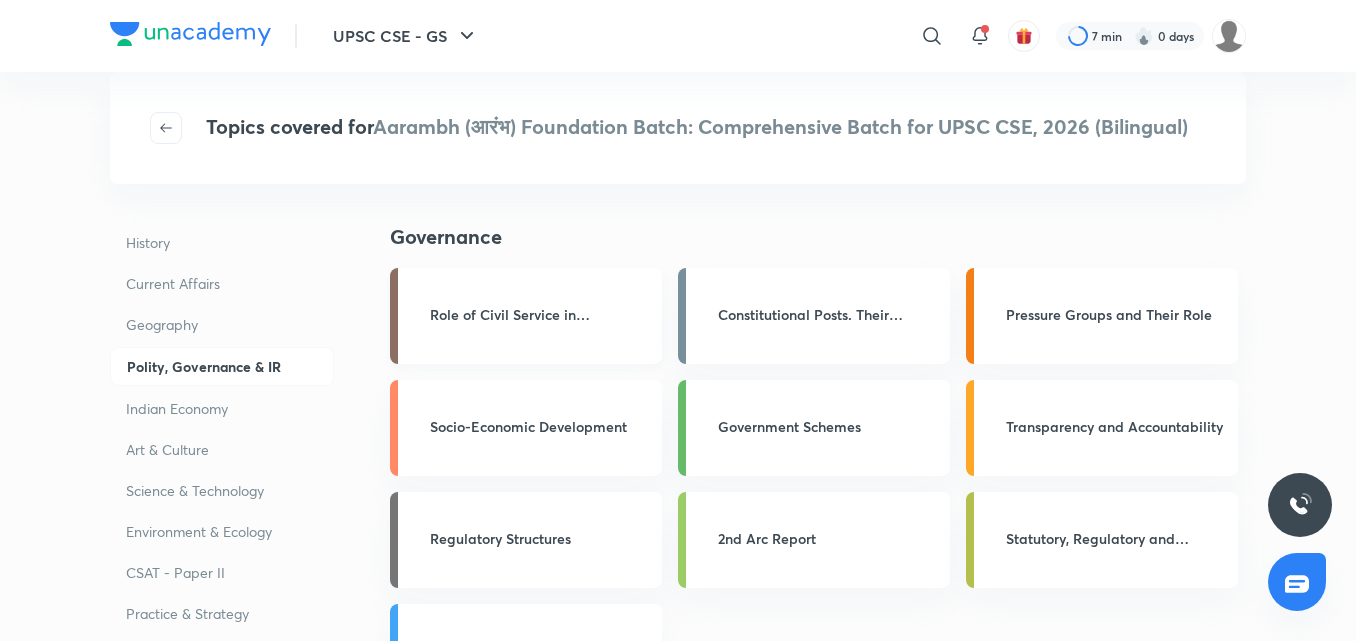 click on "Role of Civil Service in Democracy" at bounding box center (526, 316) 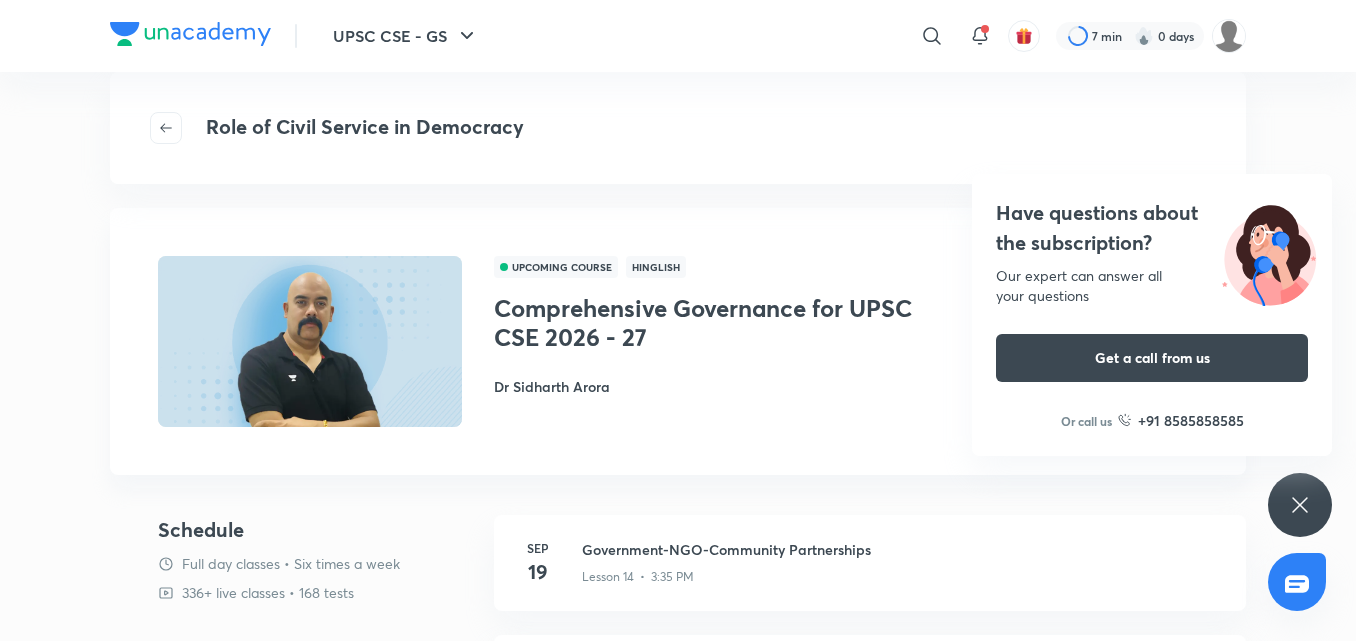 scroll, scrollTop: 0, scrollLeft: 0, axis: both 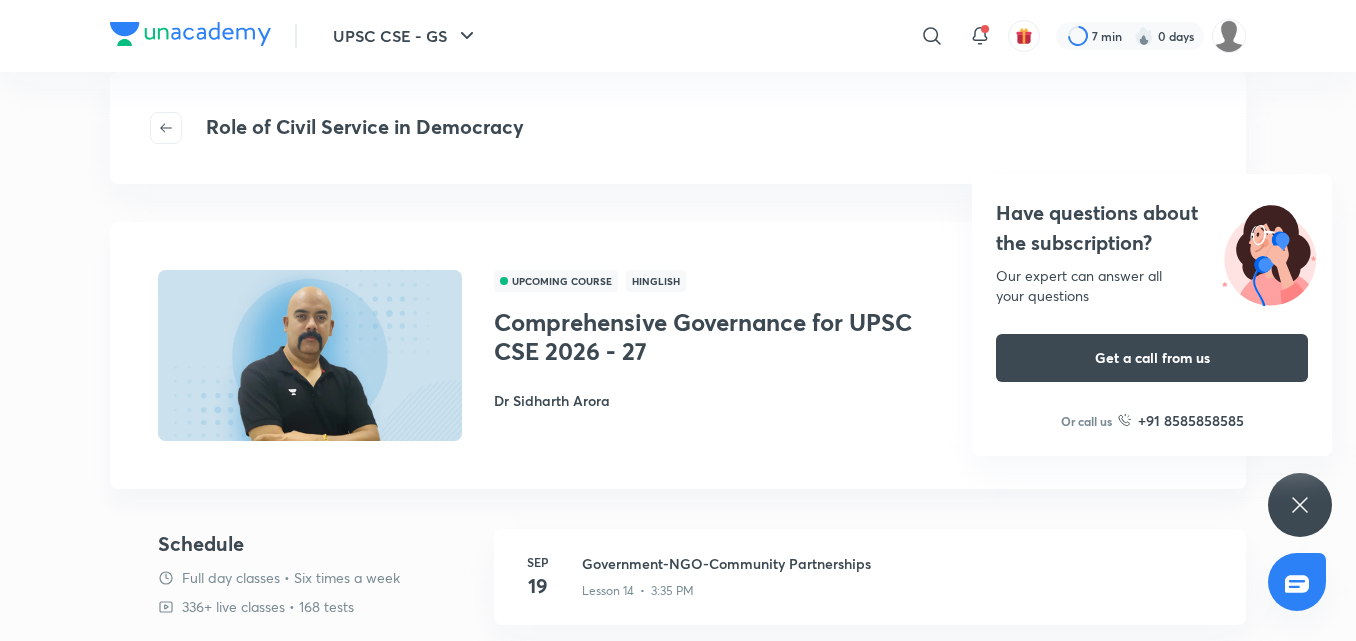 click on "Have questions about the subscription? Our expert can answer all your questions Get a call from us Or call us +91 8585858585" at bounding box center [1300, 505] 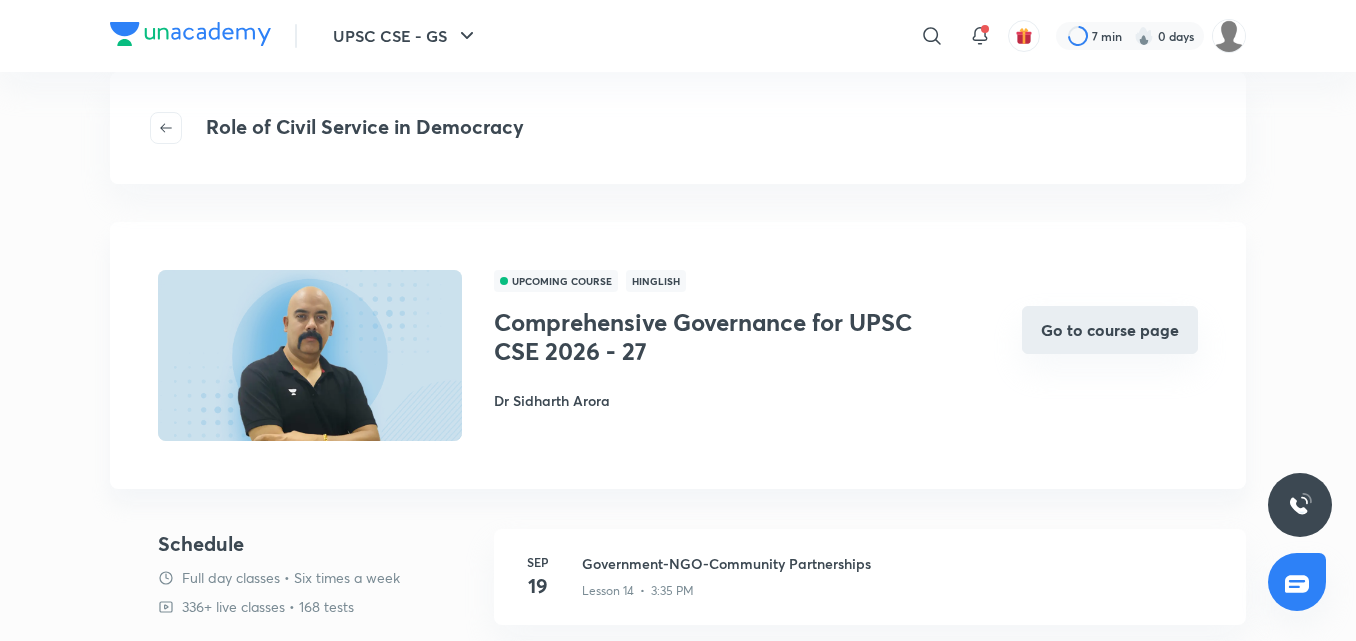 click on "Go to course page" at bounding box center [1110, 330] 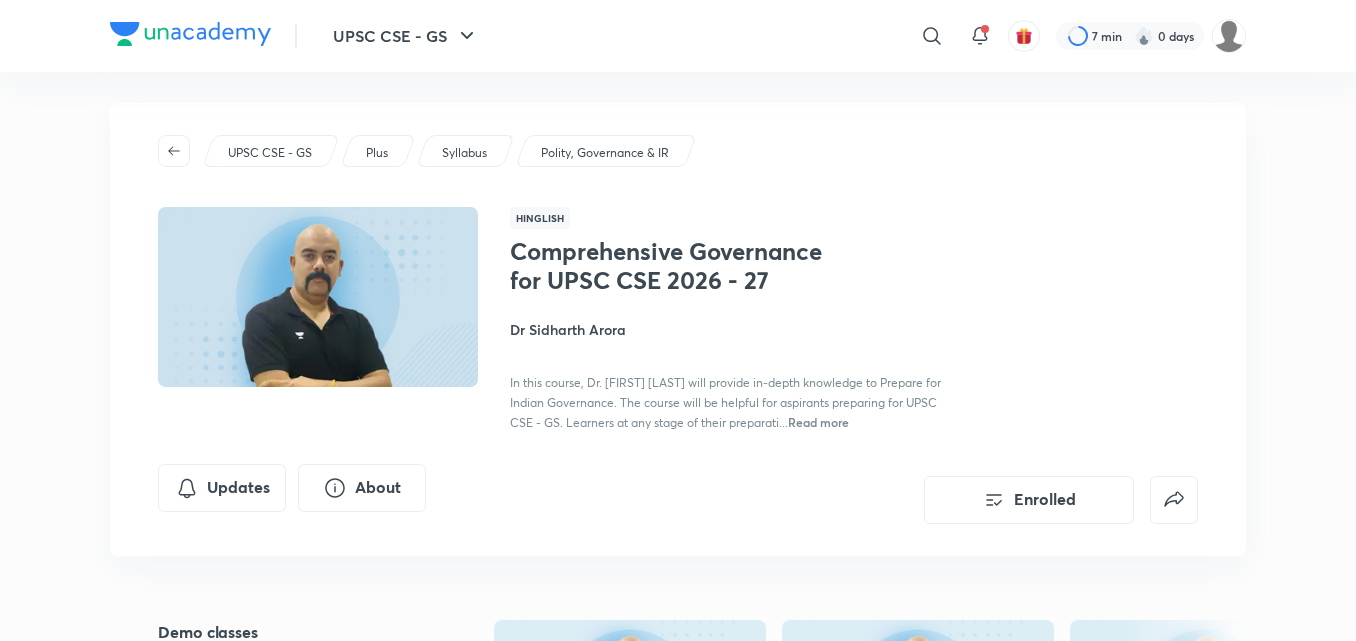 scroll, scrollTop: 0, scrollLeft: 0, axis: both 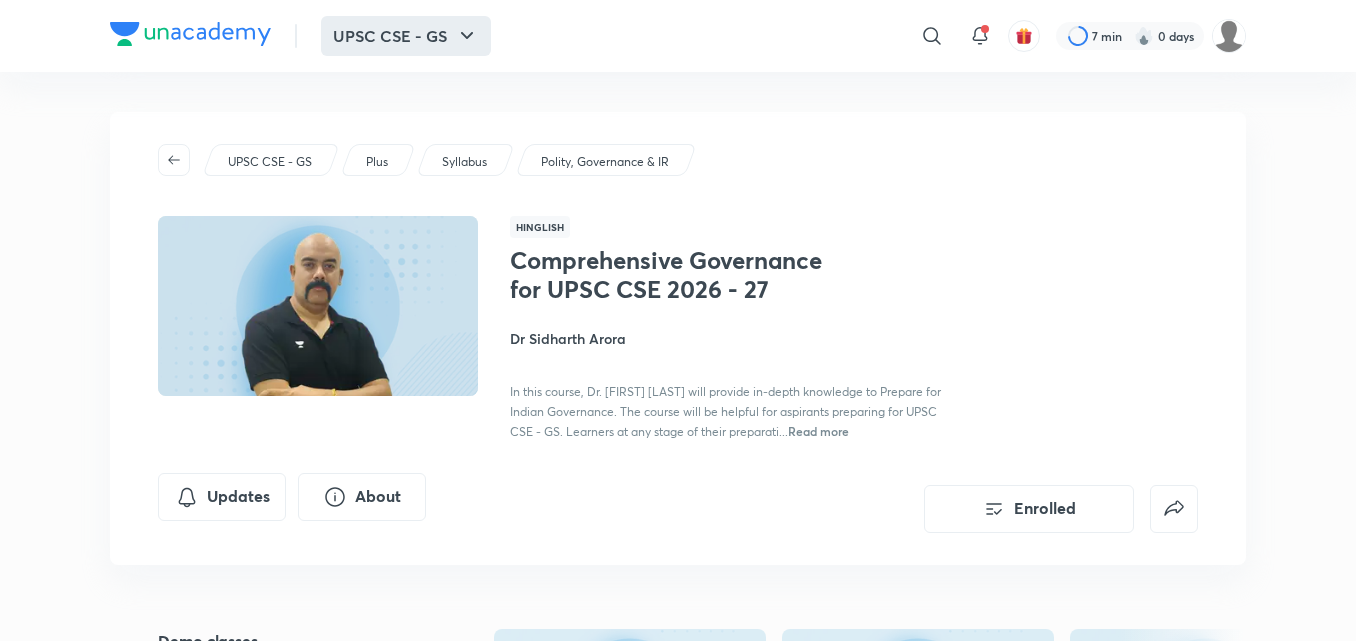 click on "UPSC CSE - GS" at bounding box center (406, 36) 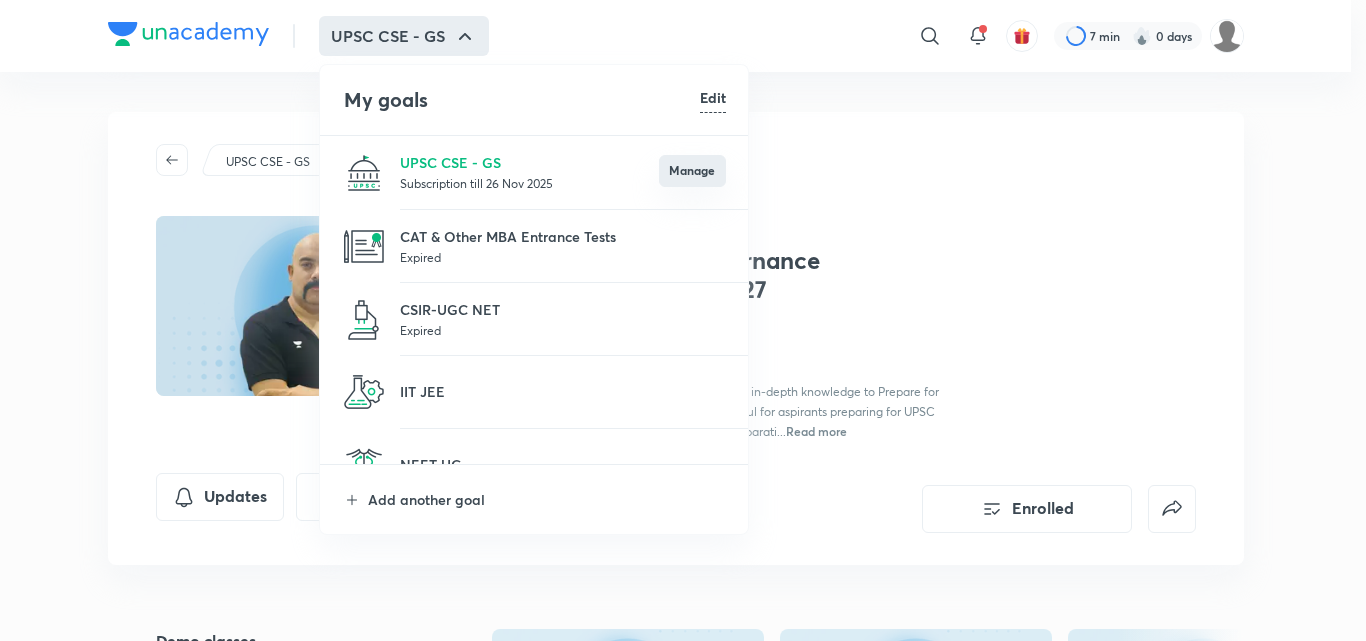 click on "Manage" at bounding box center (692, 171) 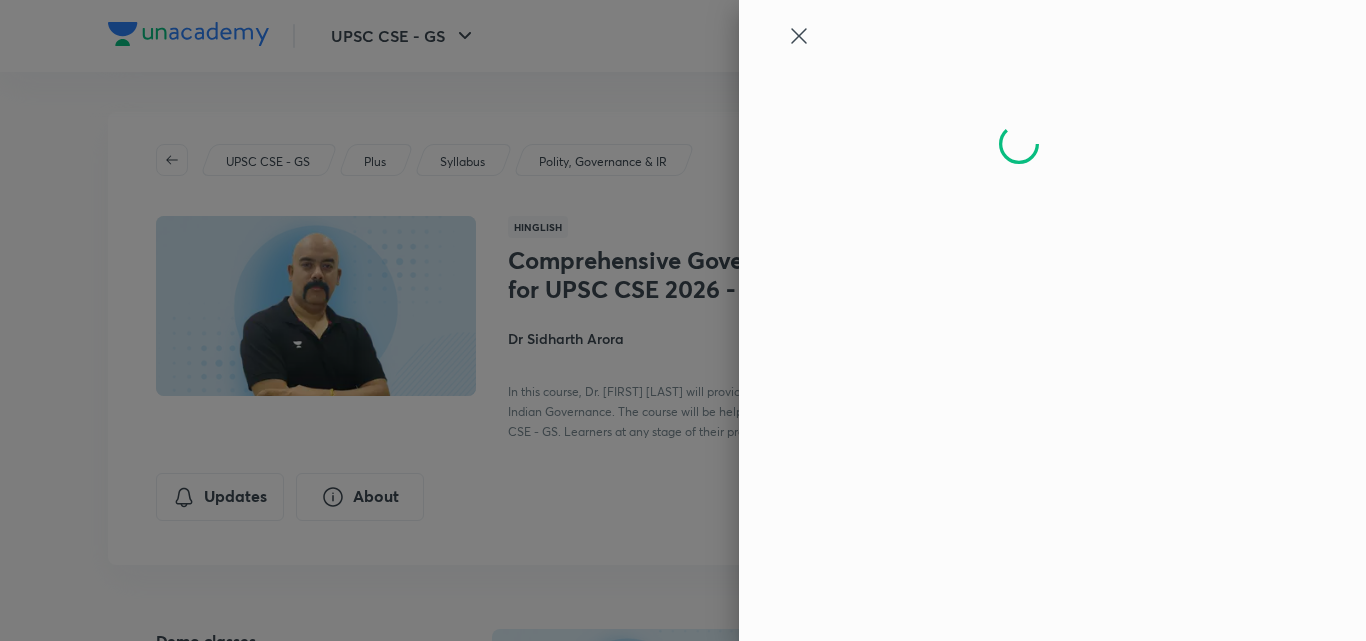 click 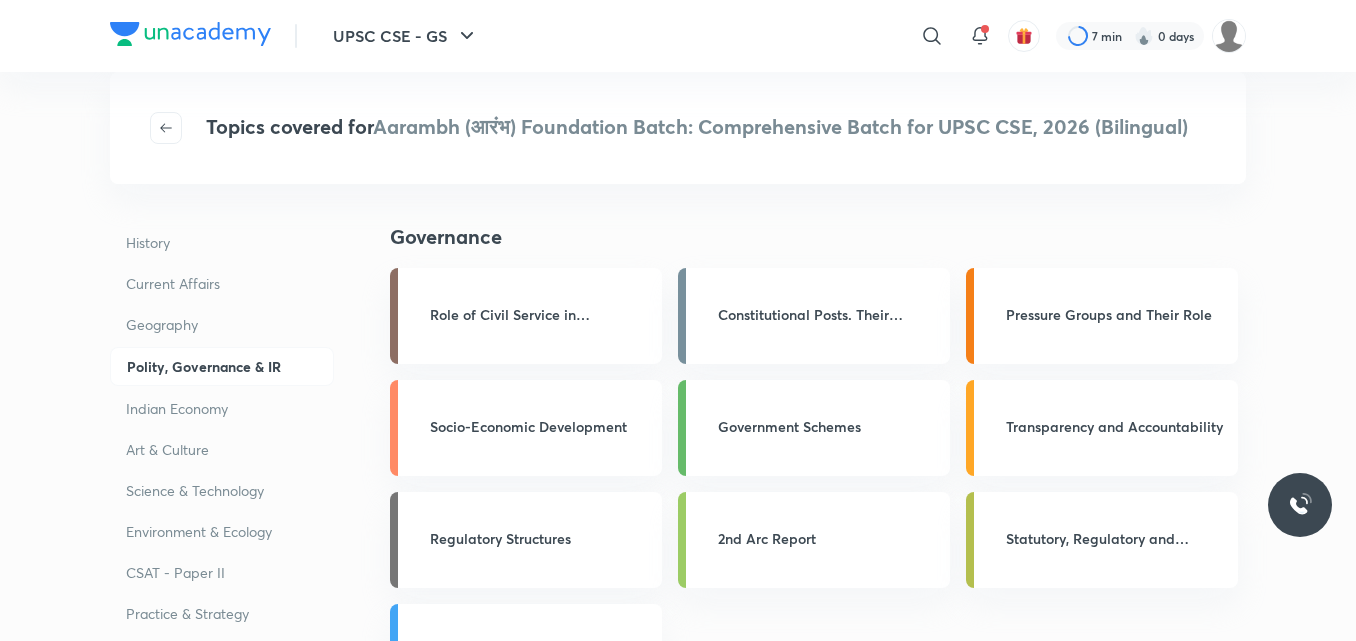 scroll, scrollTop: 2009, scrollLeft: 0, axis: vertical 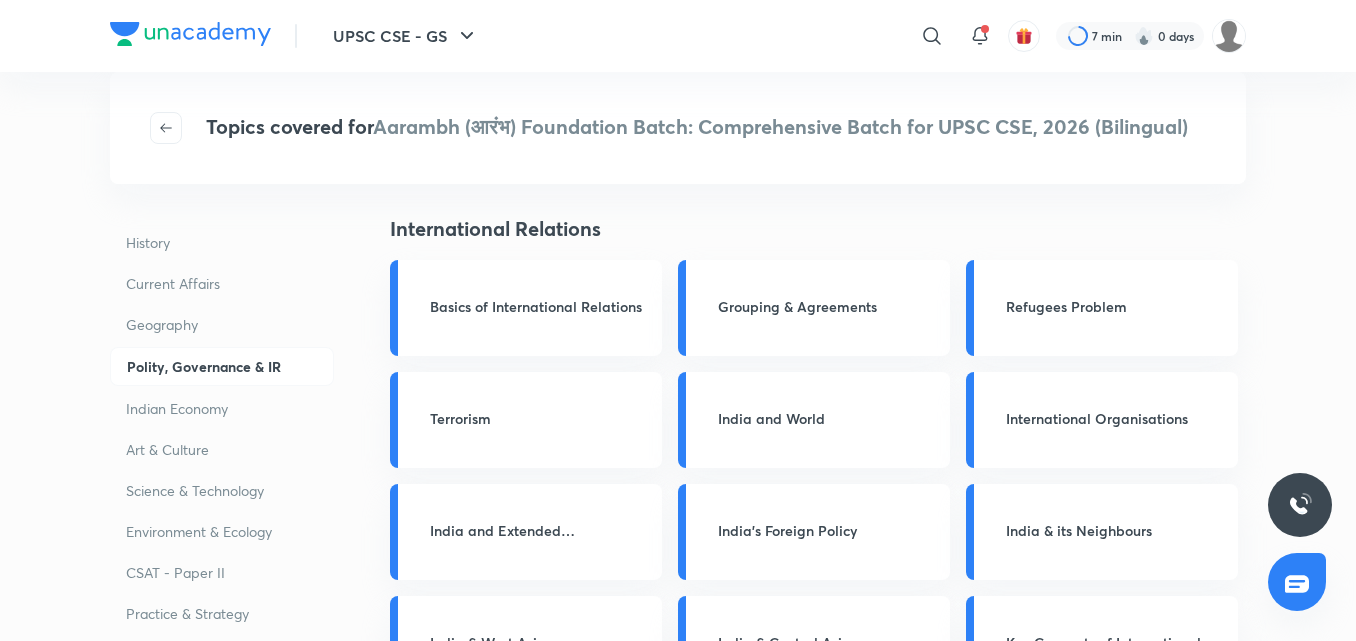 drag, startPoint x: 1365, startPoint y: 209, endPoint x: 1365, endPoint y: 76, distance: 133 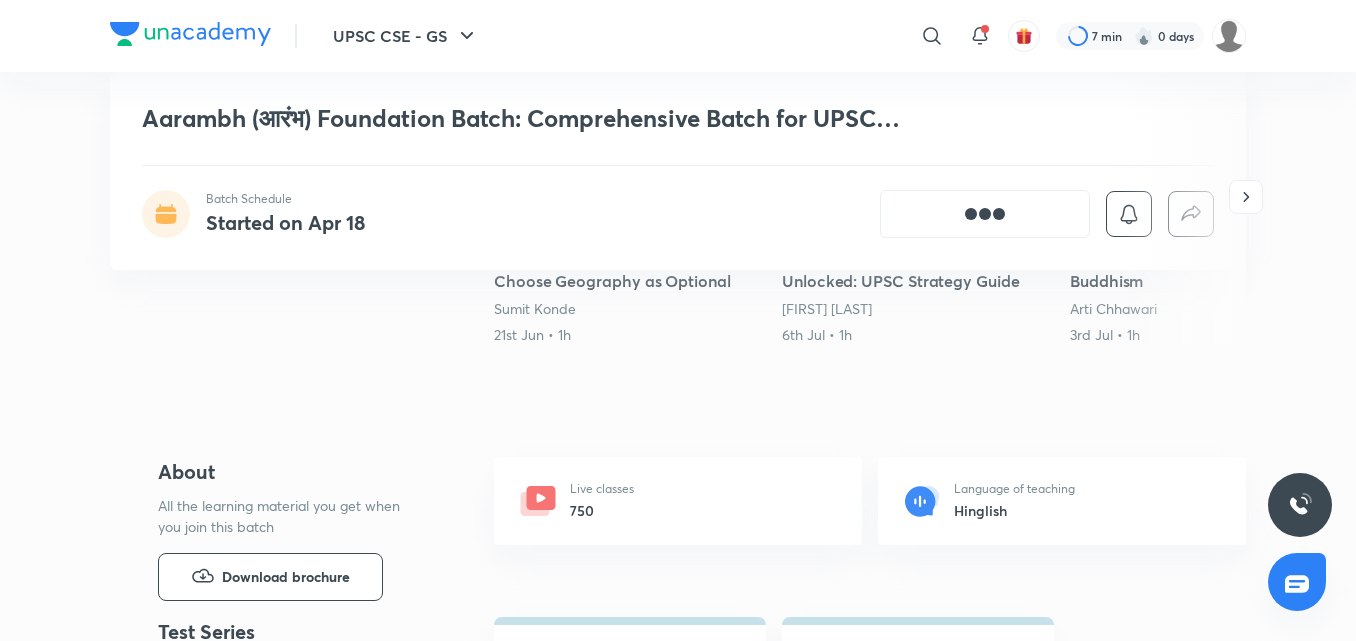 scroll, scrollTop: 561, scrollLeft: 0, axis: vertical 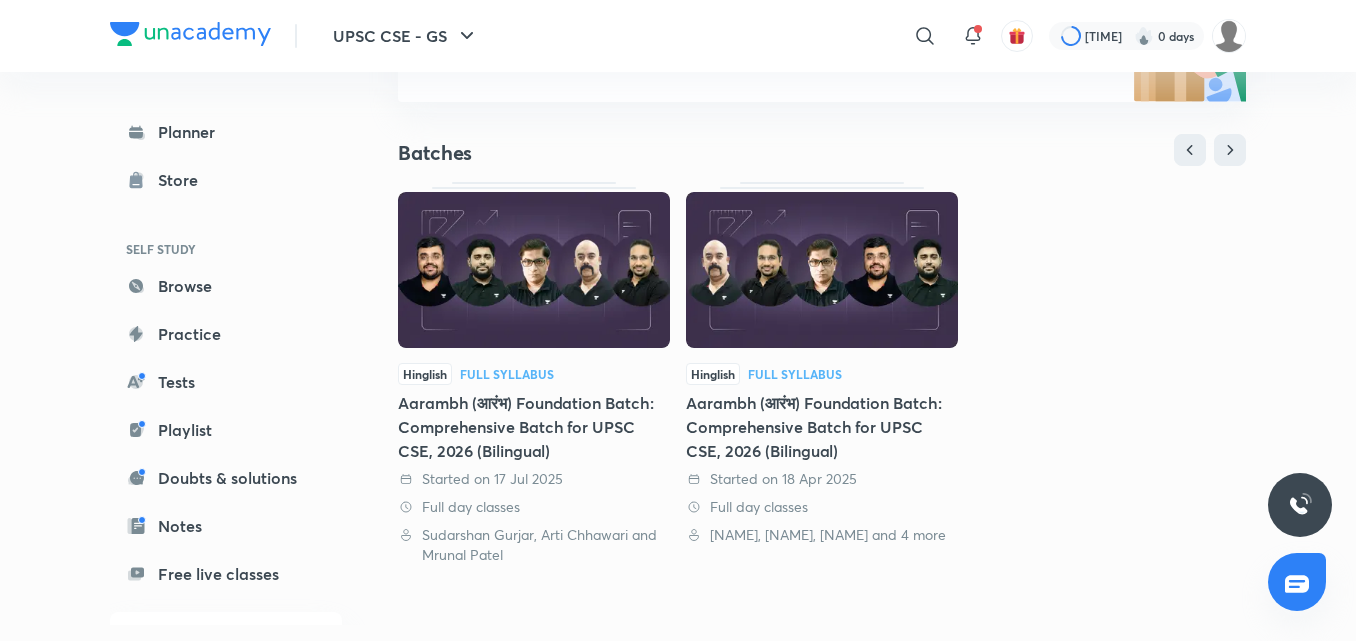 click on "Started on 17 Jul 2025" at bounding box center [534, 479] 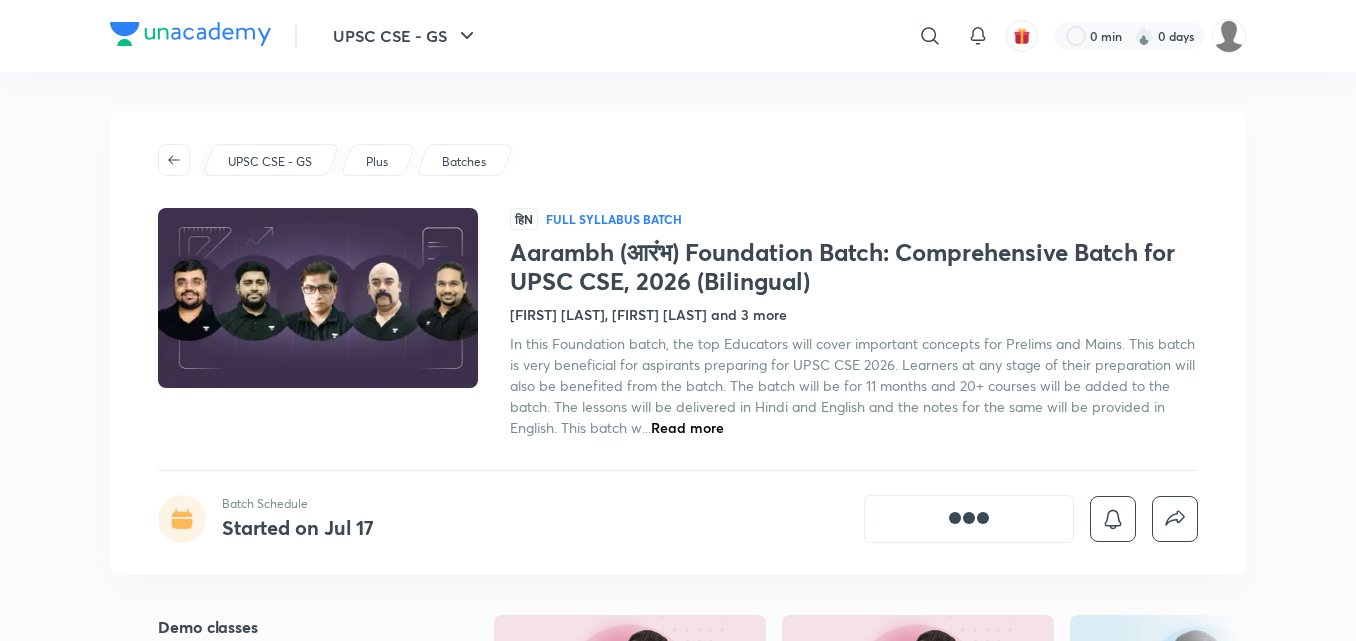 scroll, scrollTop: 0, scrollLeft: 0, axis: both 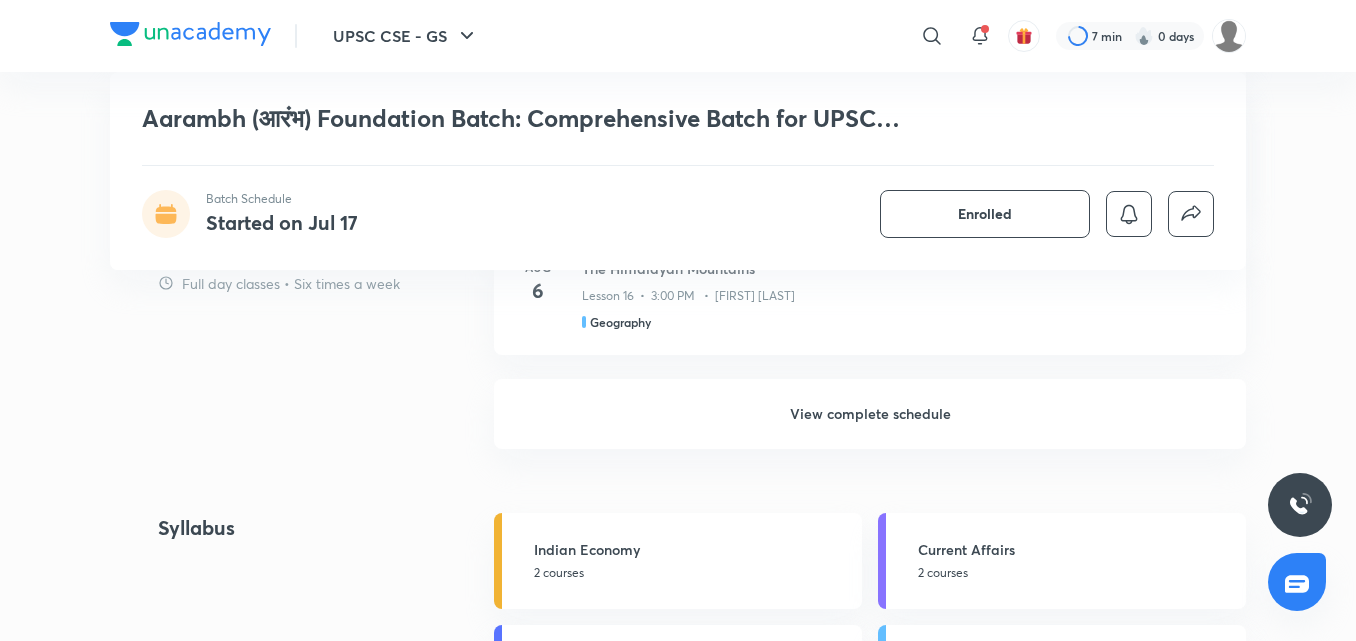 click on "View complete schedule" at bounding box center [870, 414] 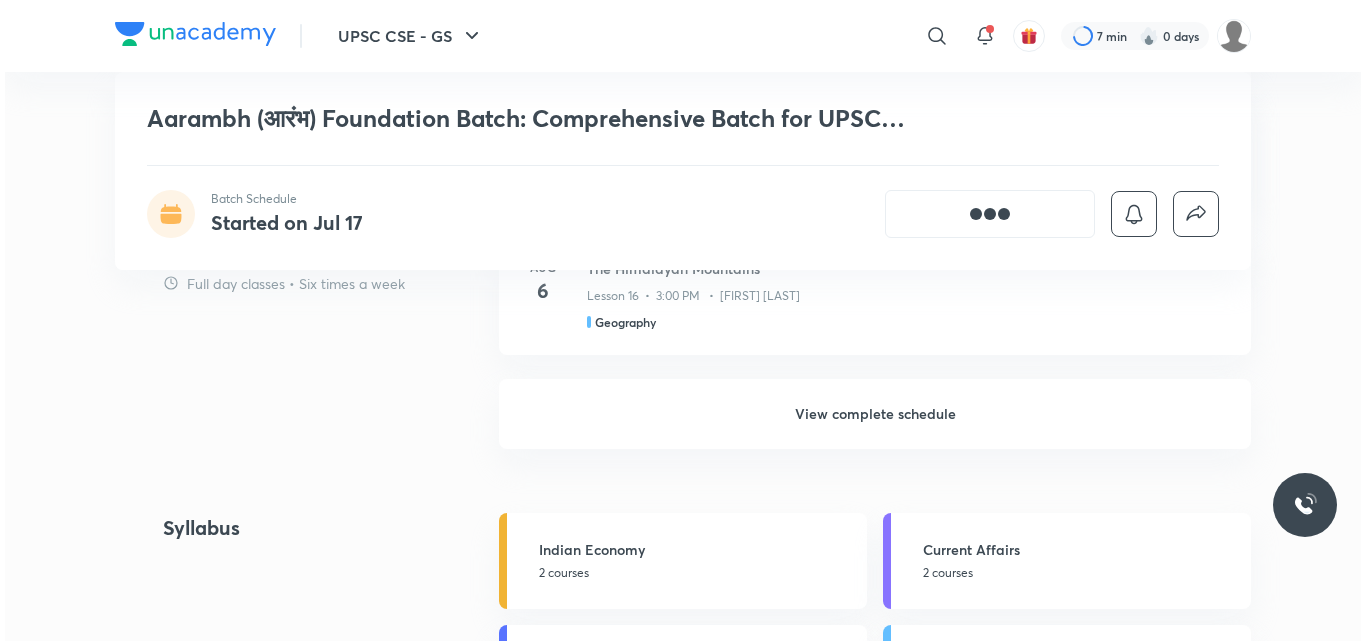 scroll, scrollTop: 0, scrollLeft: 0, axis: both 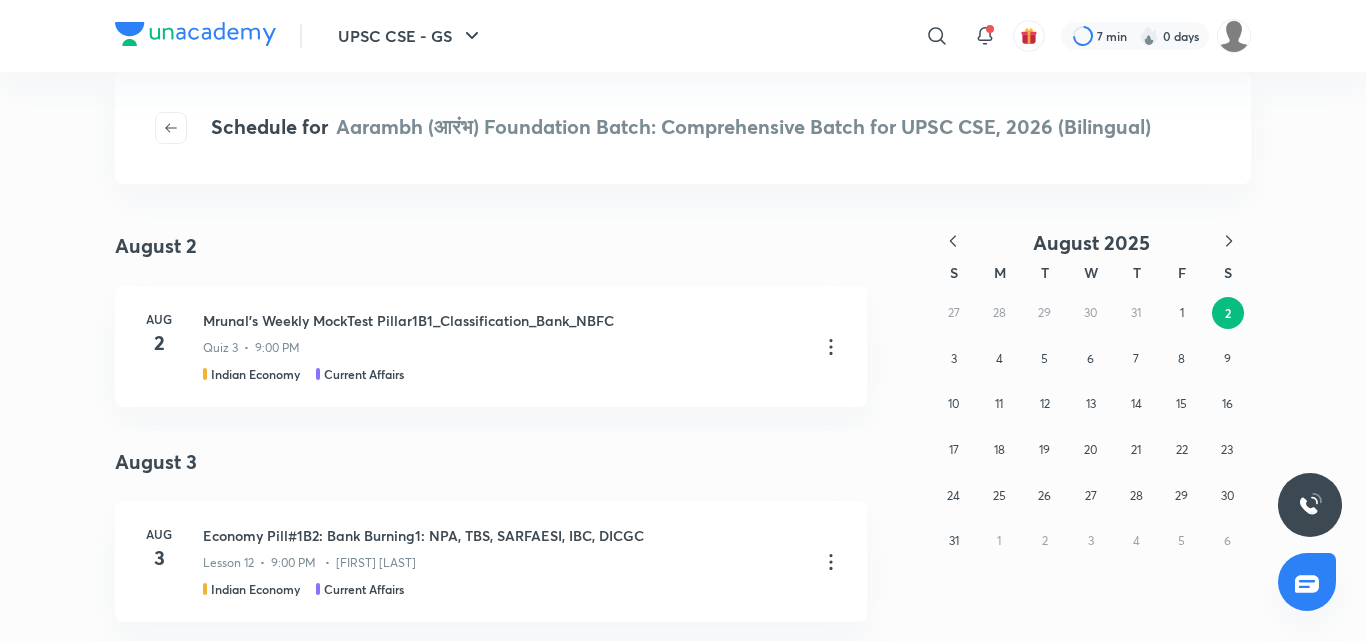 click 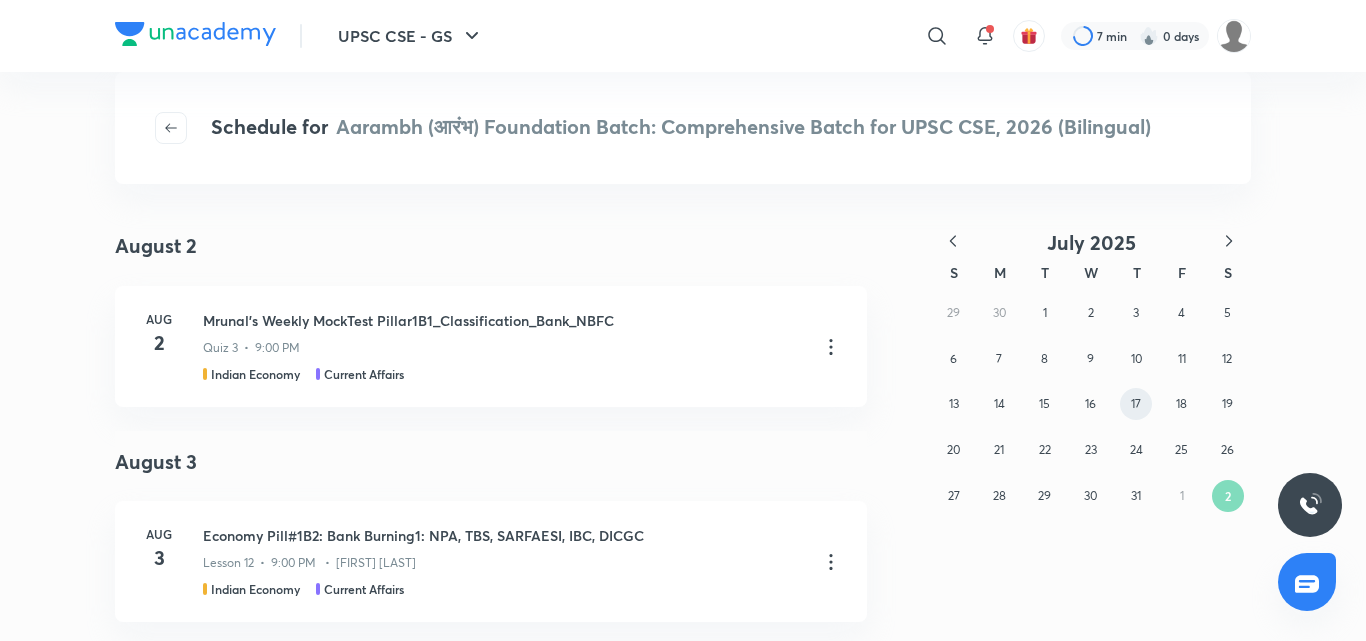 click on "17" at bounding box center (1136, 403) 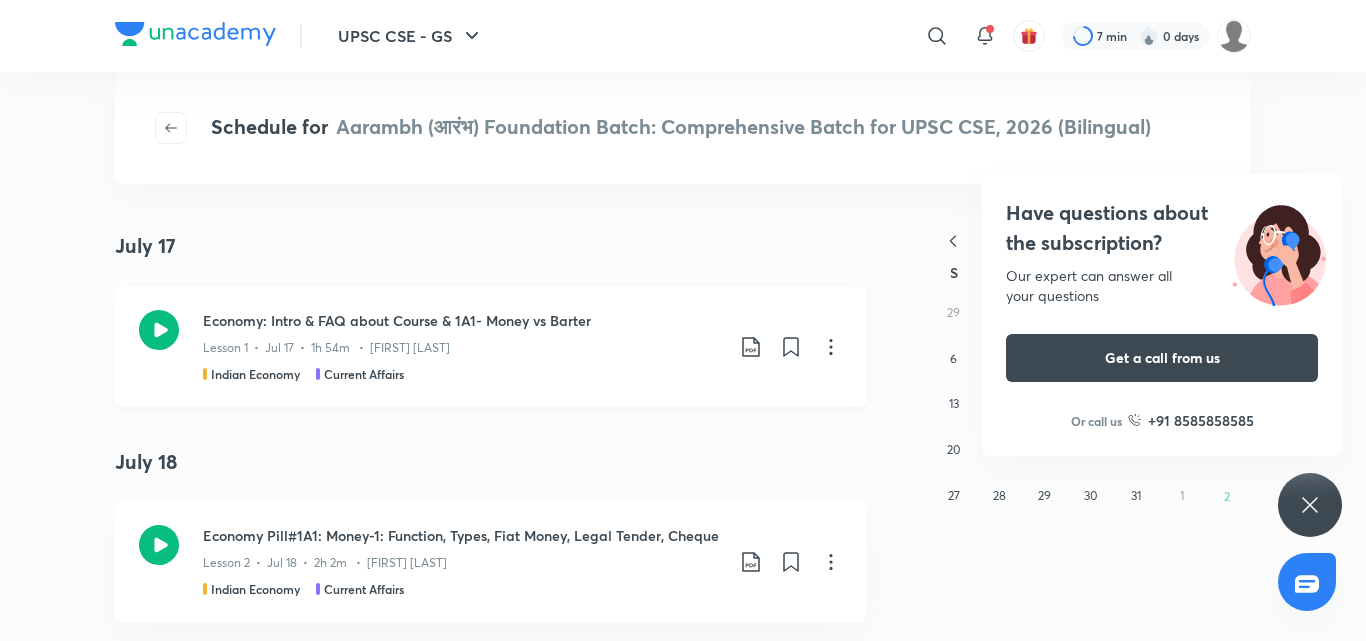 click on "Economy: Intro & FAQ about Course & 1A1- Money vs Barter" at bounding box center (463, 320) 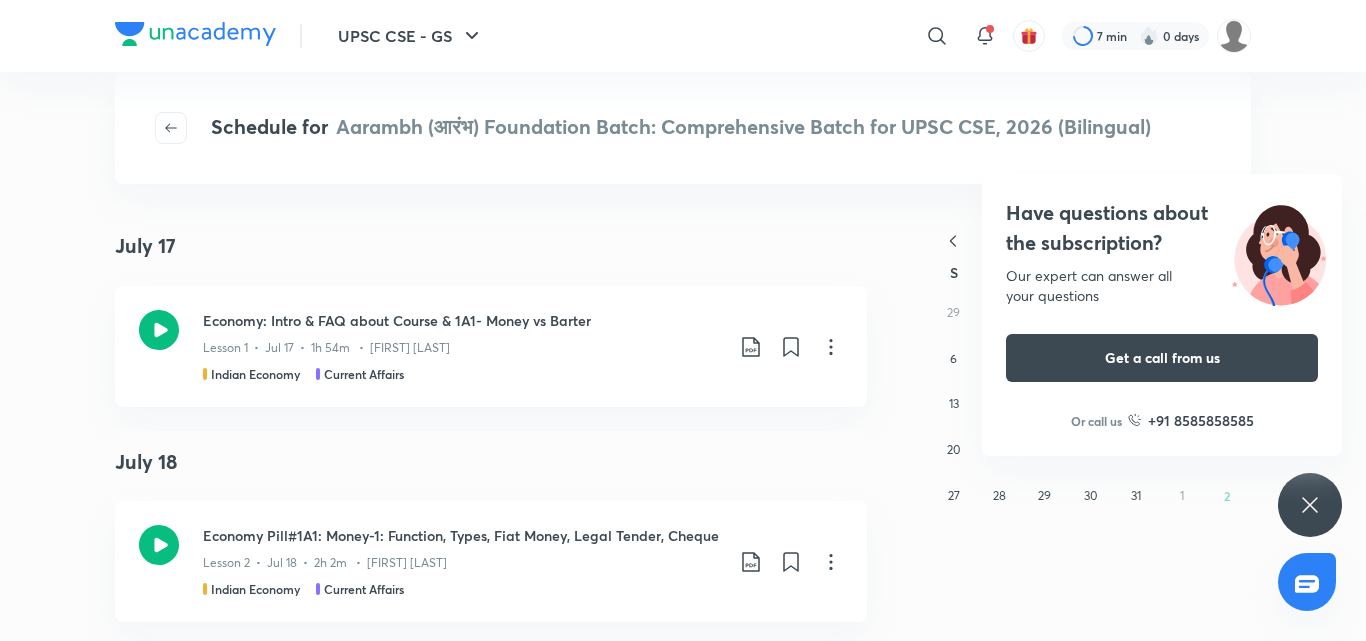 click 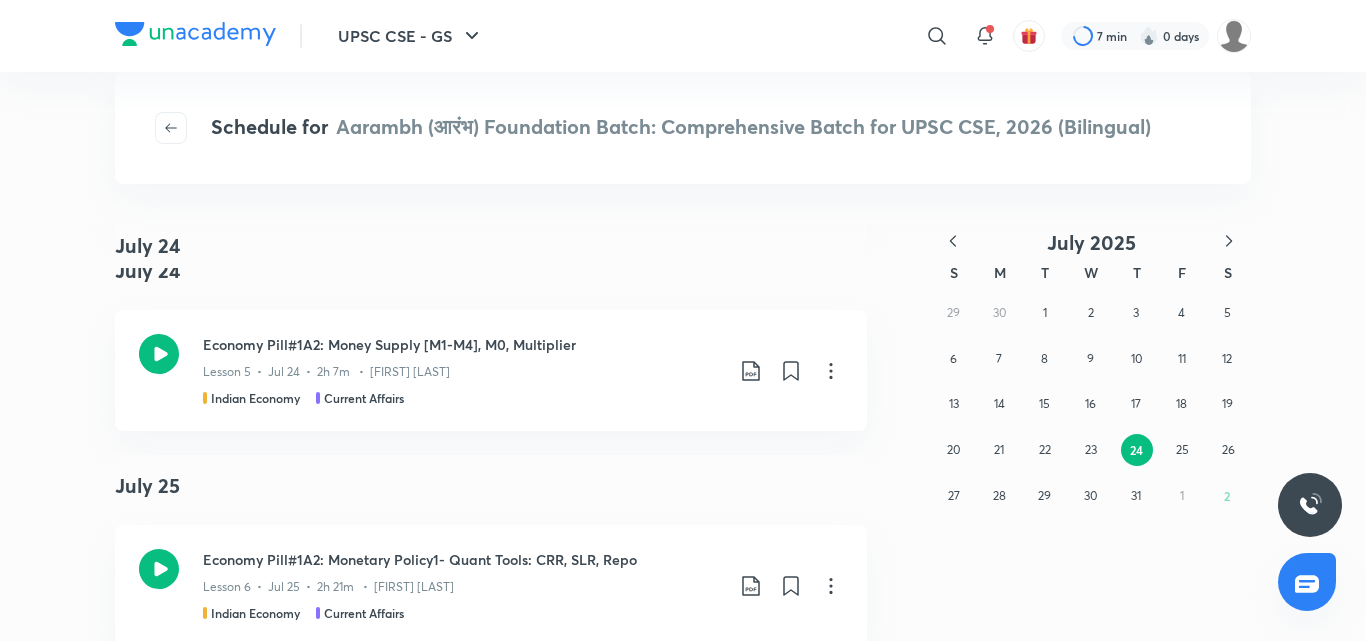 scroll, scrollTop: 1060, scrollLeft: 0, axis: vertical 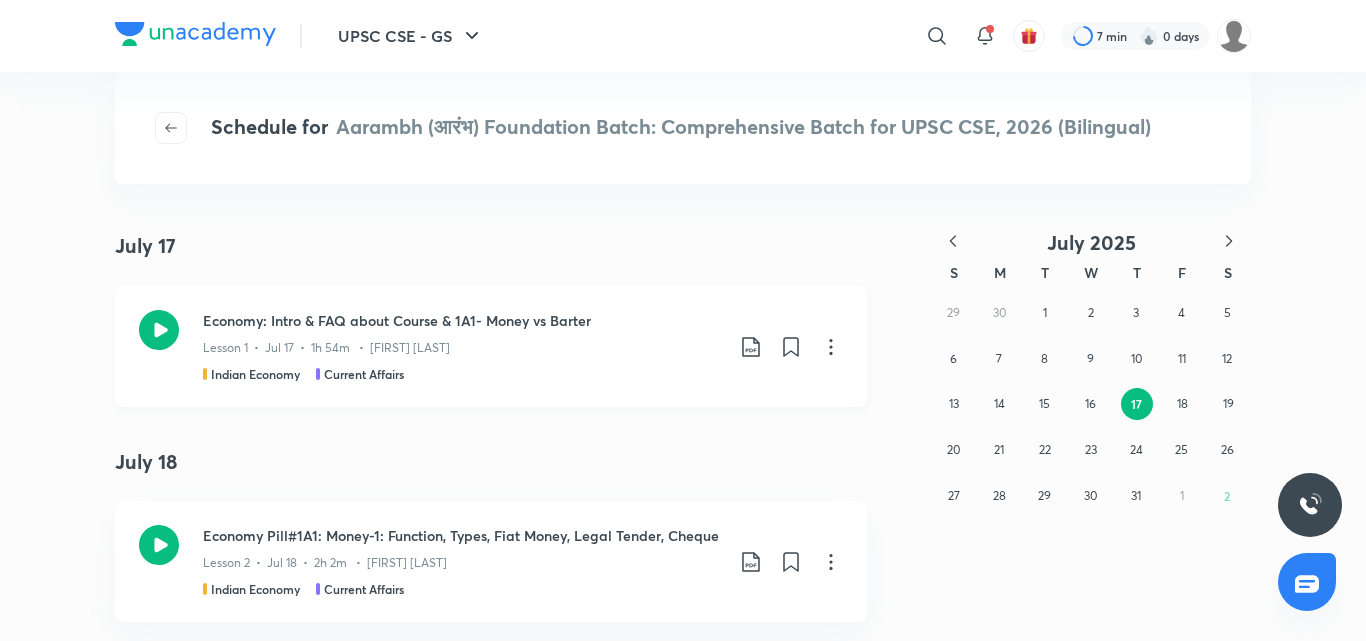 click 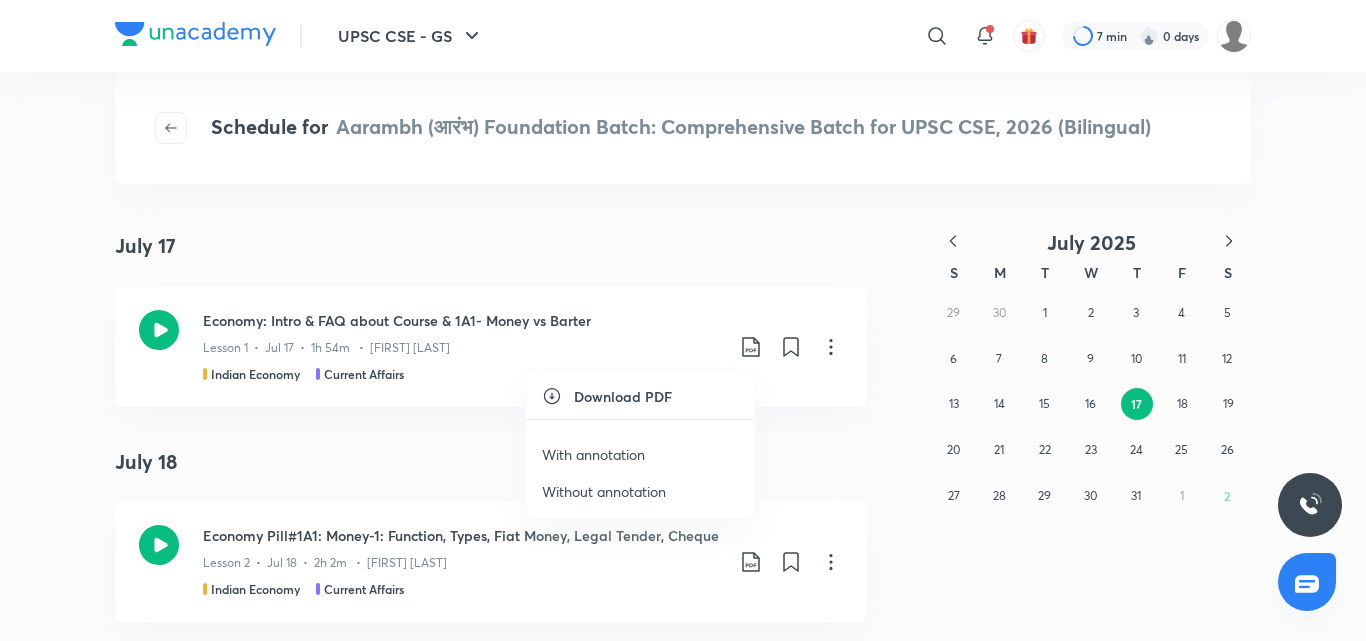 click on "With annotation" at bounding box center (593, 454) 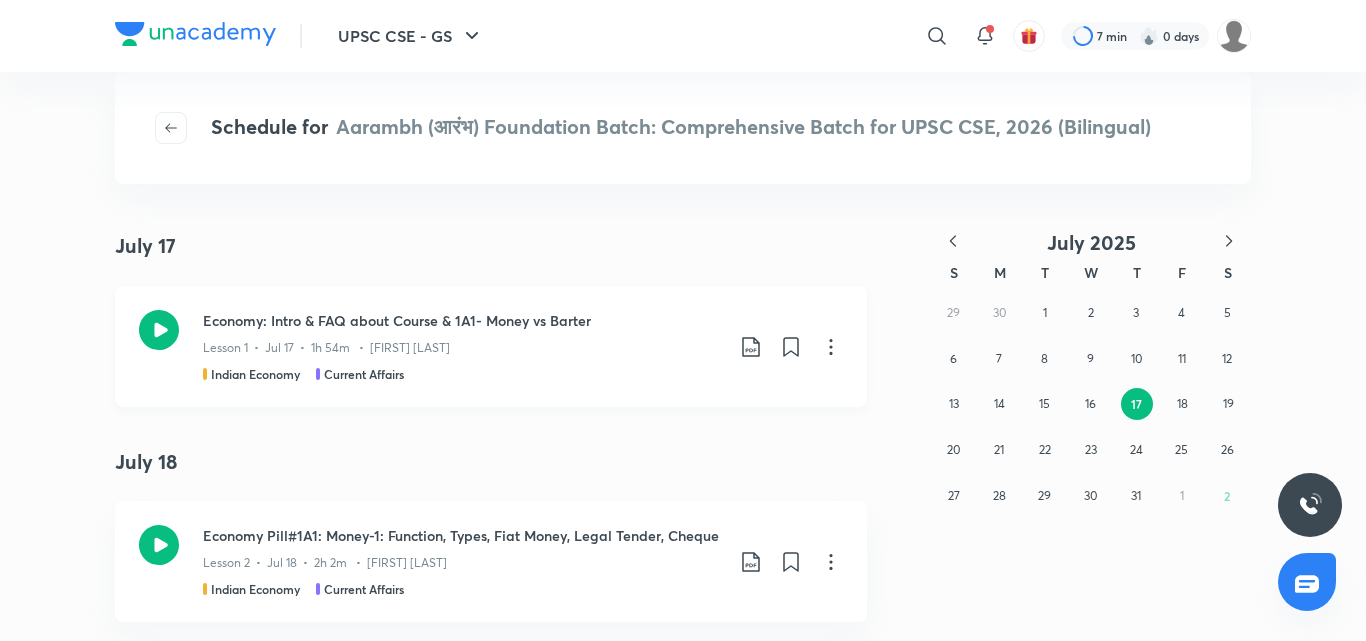 click 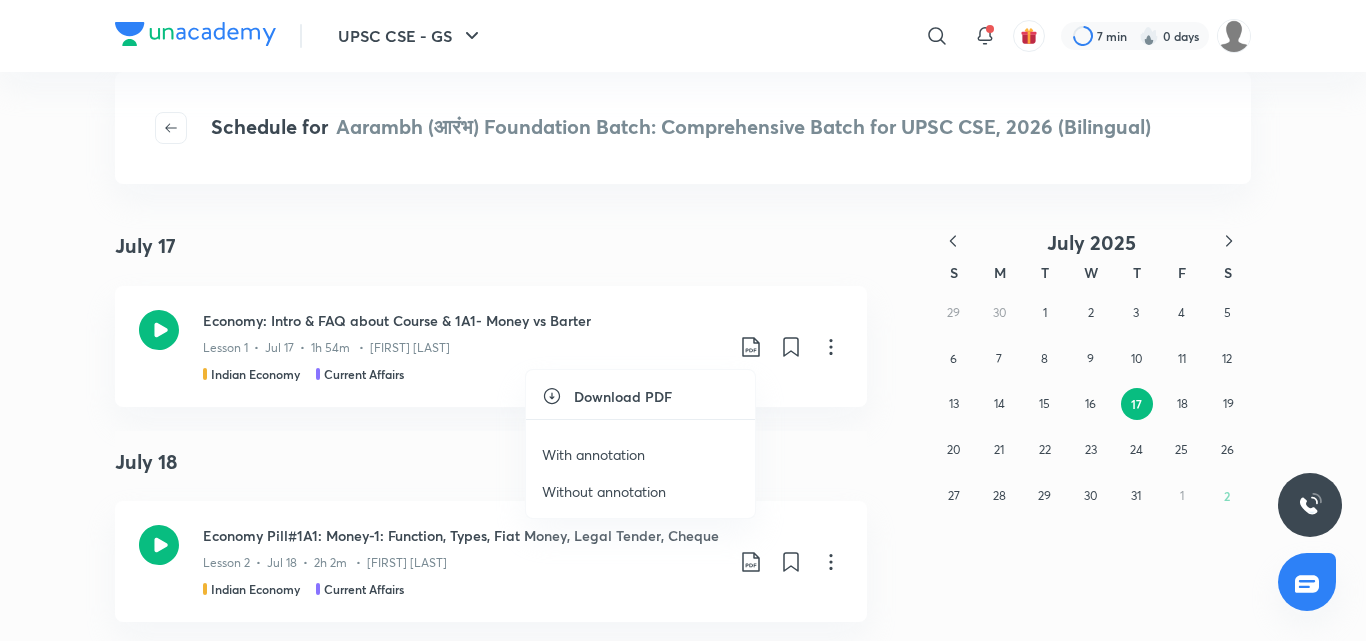click on "Without annotation" at bounding box center (604, 491) 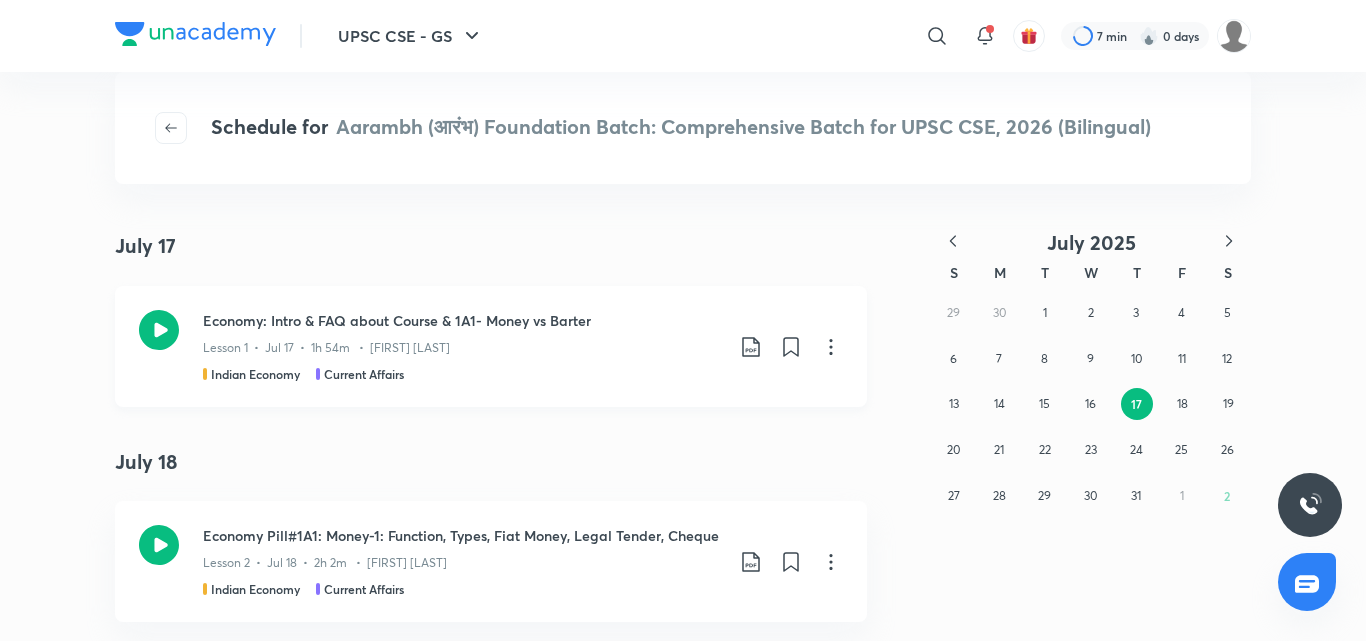 click 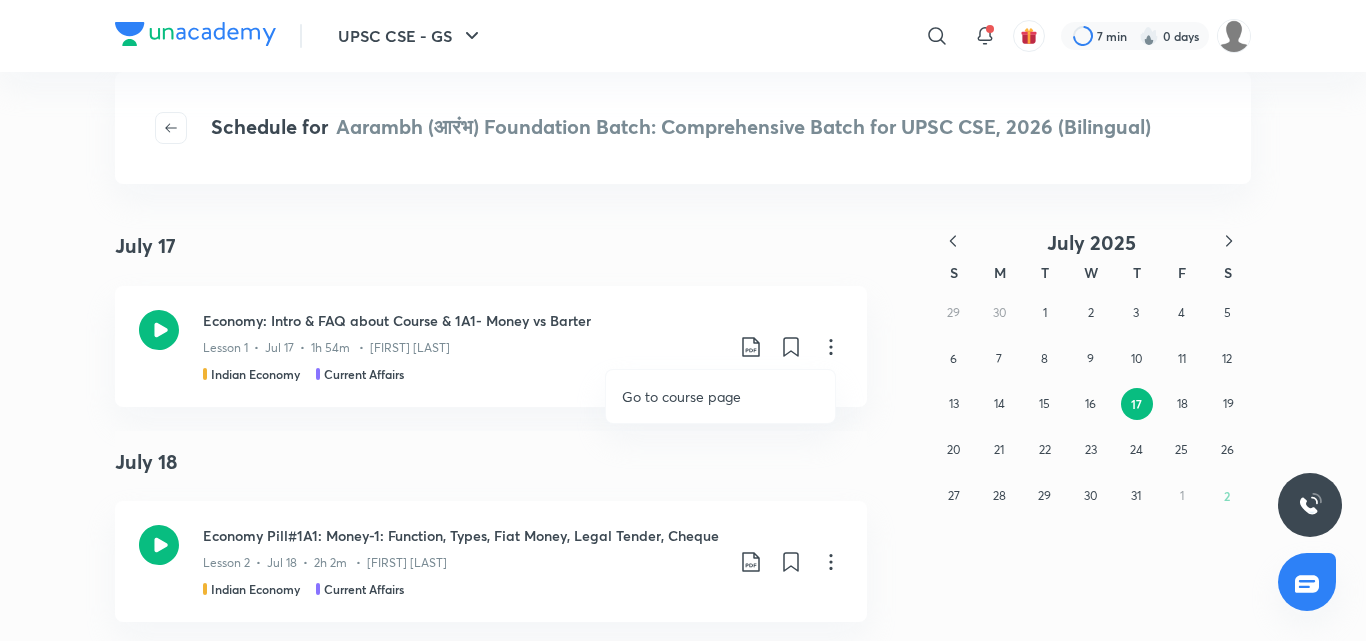 drag, startPoint x: 720, startPoint y: 402, endPoint x: 667, endPoint y: 218, distance: 191.48106 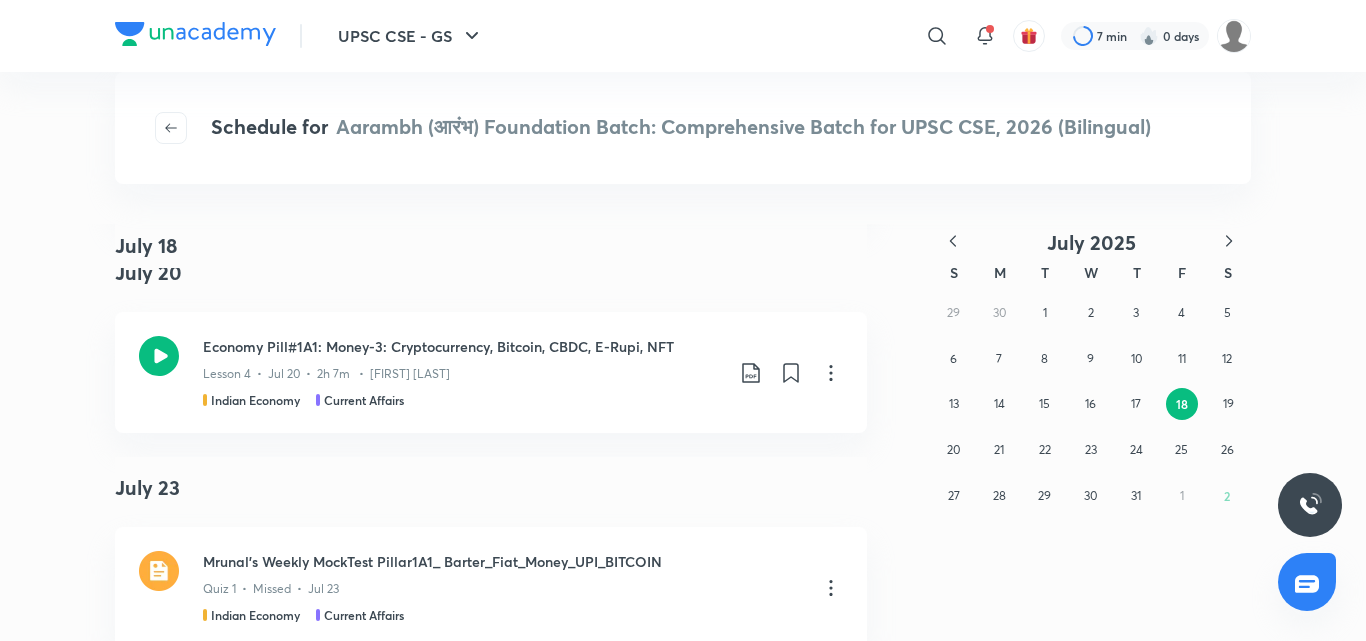 scroll, scrollTop: 0, scrollLeft: 0, axis: both 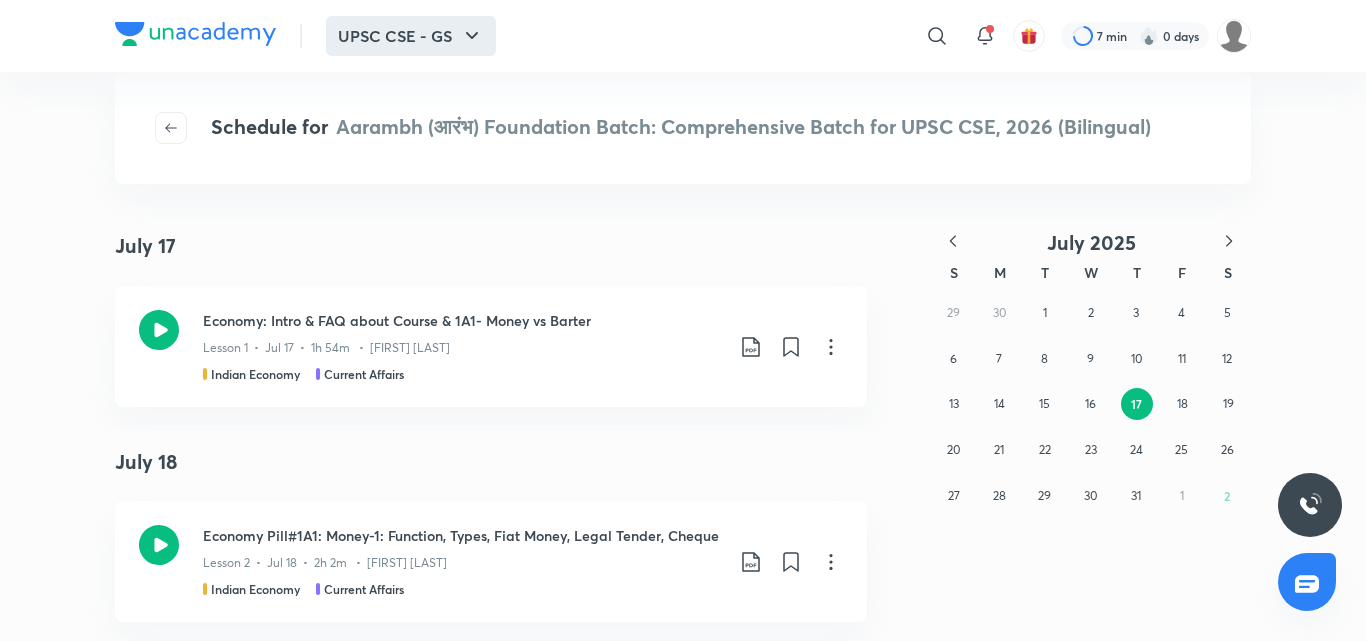 click 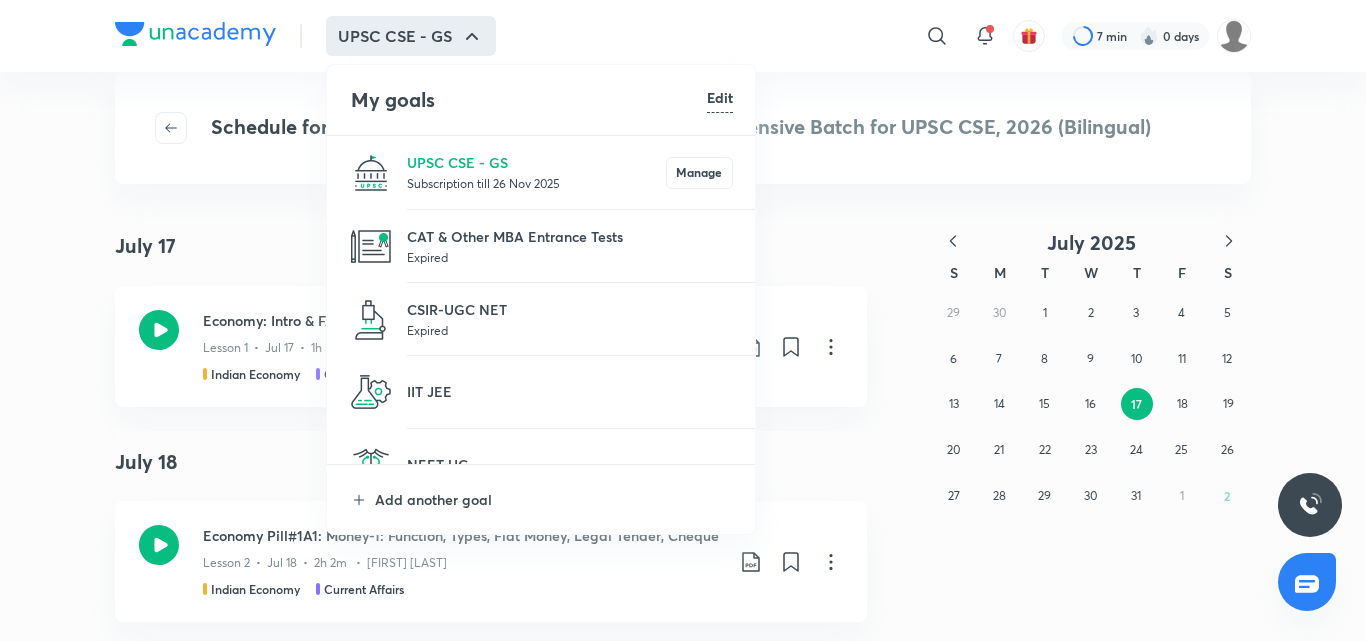 click at bounding box center [683, 320] 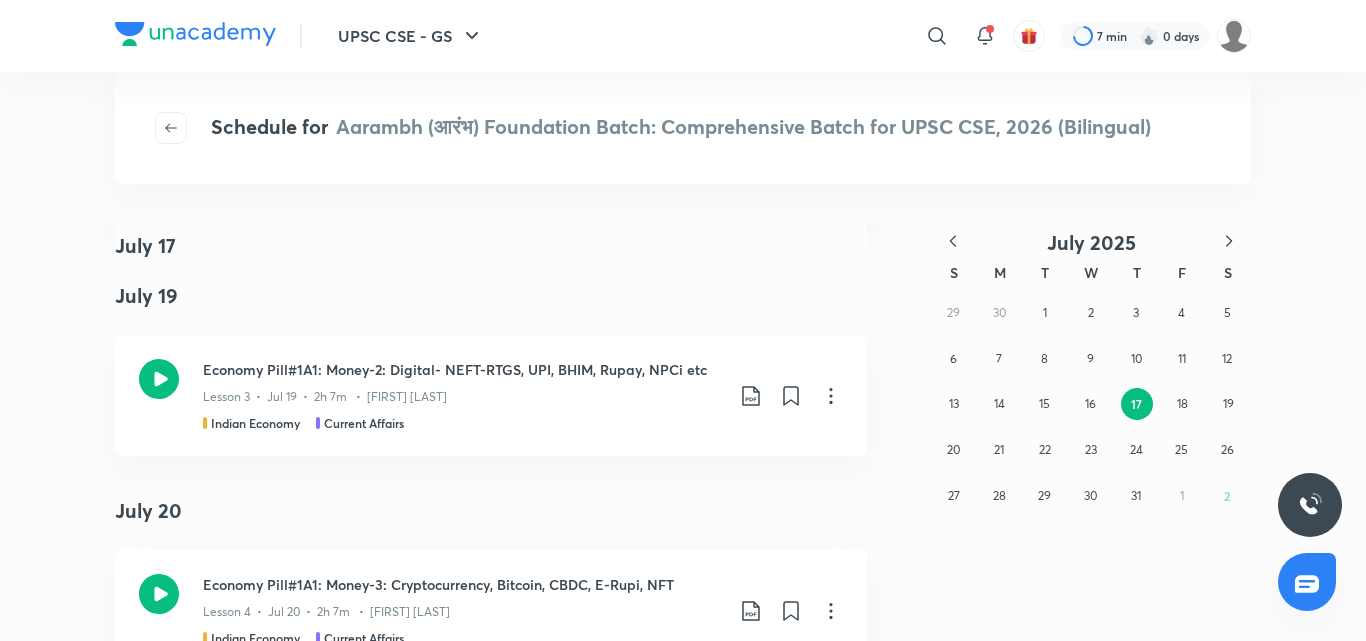 scroll, scrollTop: 0, scrollLeft: 0, axis: both 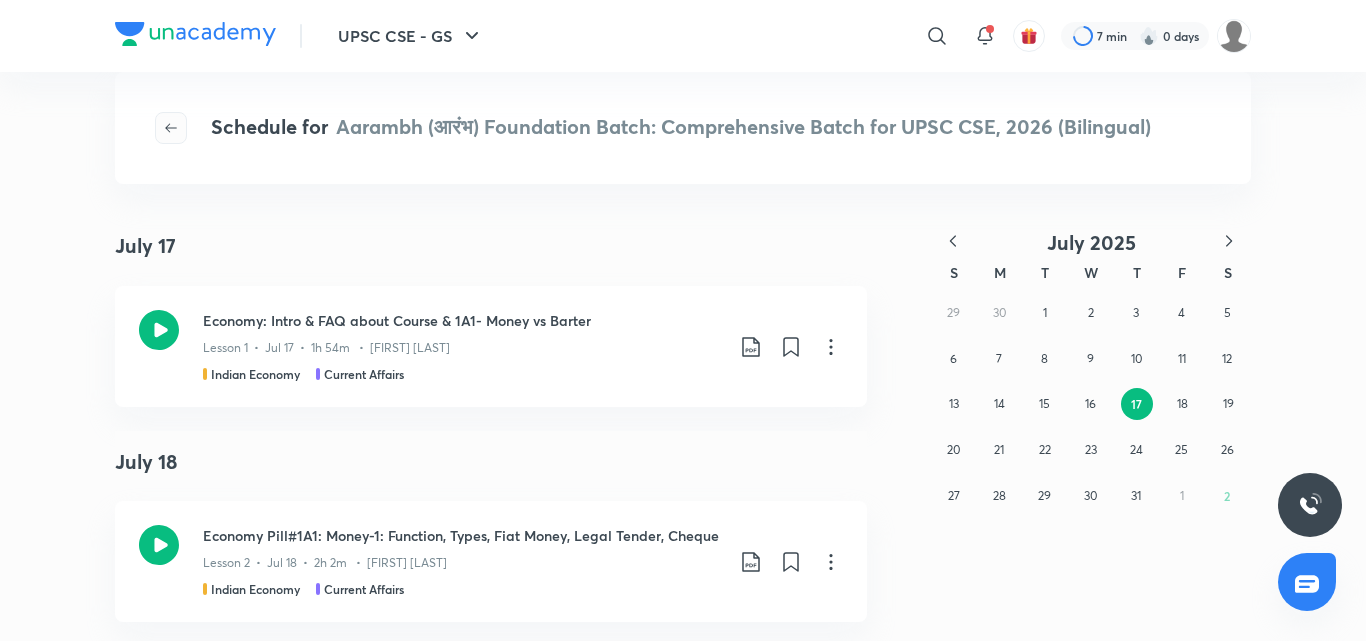 click 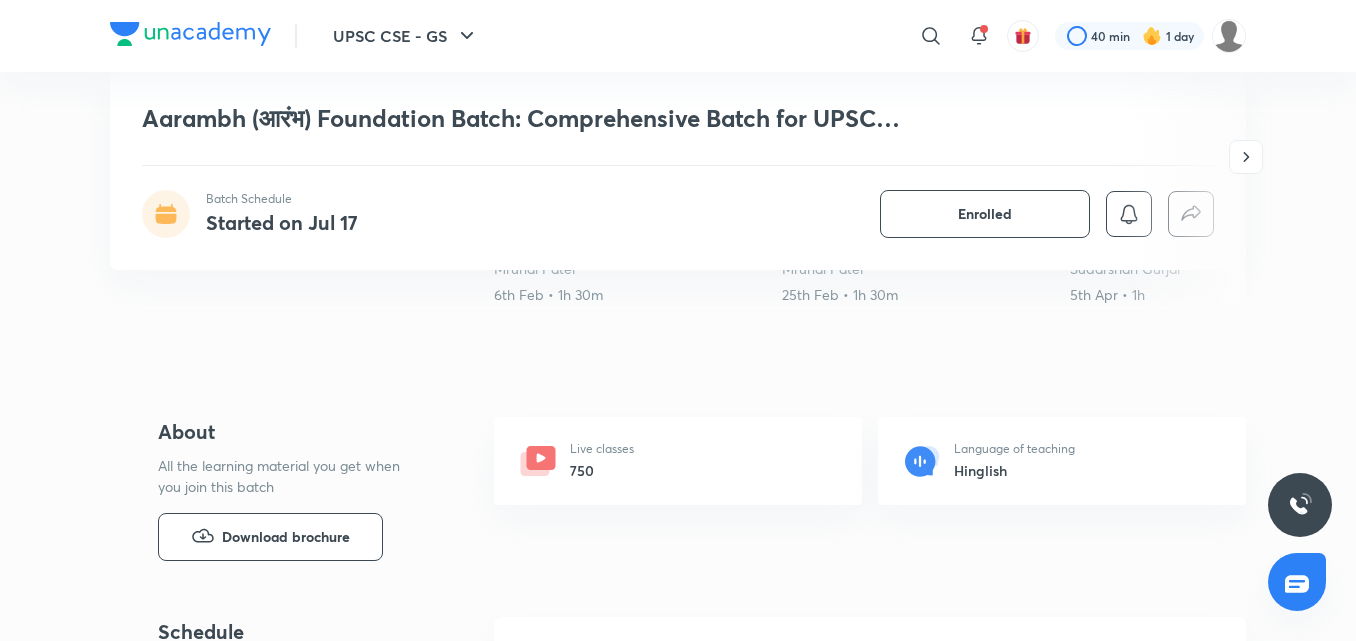 scroll, scrollTop: 596, scrollLeft: 0, axis: vertical 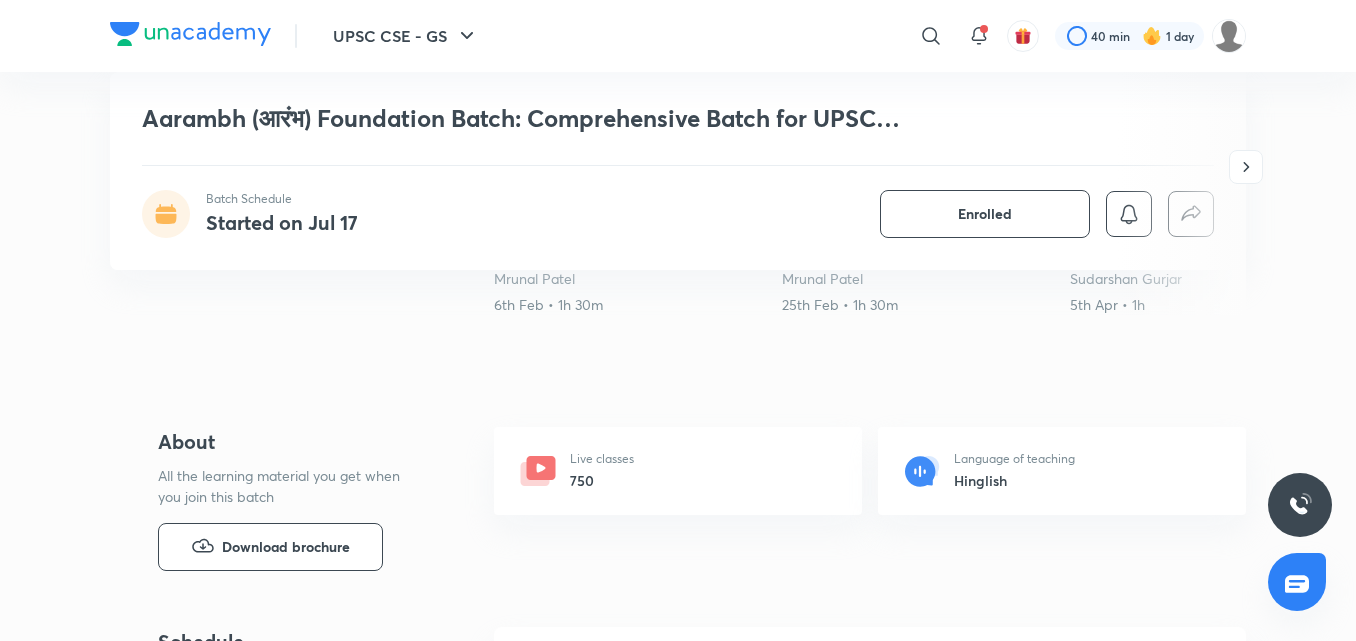 click on "Live classes 750" at bounding box center (678, 471) 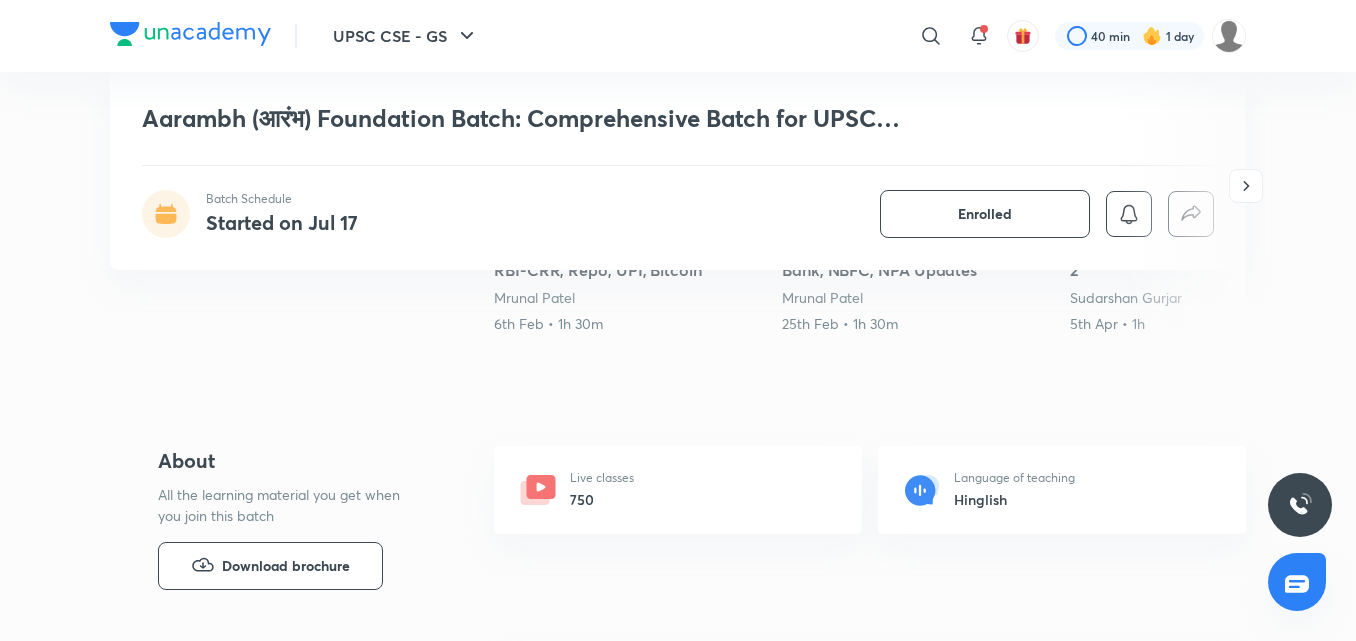 scroll, scrollTop: 559, scrollLeft: 0, axis: vertical 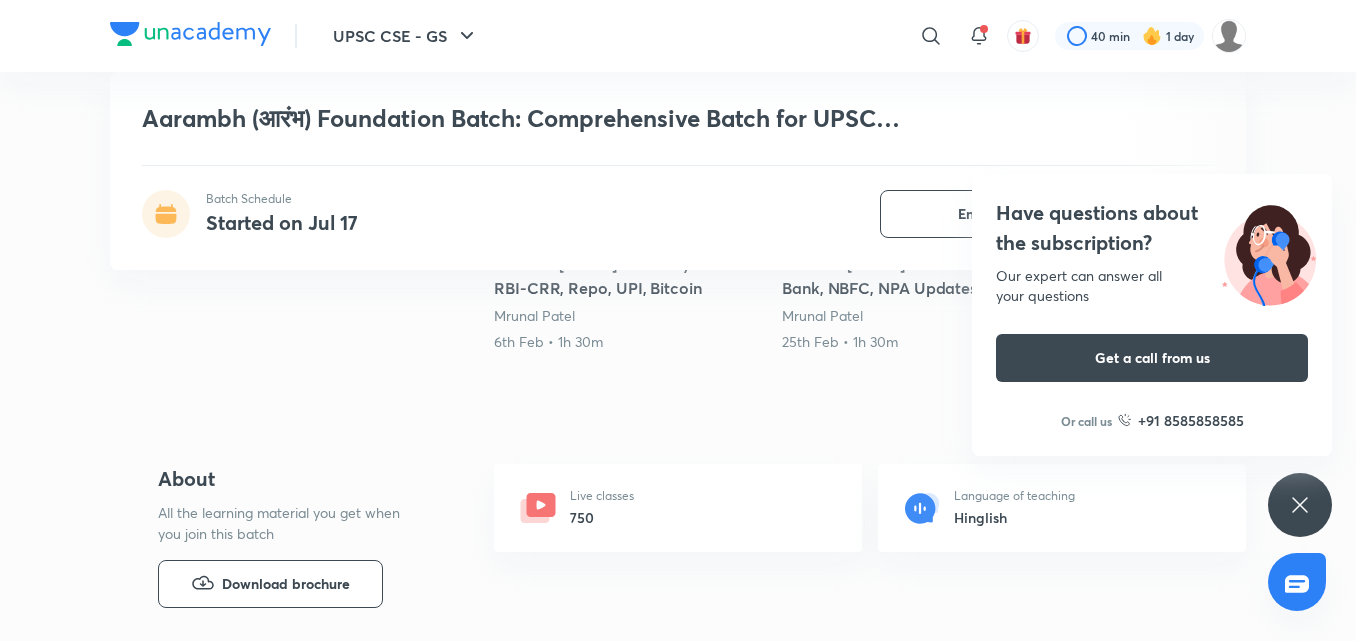 click on "Have questions about the subscription? Our expert can answer all your questions Get a call from us Or call us +91 8585858585" at bounding box center [1300, 505] 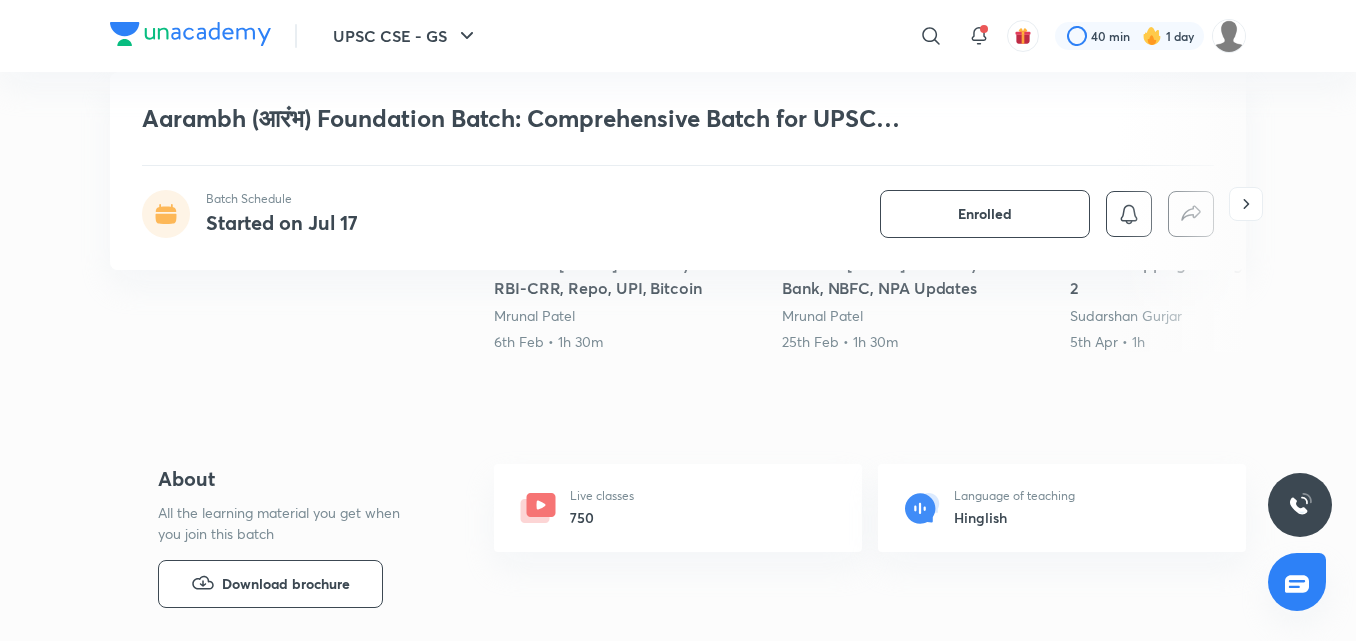 click at bounding box center [1182, 204] 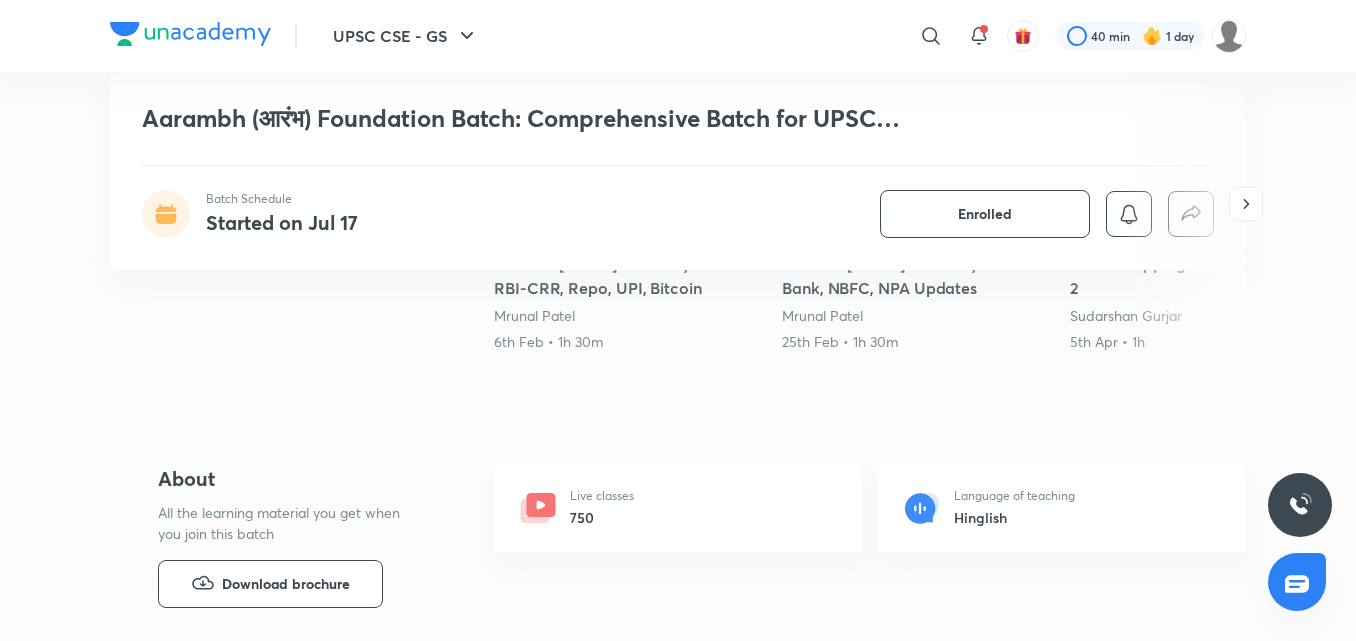 click at bounding box center (1182, 204) 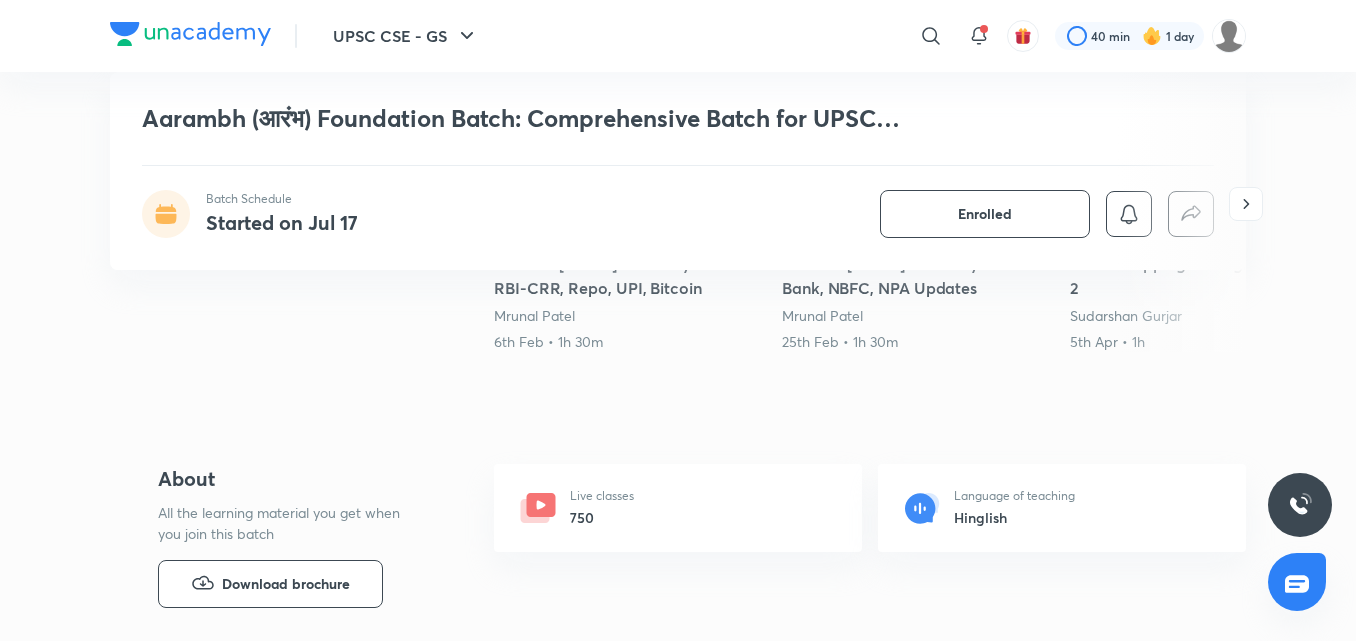 click at bounding box center (1182, 204) 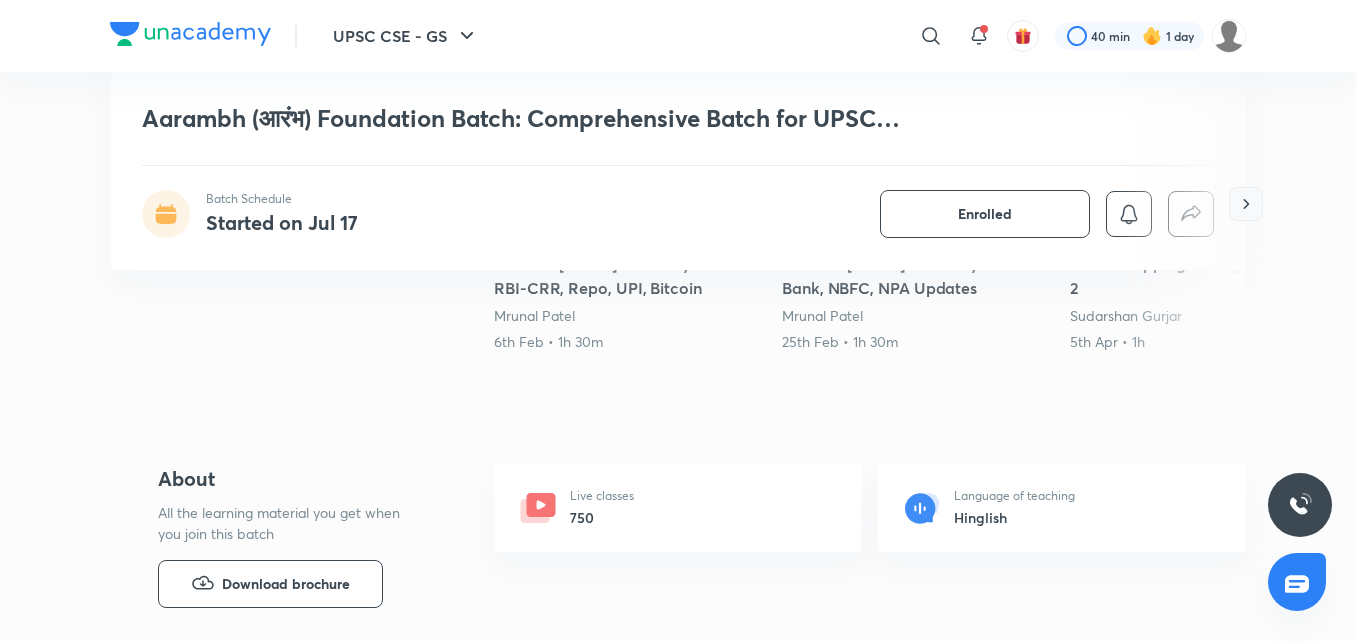 click 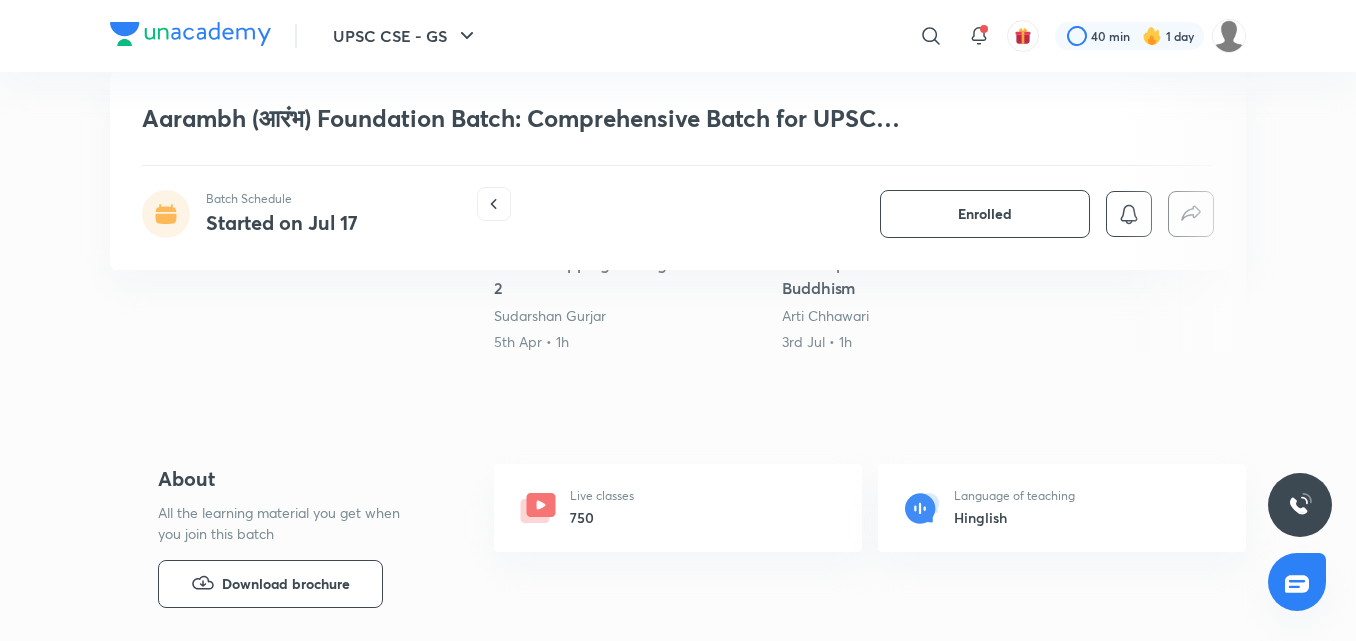click at bounding box center [1182, 204] 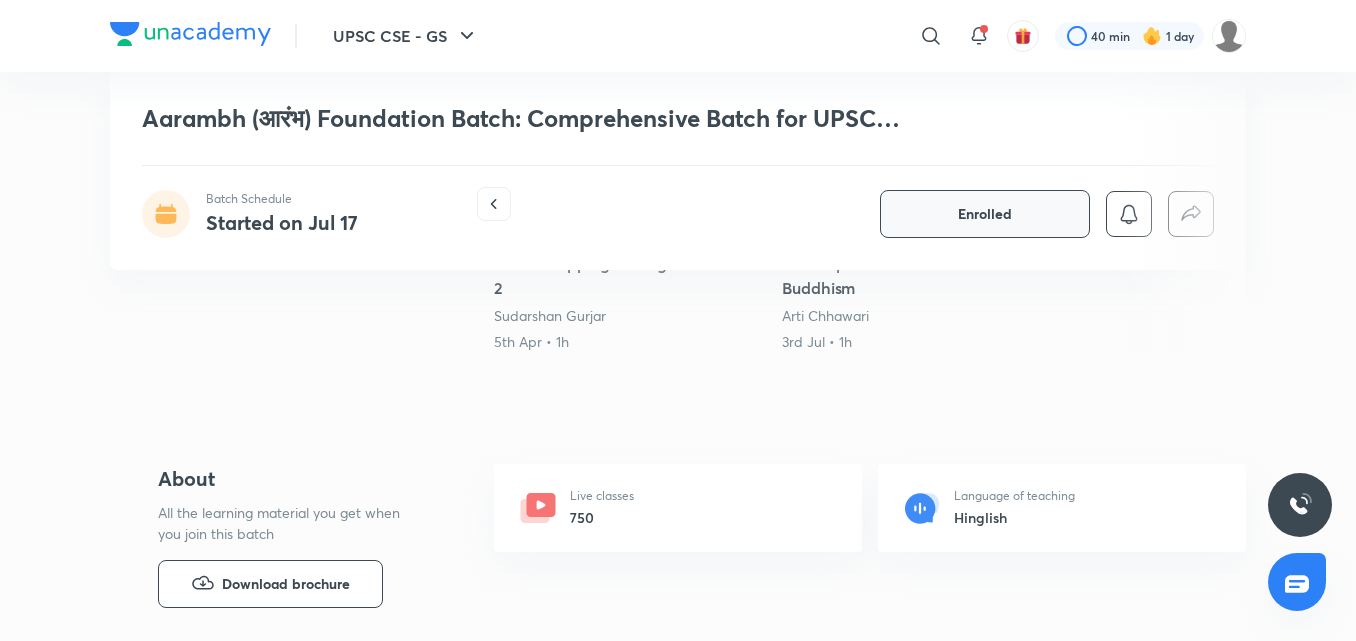 click on "Enrolled" at bounding box center [985, 214] 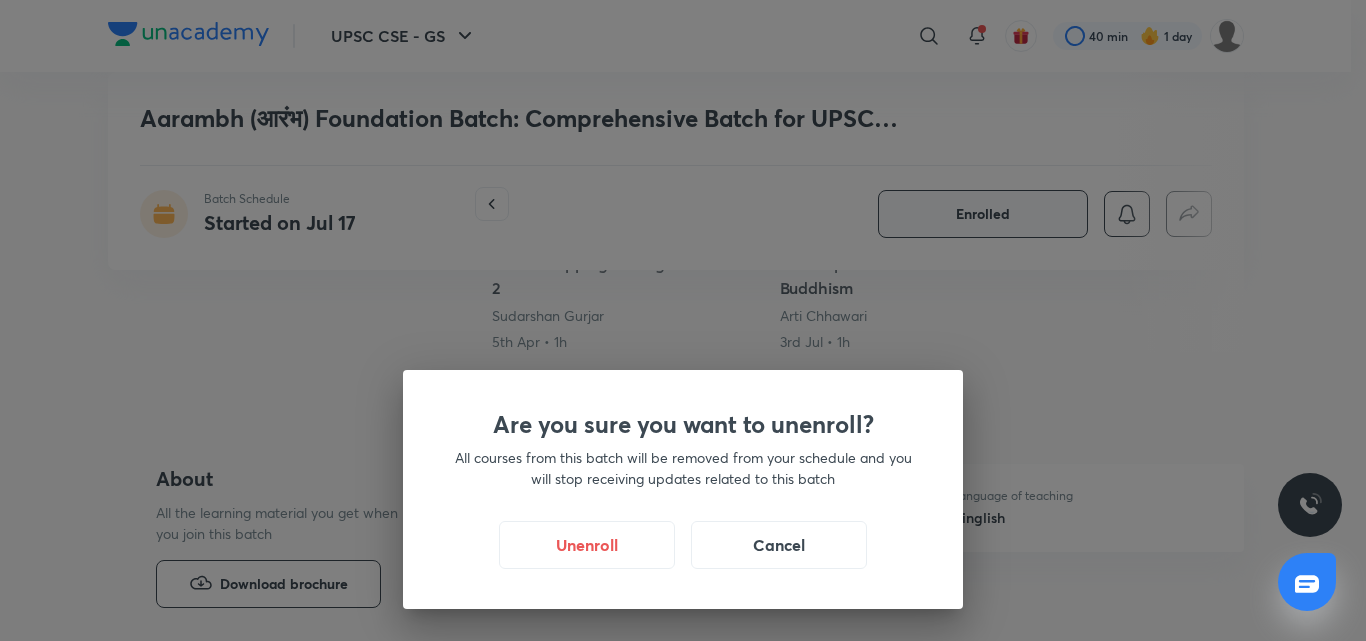 click on "Are you sure you want to unenroll? All courses from this batch will be removed from your schedule and you will stop receiving updates related to this batch Unenroll Cancel" at bounding box center (683, 320) 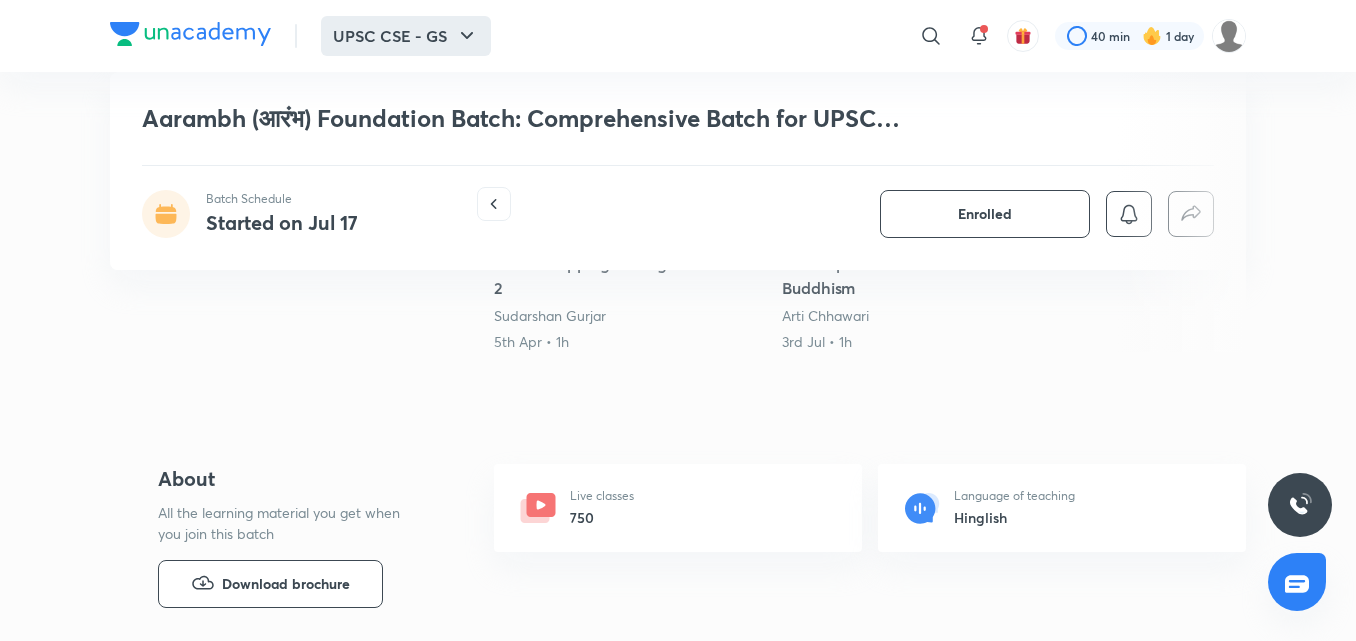 click on "UPSC CSE - GS" at bounding box center [406, 36] 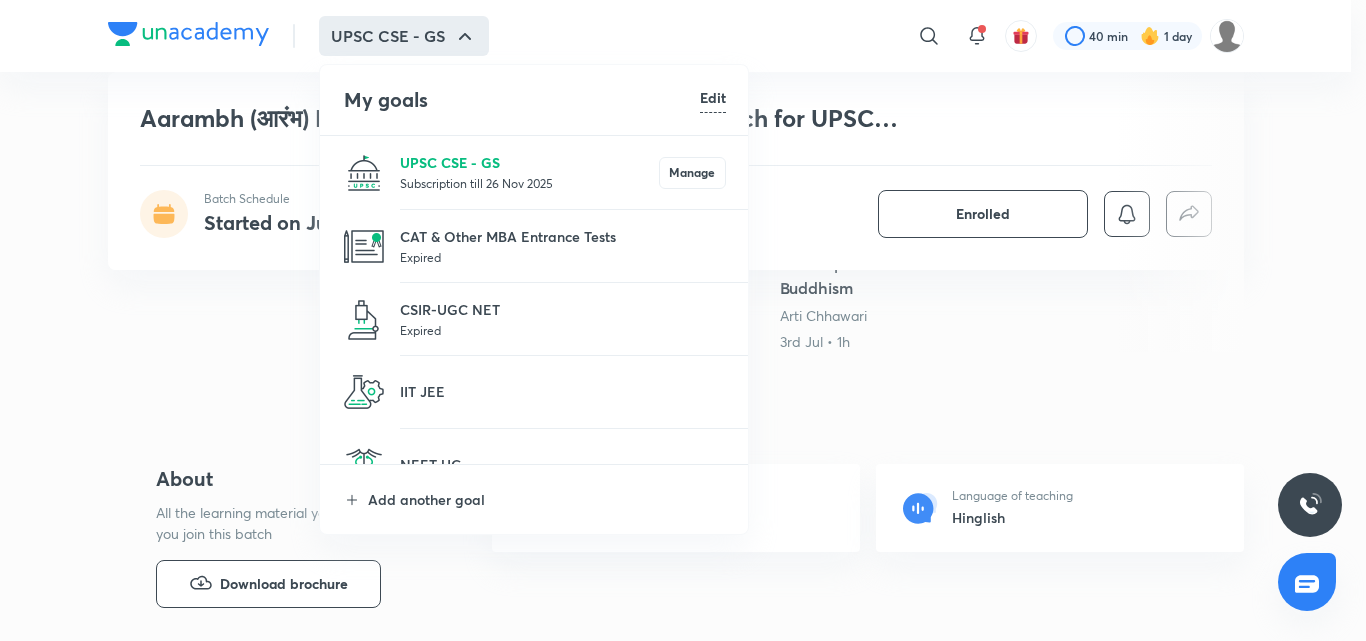 click on "UPSC CSE - GS" at bounding box center (529, 162) 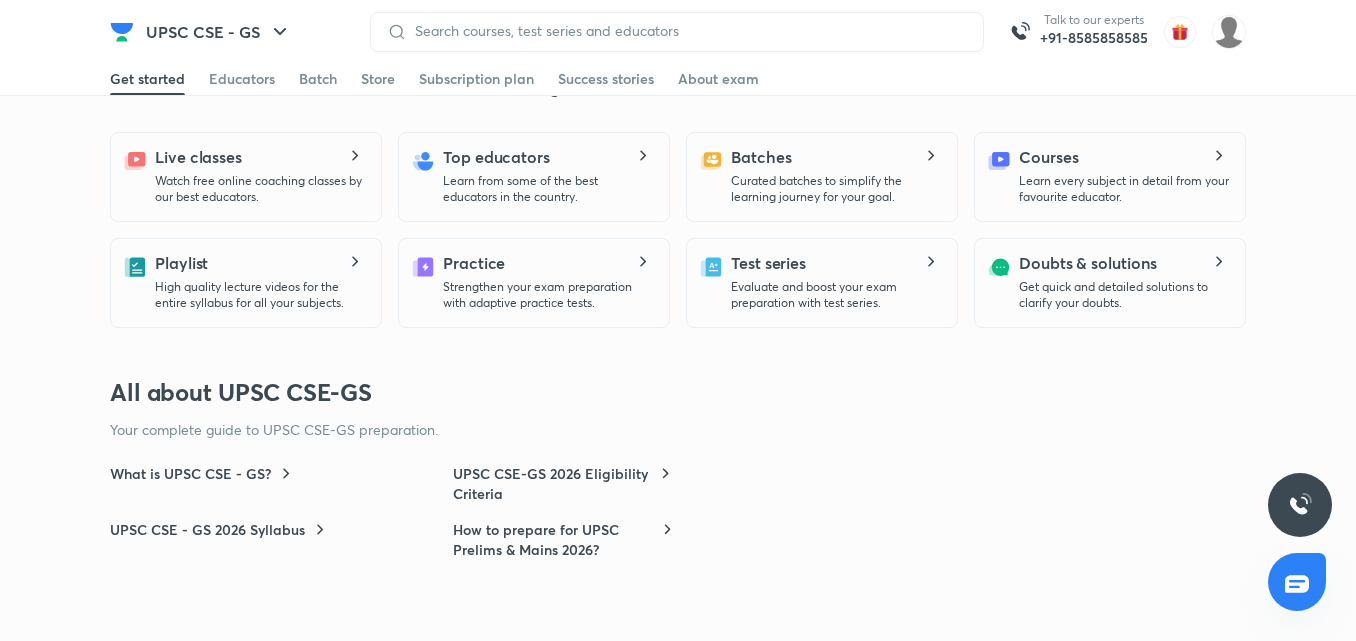 scroll, scrollTop: 0, scrollLeft: 0, axis: both 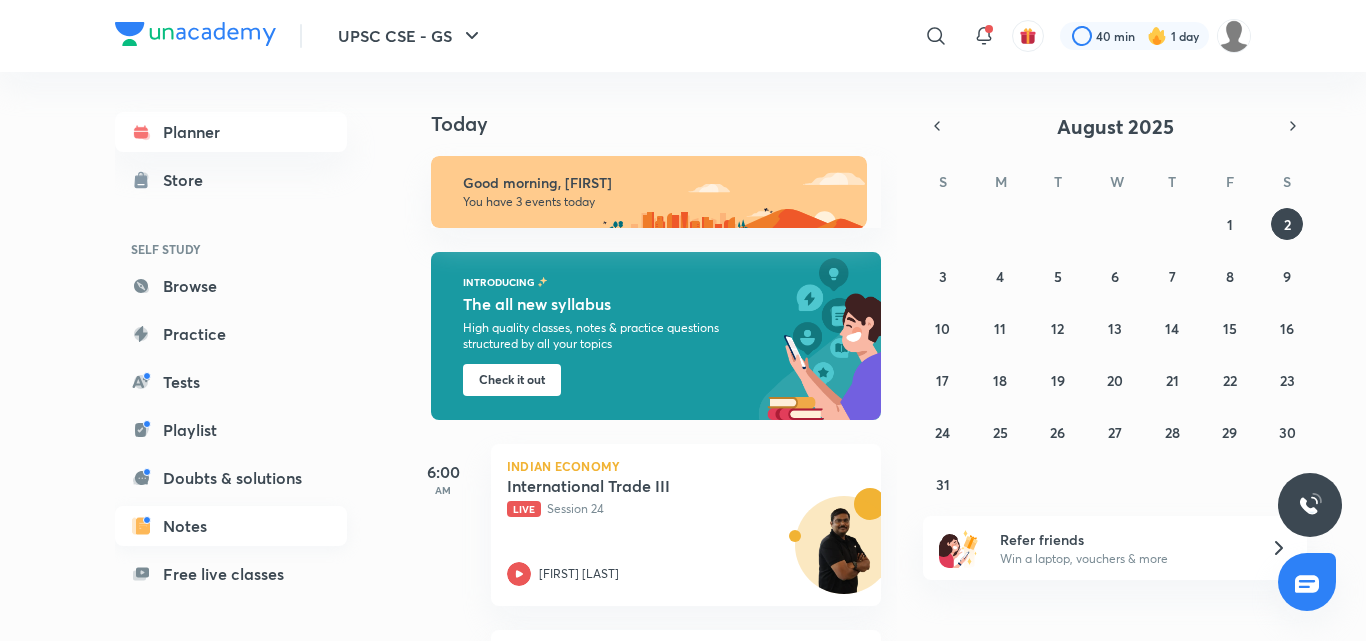 click on "Notes" at bounding box center (231, 526) 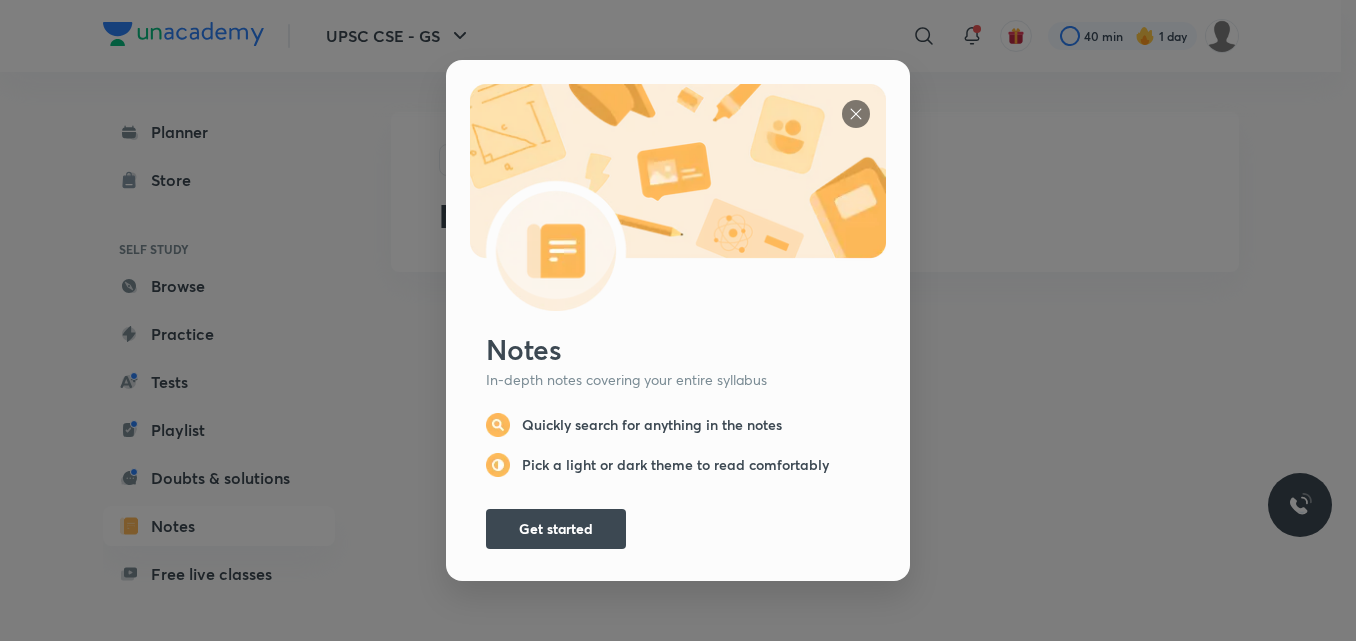 scroll, scrollTop: 0, scrollLeft: 0, axis: both 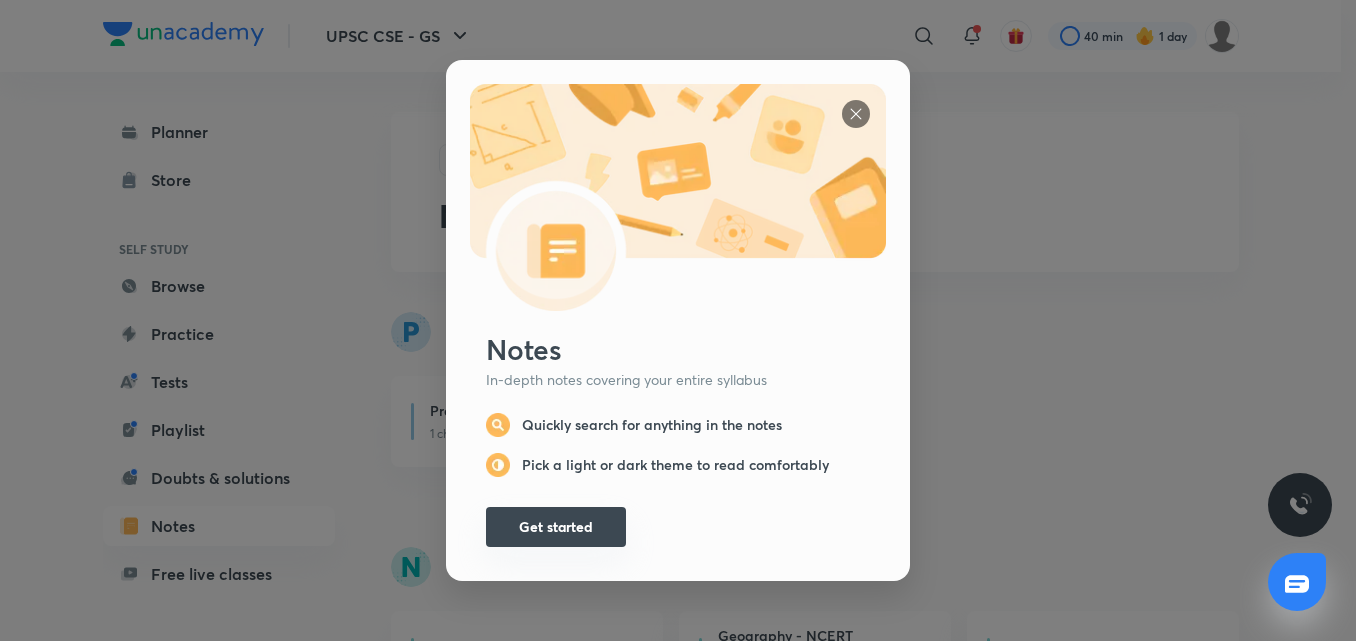 click on "Get started" at bounding box center [556, 527] 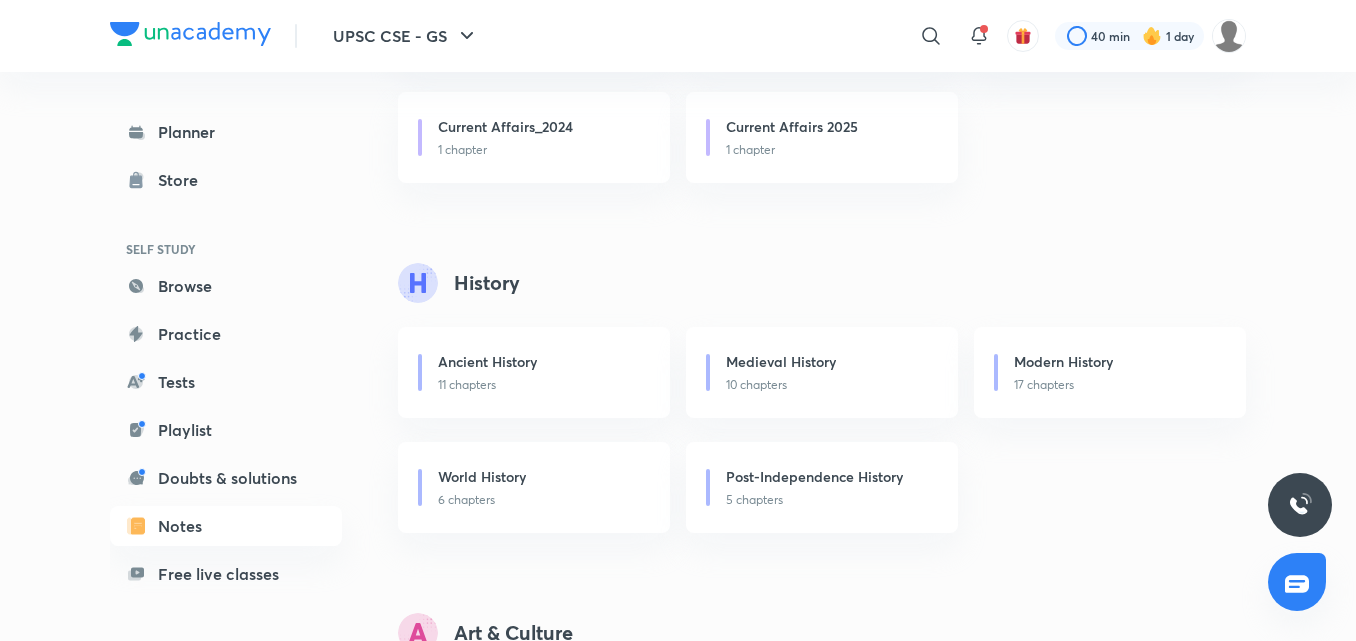 scroll, scrollTop: 990, scrollLeft: 0, axis: vertical 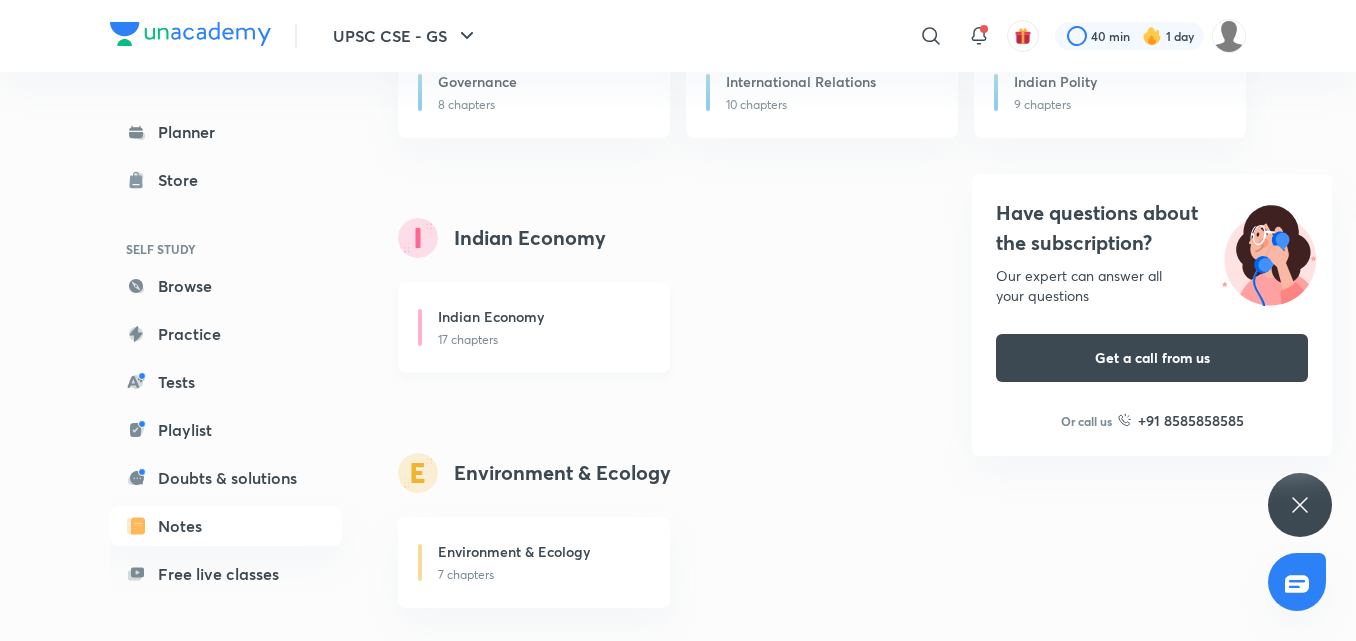 click on "Indian Economy" at bounding box center (542, 318) 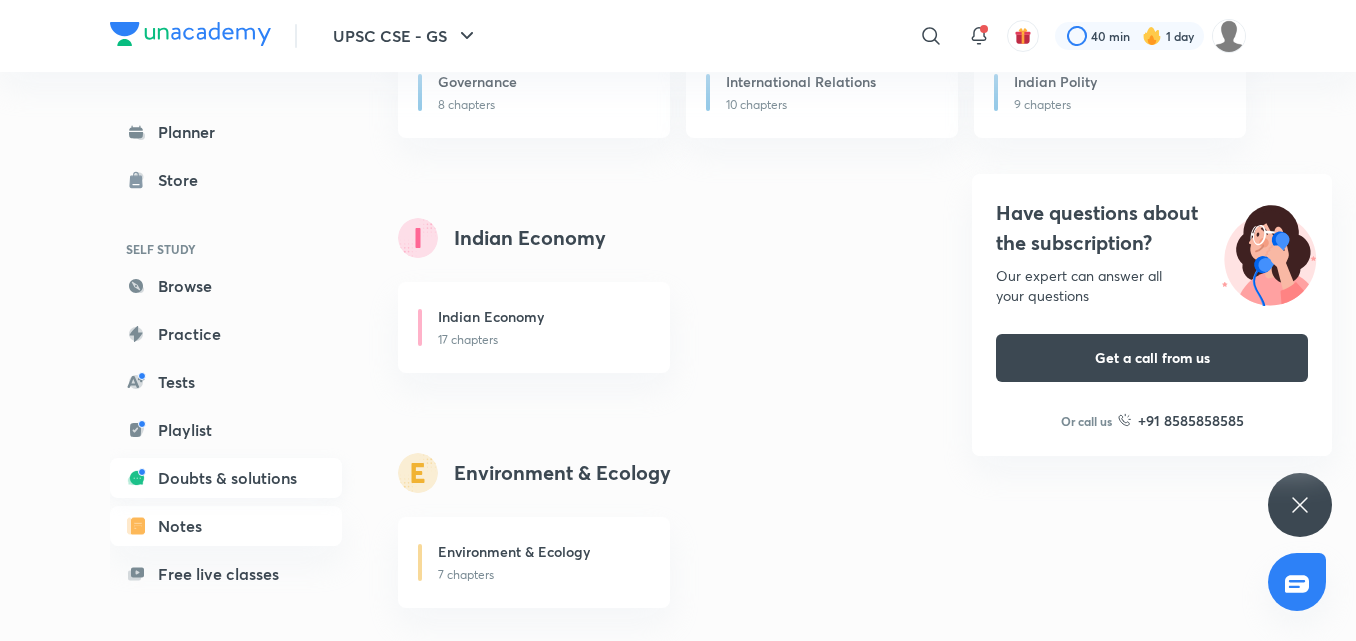 click on "Doubts & solutions" at bounding box center [226, 478] 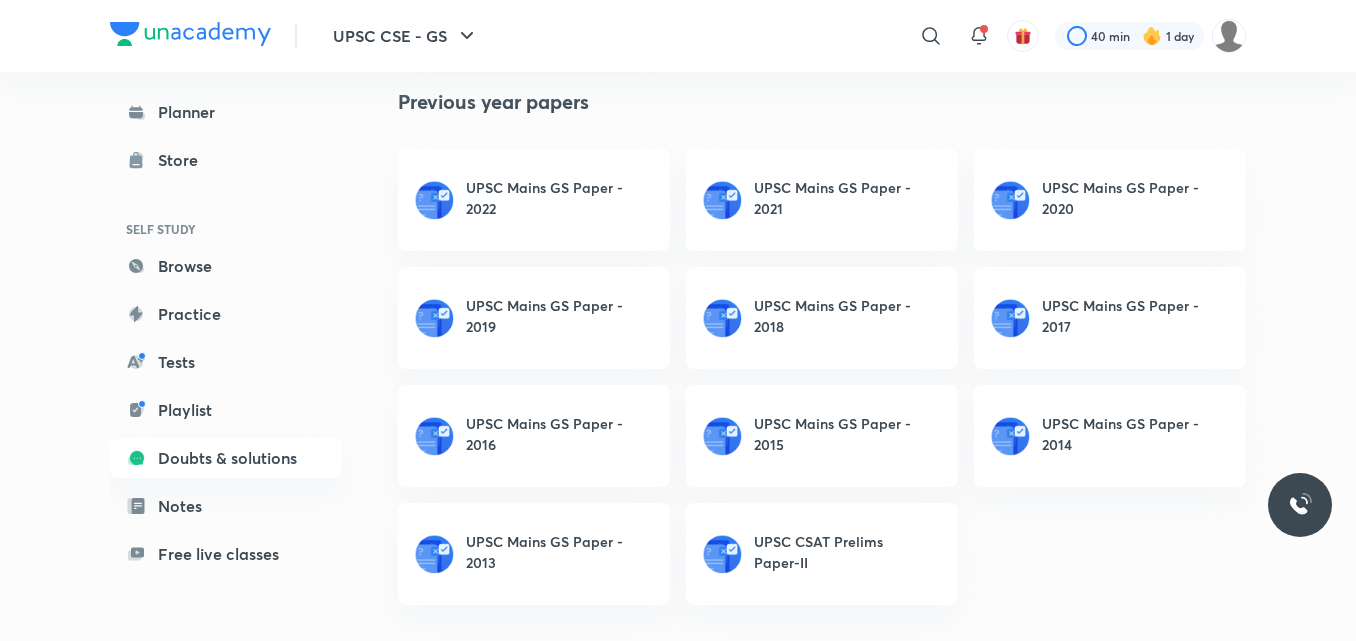 scroll, scrollTop: 0, scrollLeft: 0, axis: both 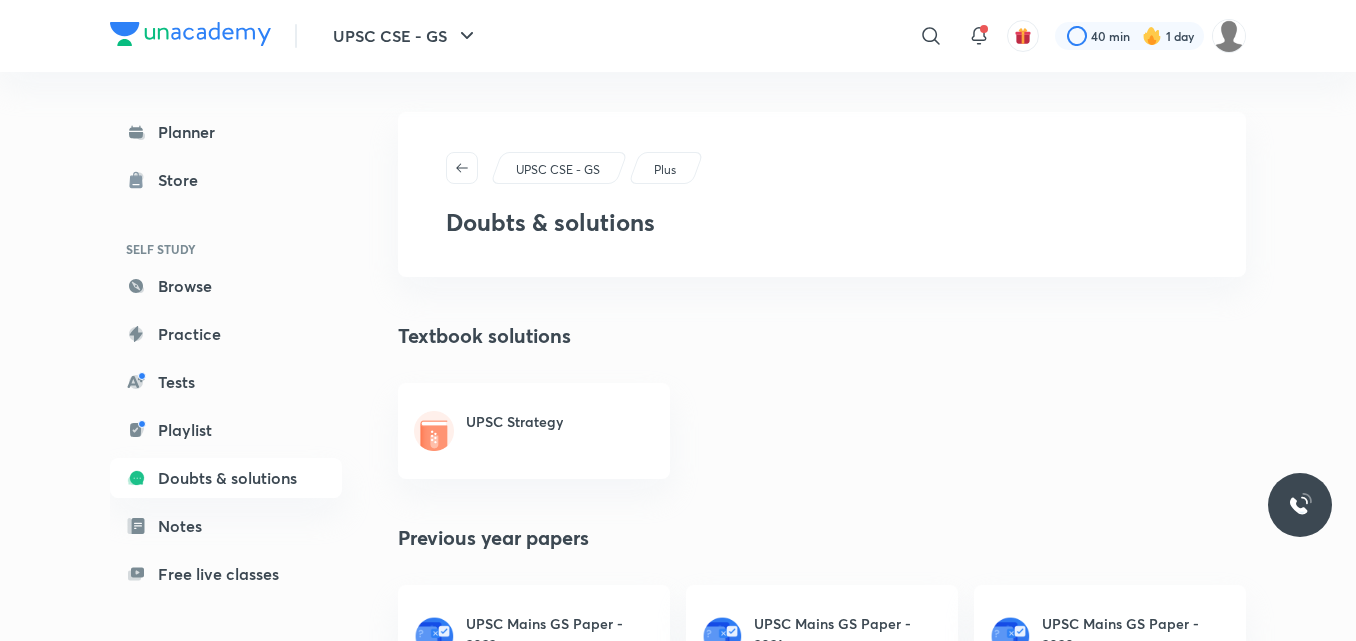click on "UPSC Strategy" at bounding box center [514, 421] 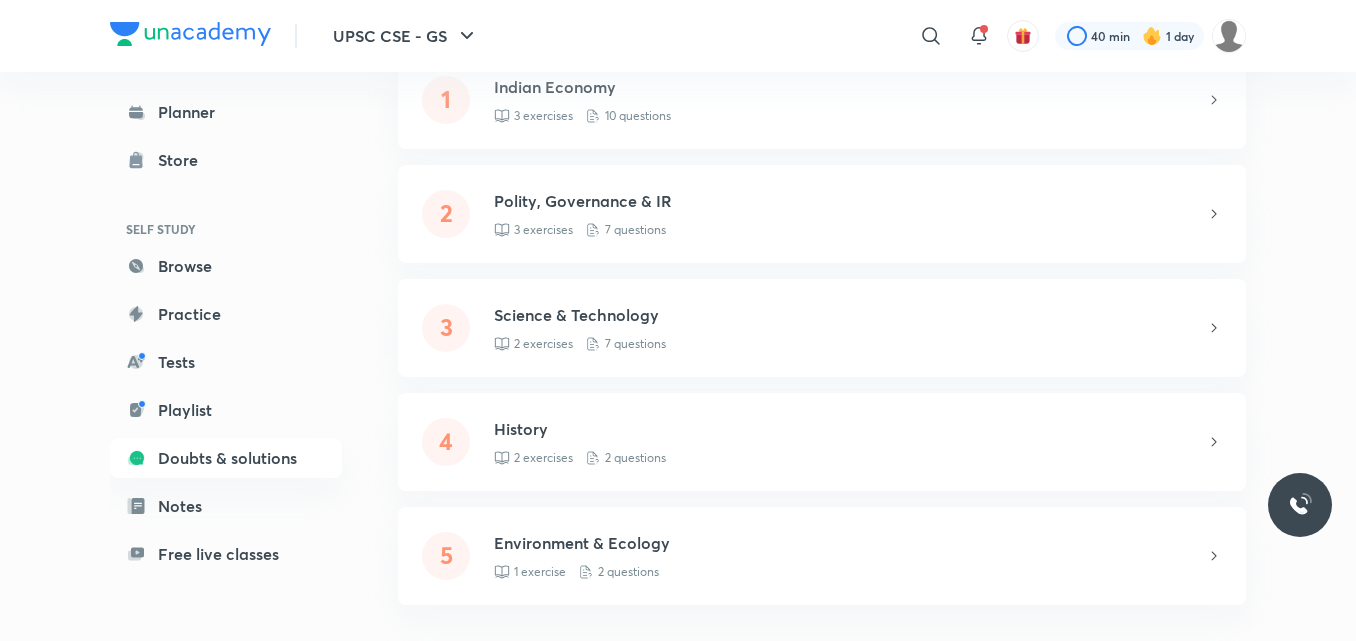 scroll, scrollTop: 284, scrollLeft: 0, axis: vertical 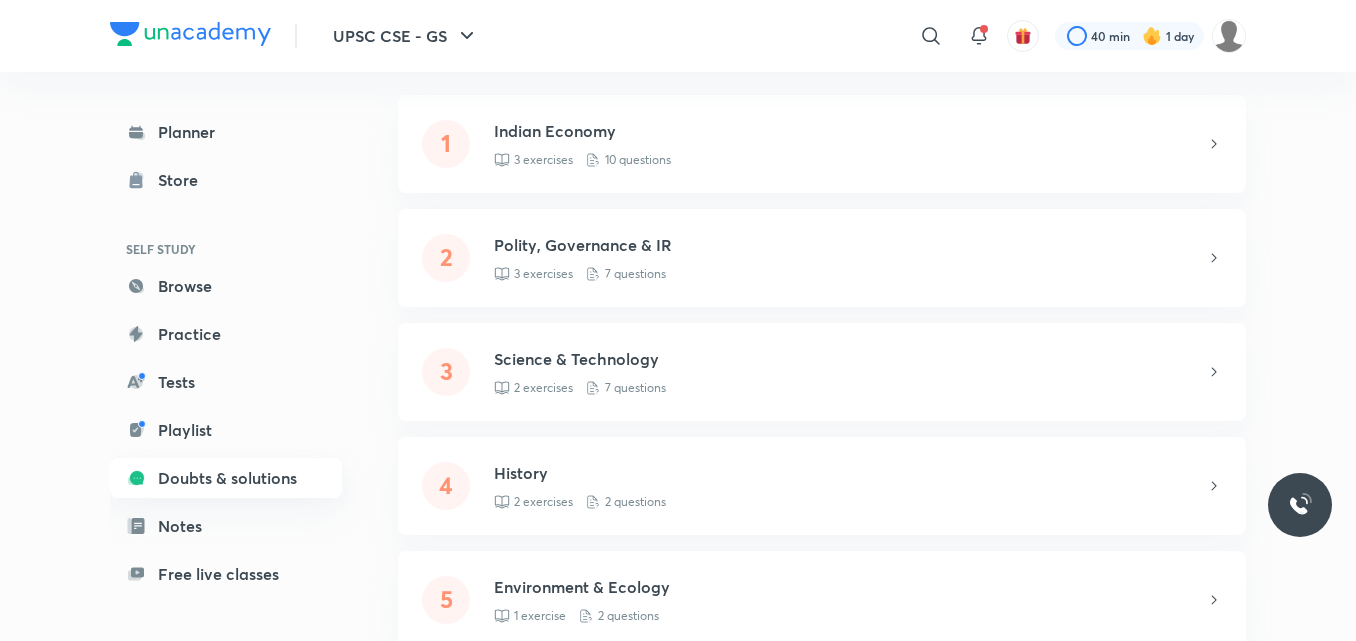 click on "Doubts & solutions" at bounding box center (226, 478) 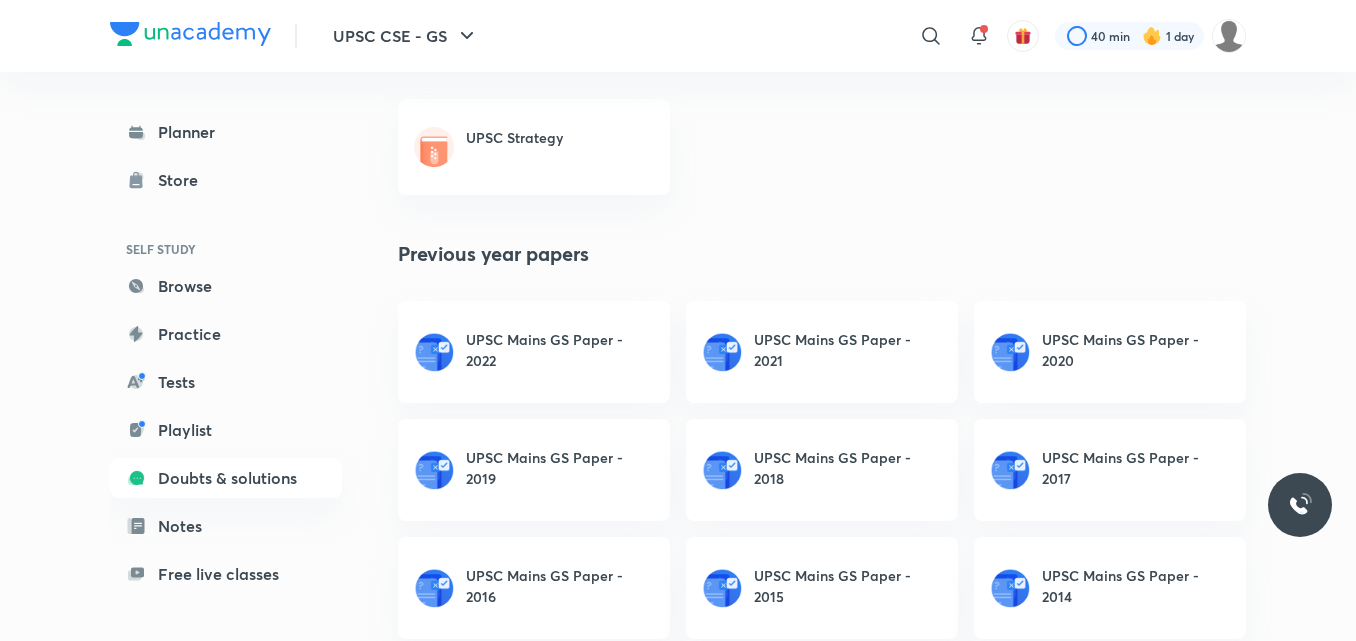 scroll, scrollTop: 0, scrollLeft: 0, axis: both 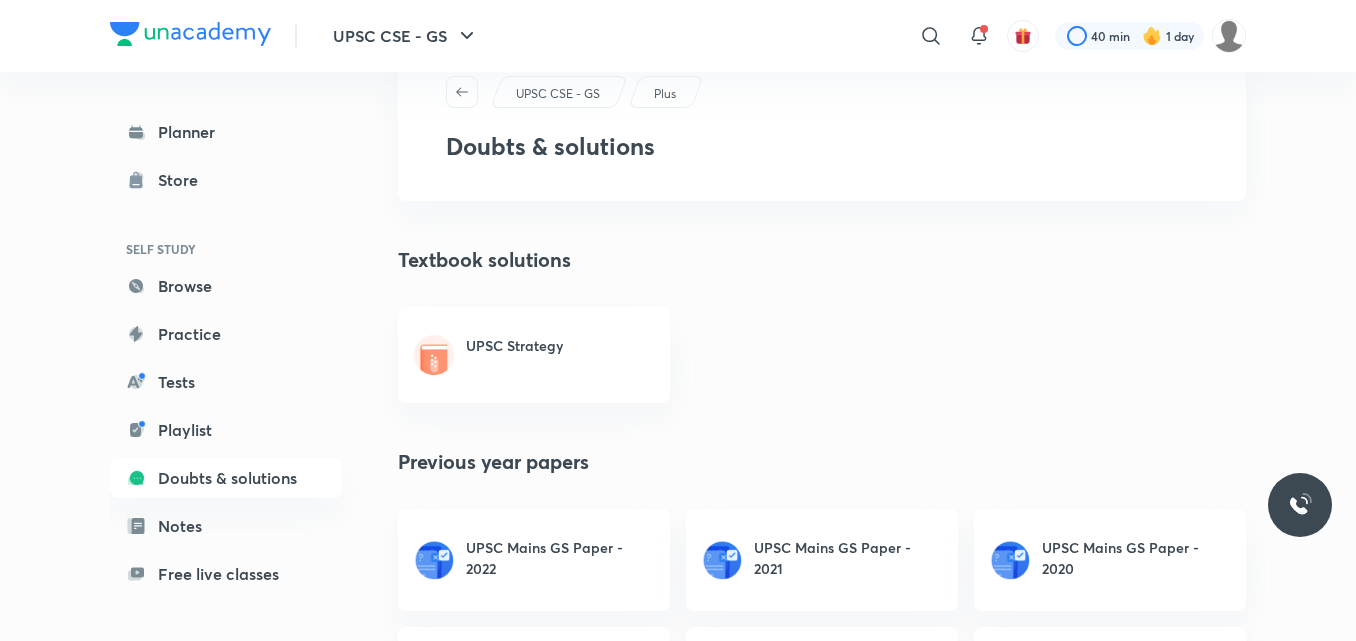 drag, startPoint x: 1354, startPoint y: 352, endPoint x: 1361, endPoint y: 265, distance: 87.28116 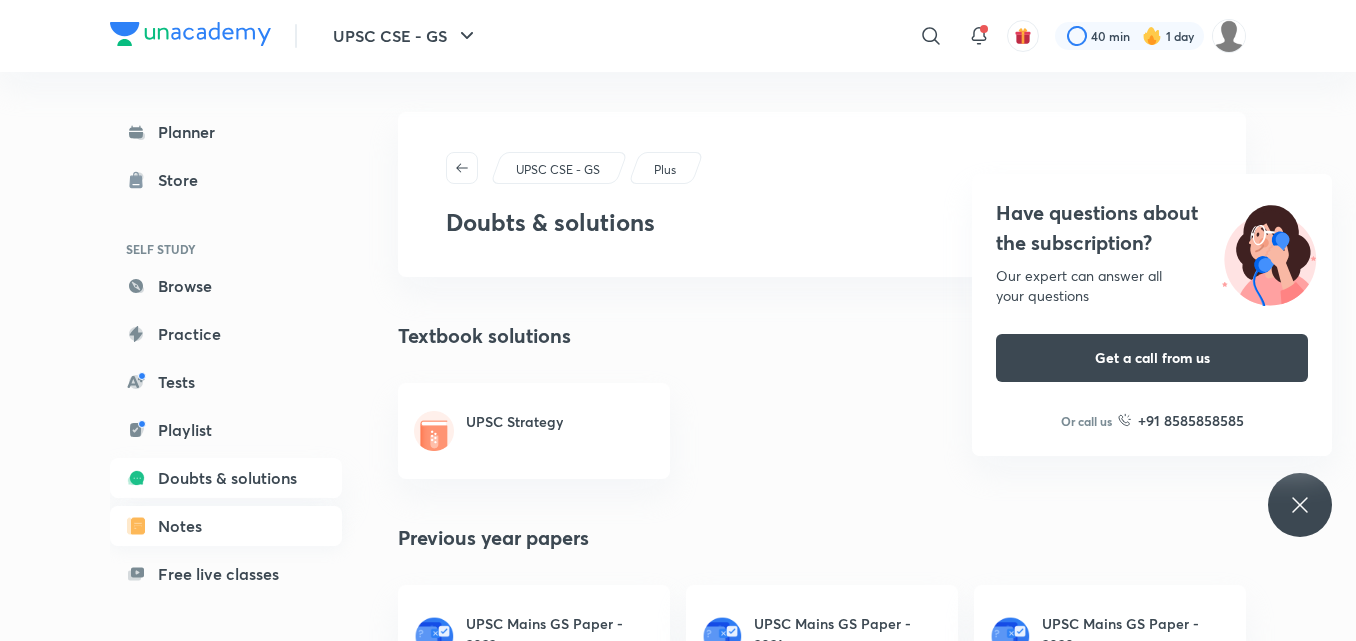 click on "Notes" at bounding box center (226, 526) 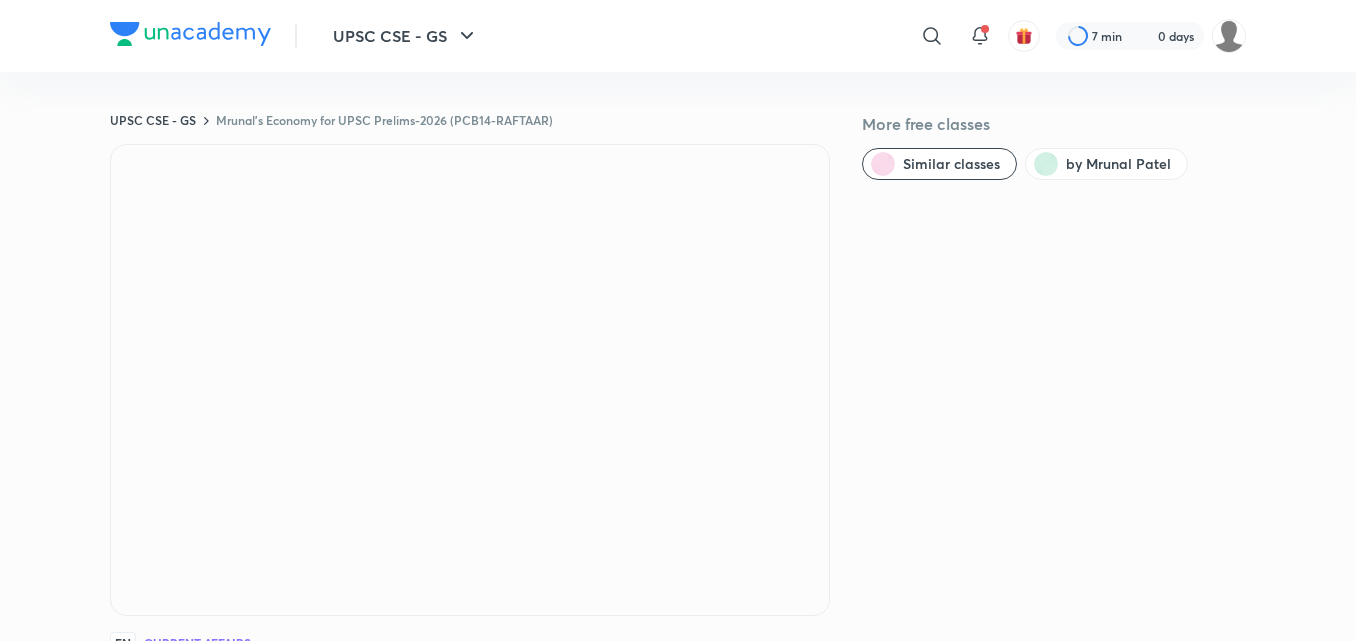 scroll, scrollTop: 0, scrollLeft: 0, axis: both 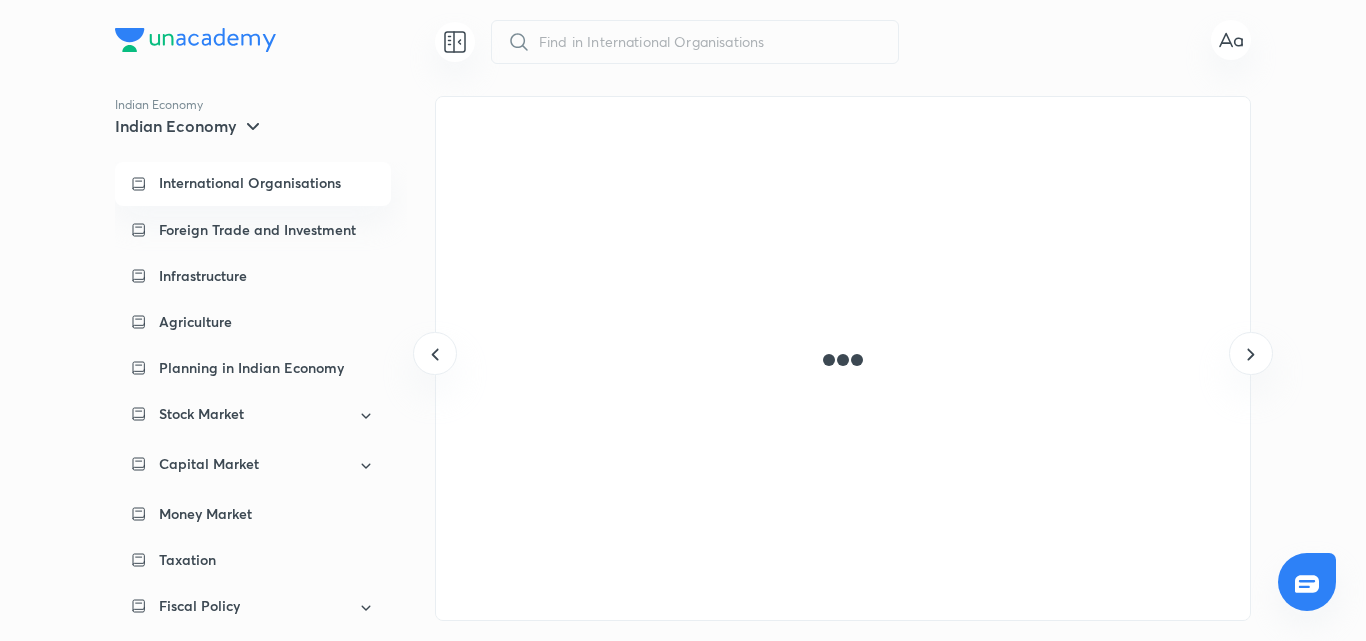 click on "International Organisations" at bounding box center (250, 183) 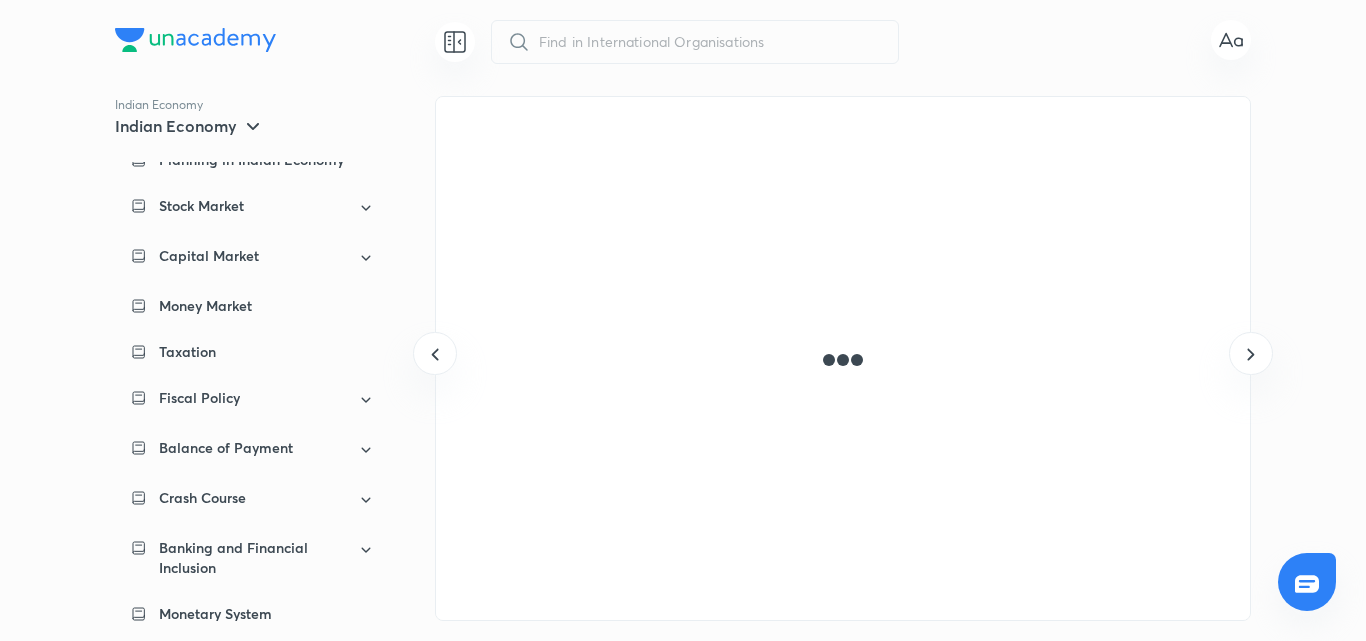 scroll, scrollTop: 0, scrollLeft: 0, axis: both 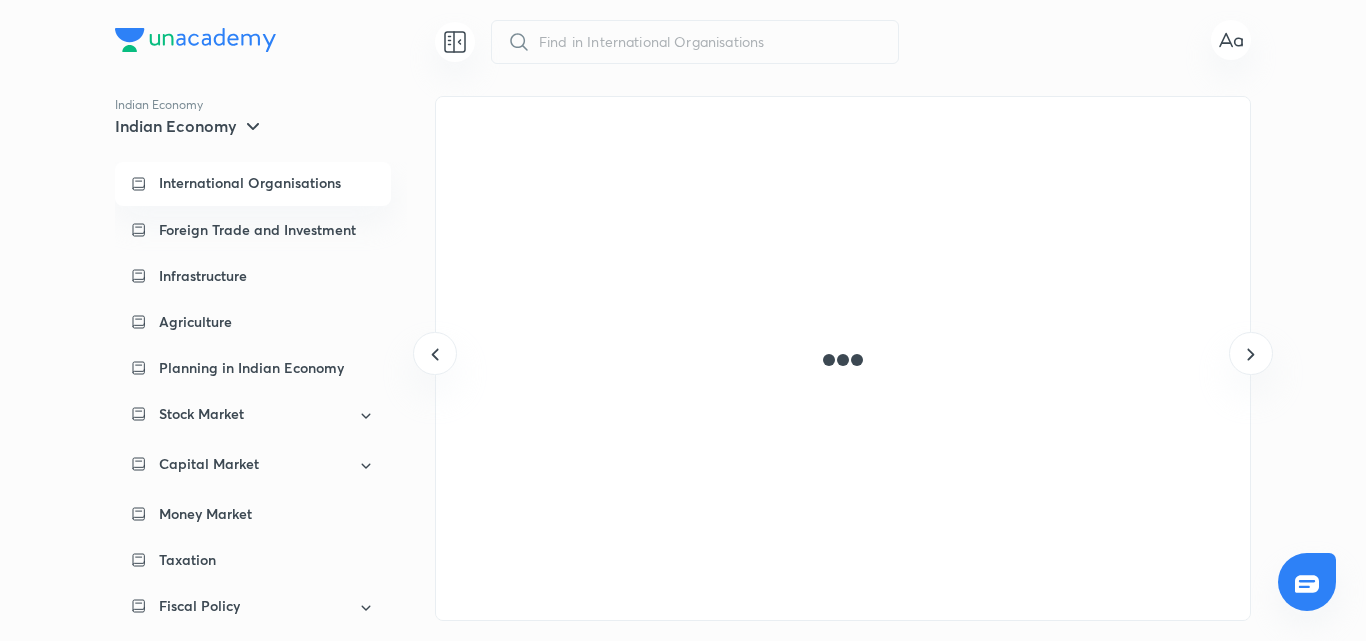 click on "Indian Economy" at bounding box center (176, 126) 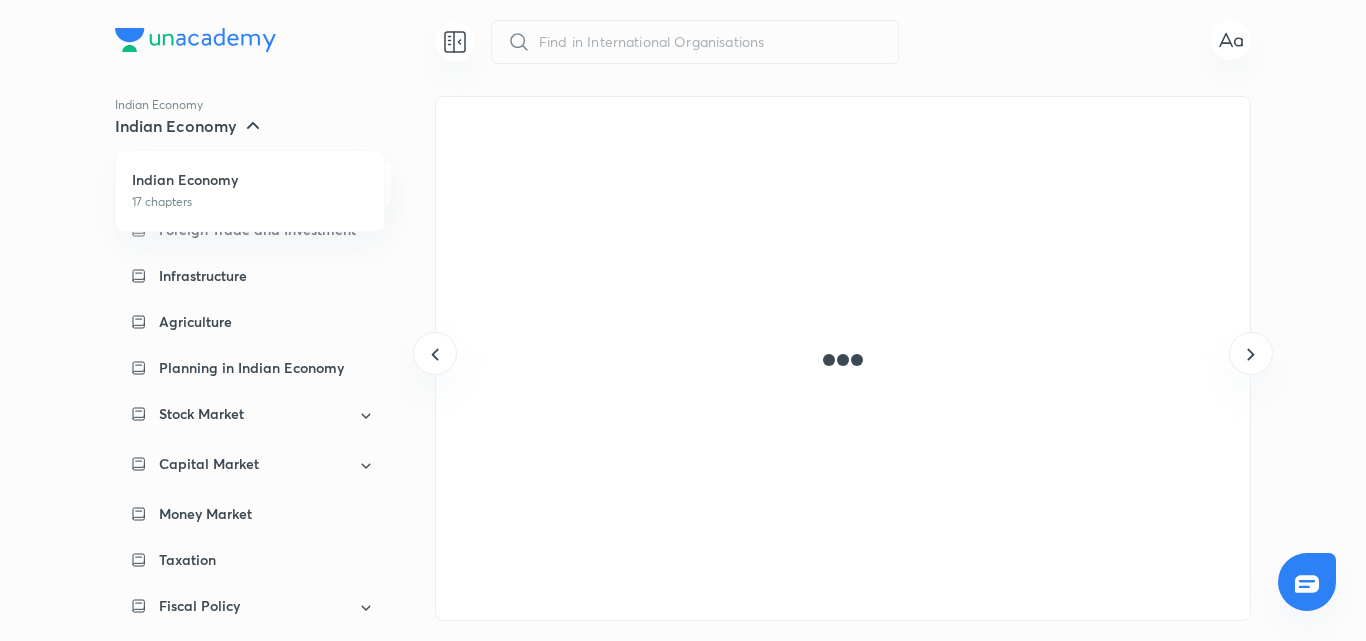click at bounding box center [683, 320] 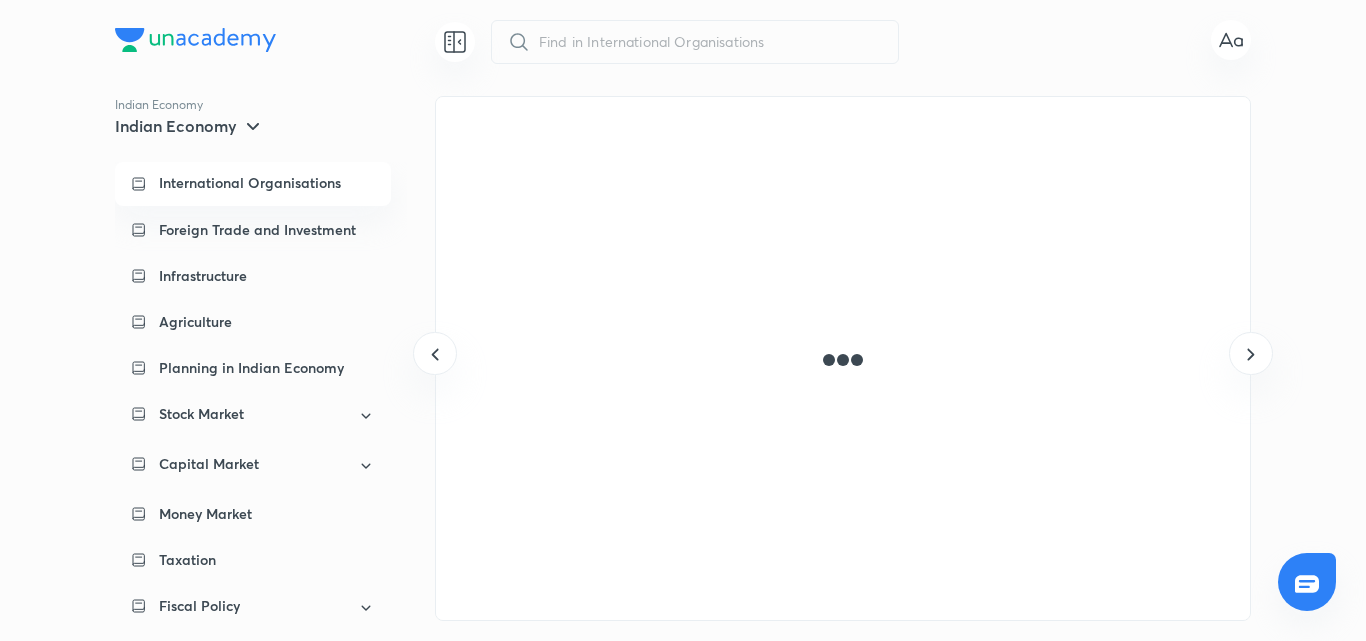 click at bounding box center [843, 358] 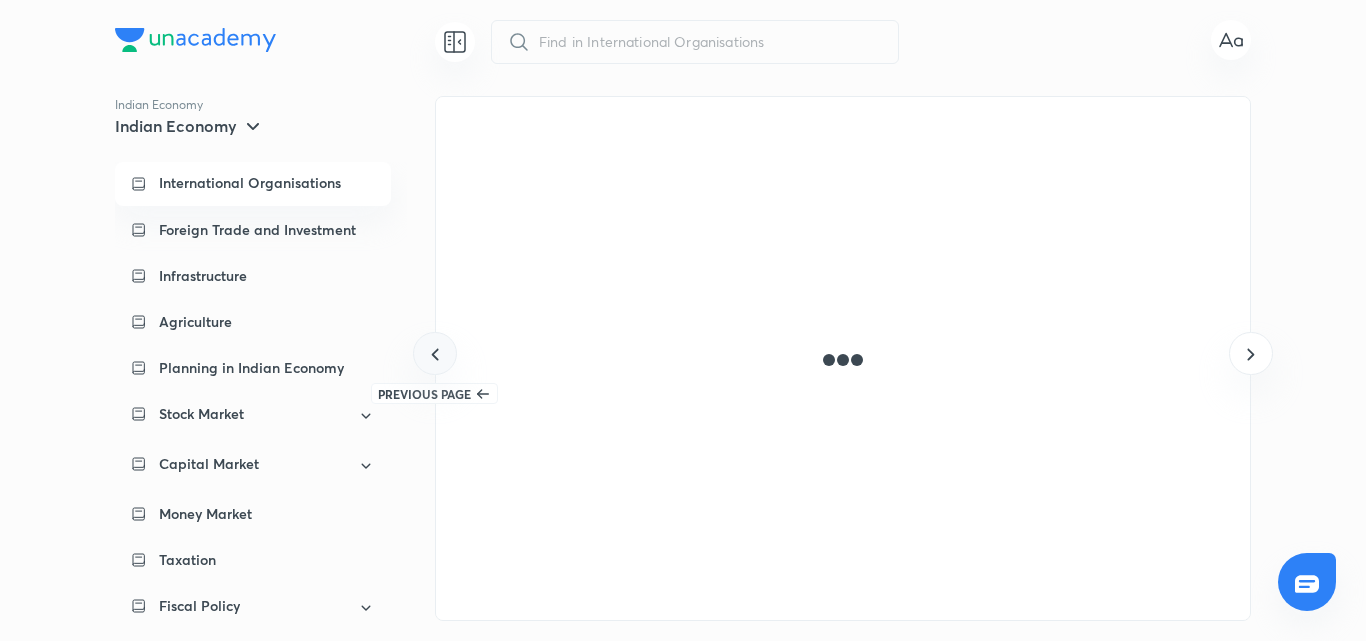 click 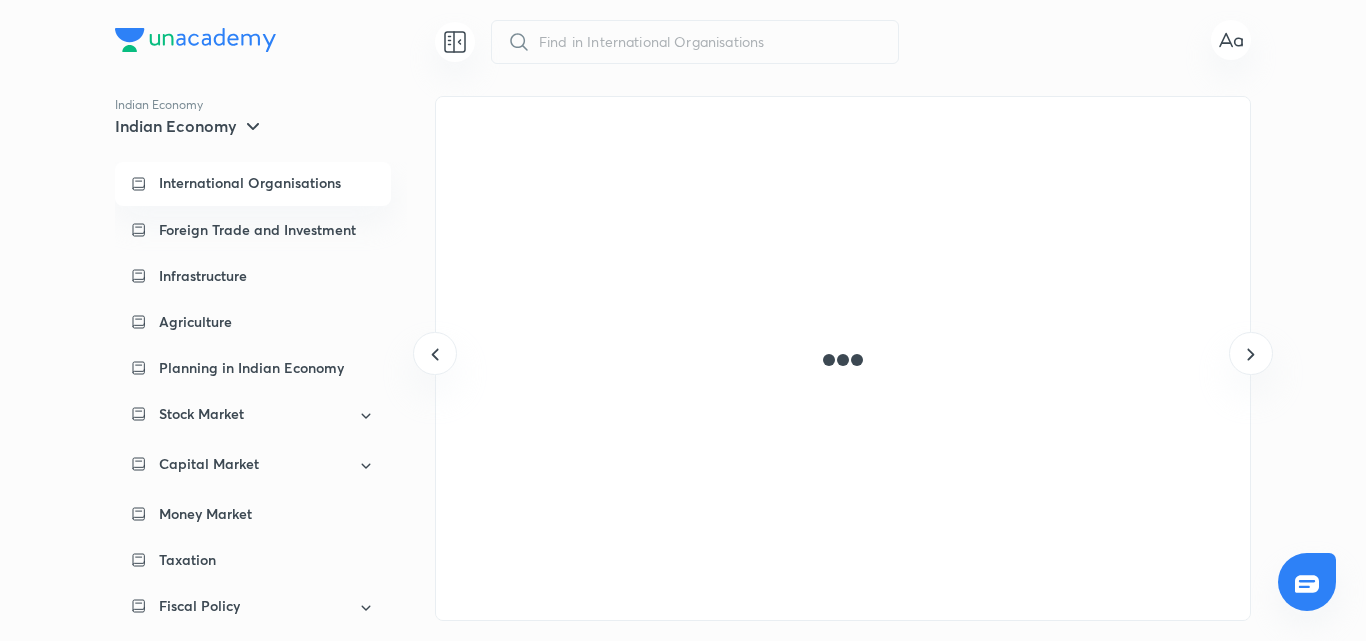 click at bounding box center [843, 358] 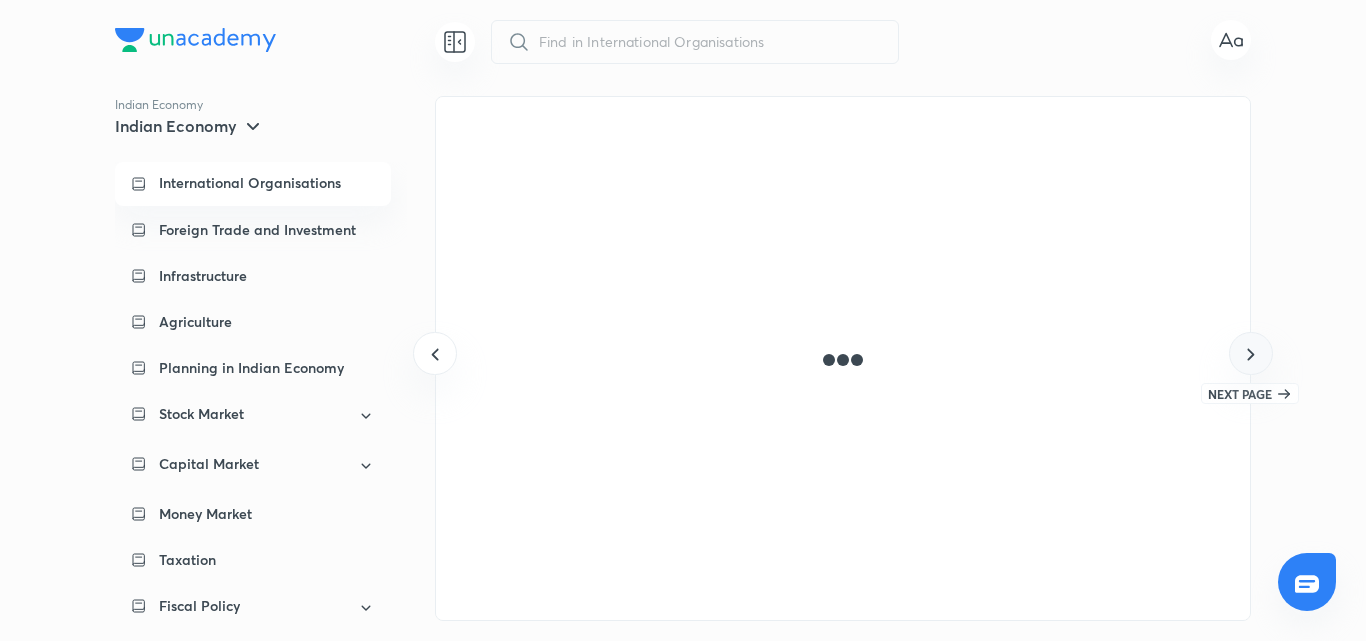 click 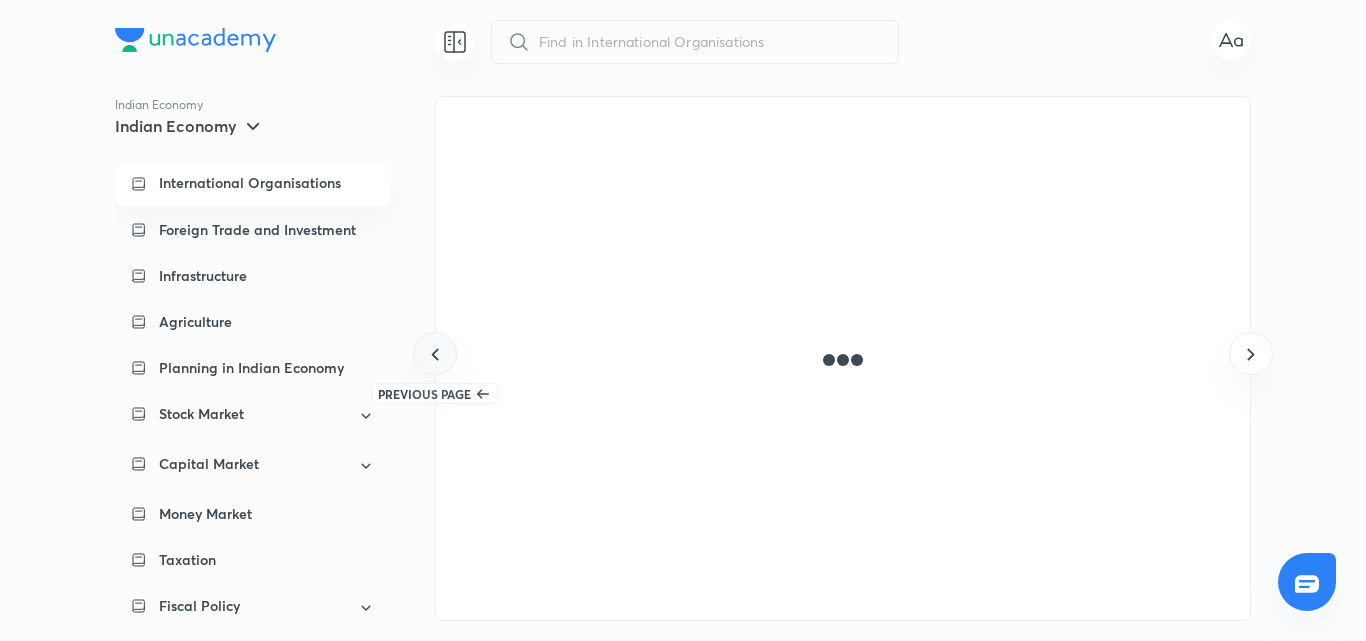click 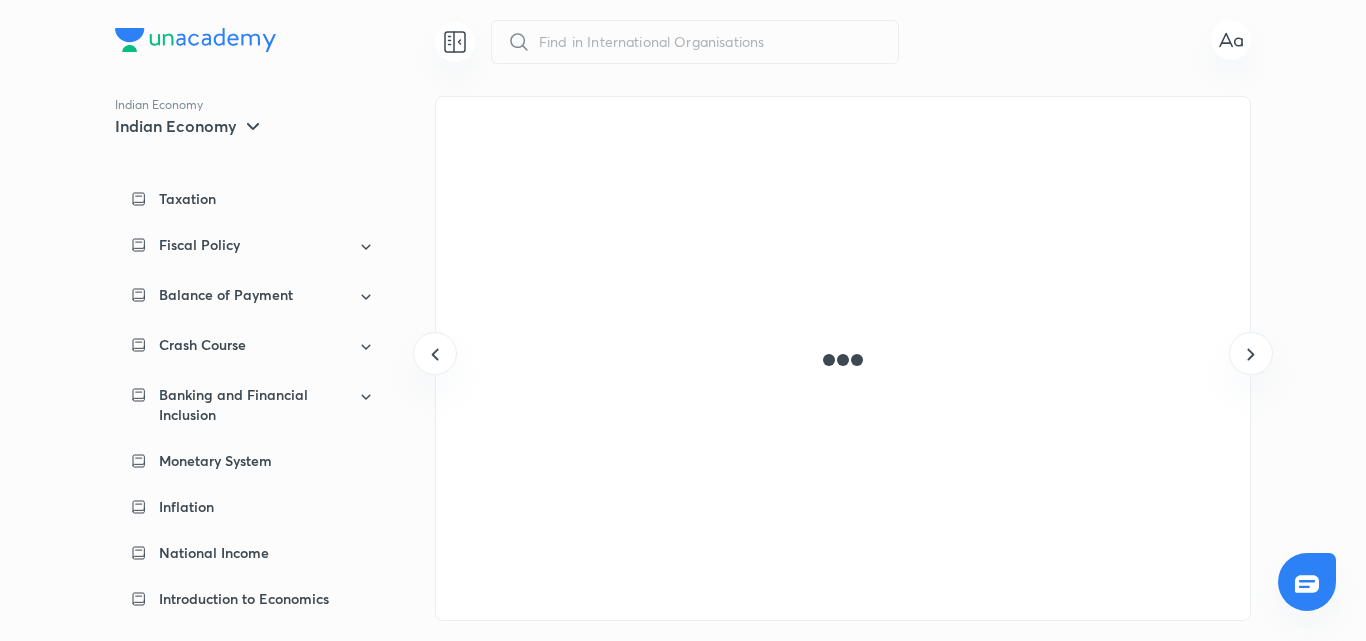 scroll, scrollTop: 0, scrollLeft: 0, axis: both 